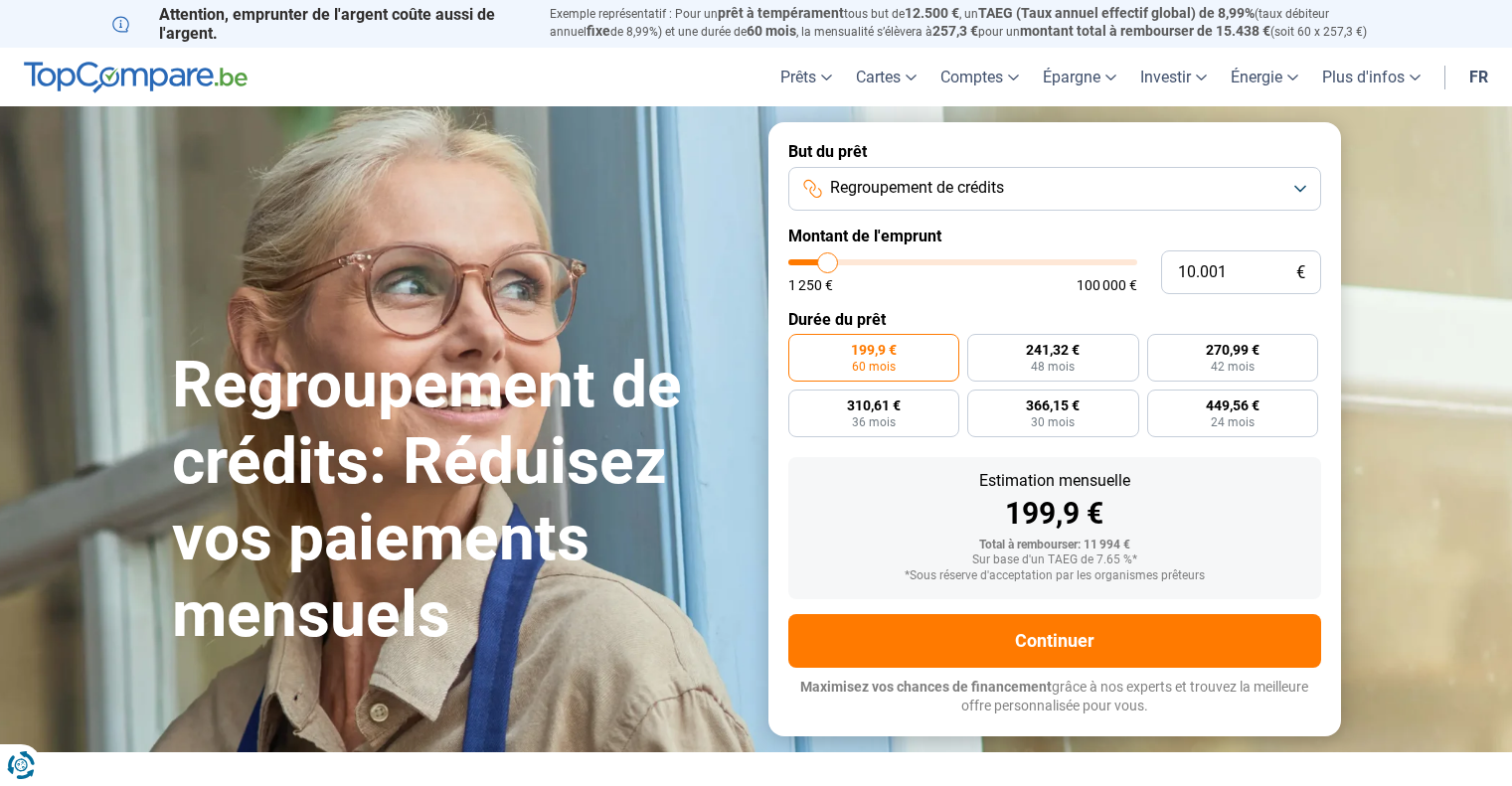 scroll, scrollTop: 0, scrollLeft: 0, axis: both 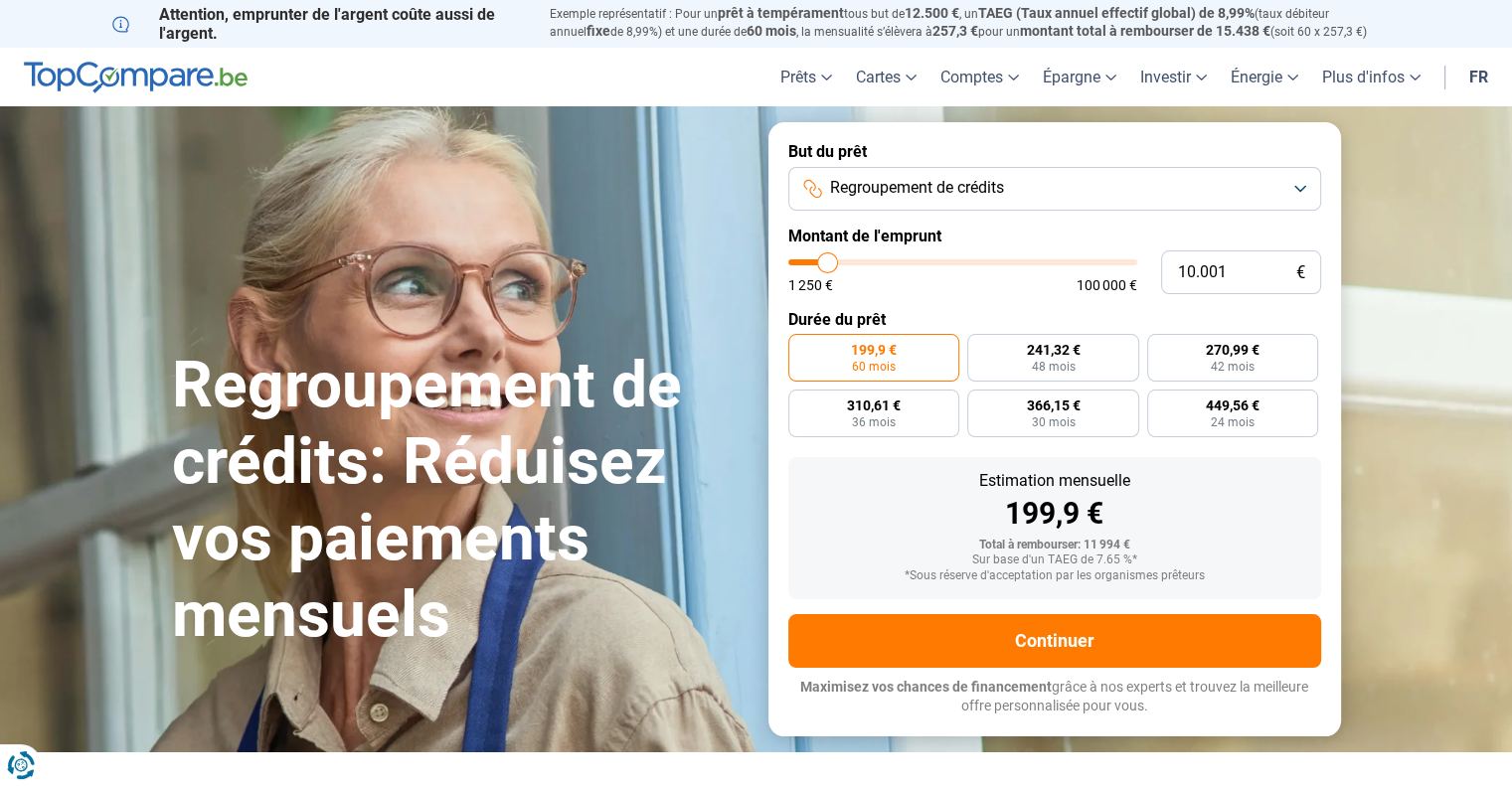 click on "Regroupement de crédits" at bounding box center [917, 188] 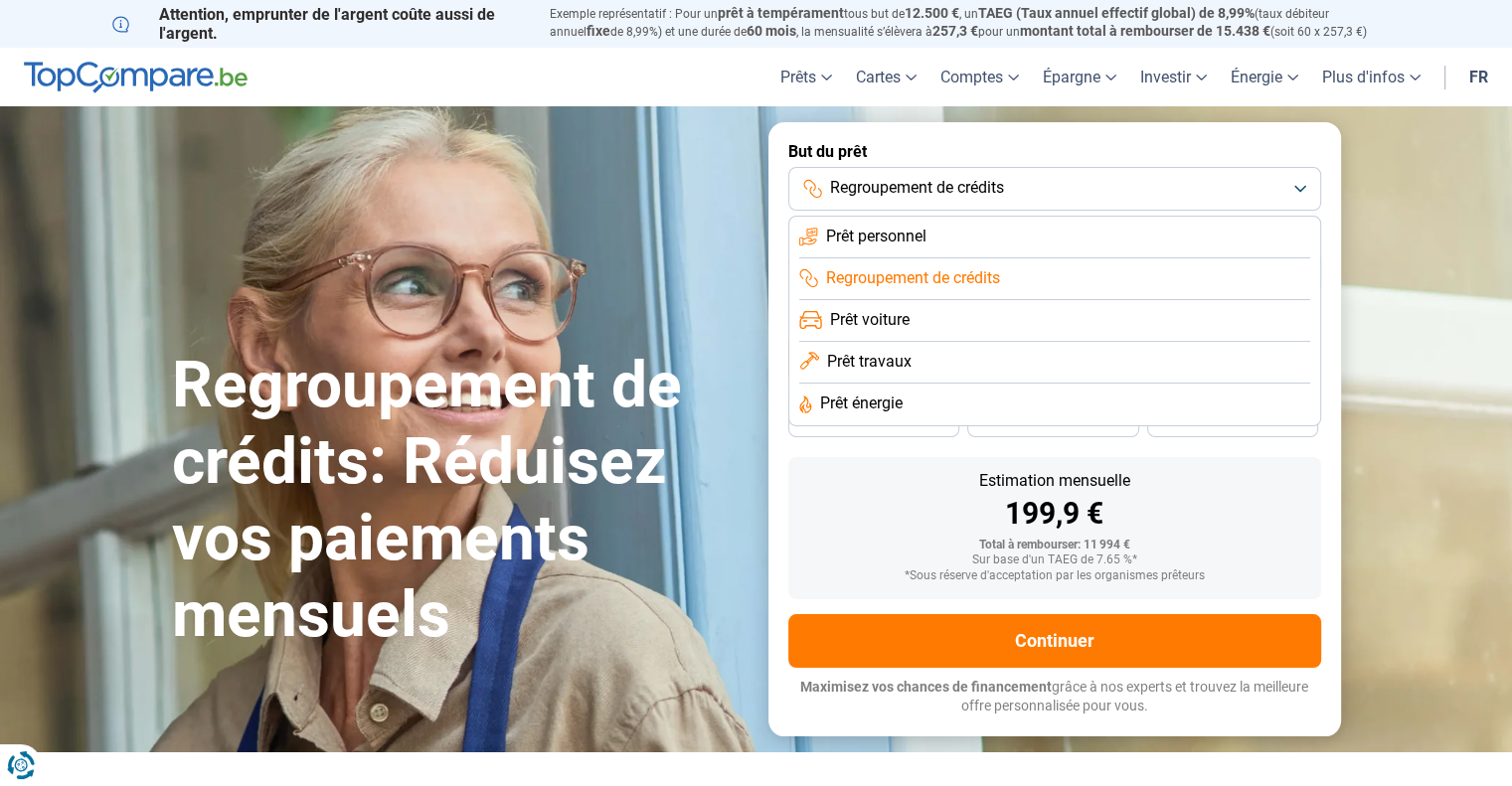 click on "Prêt personnel" 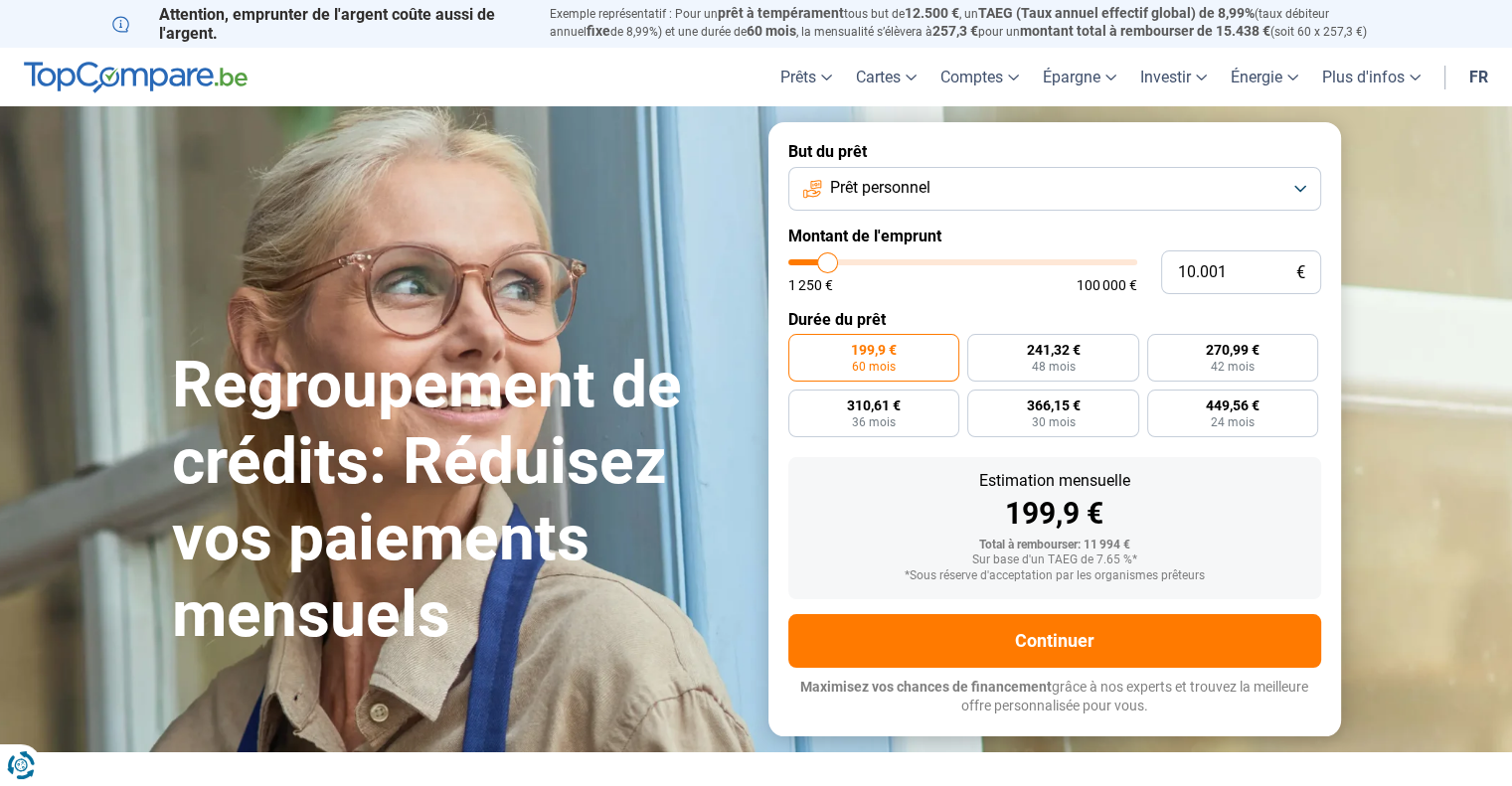 type on "12.250" 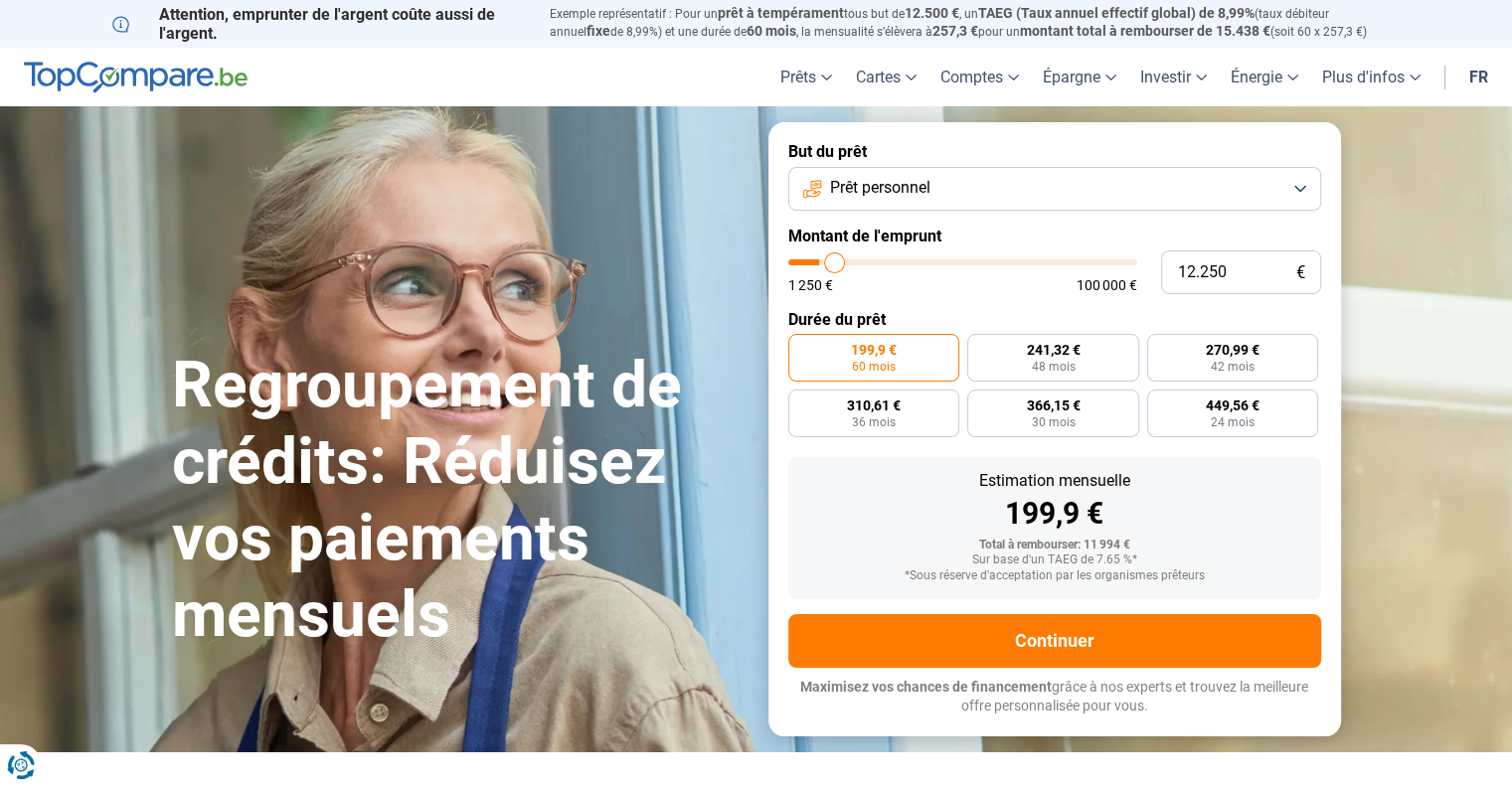 type on "12.750" 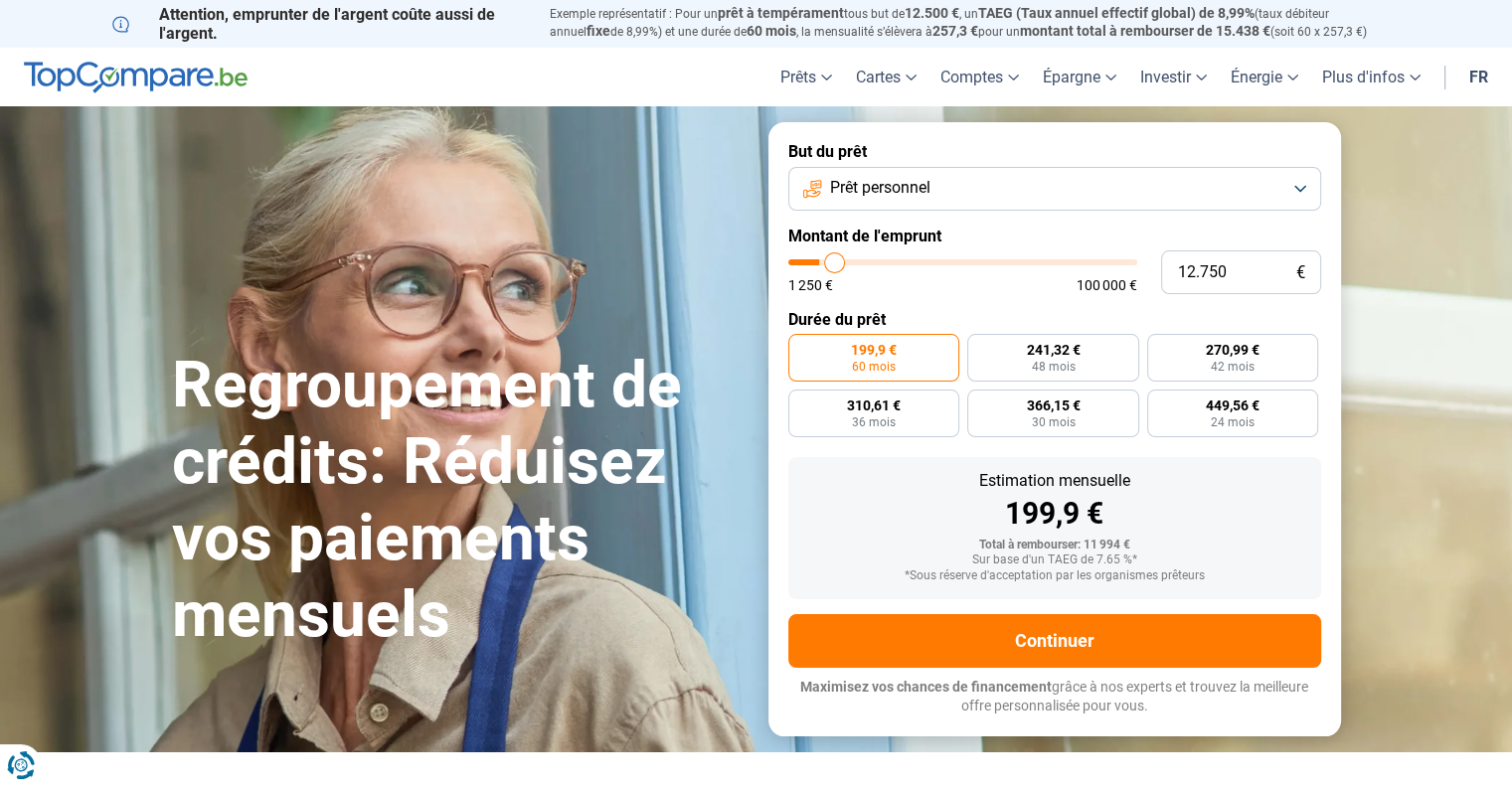 type on "12750" 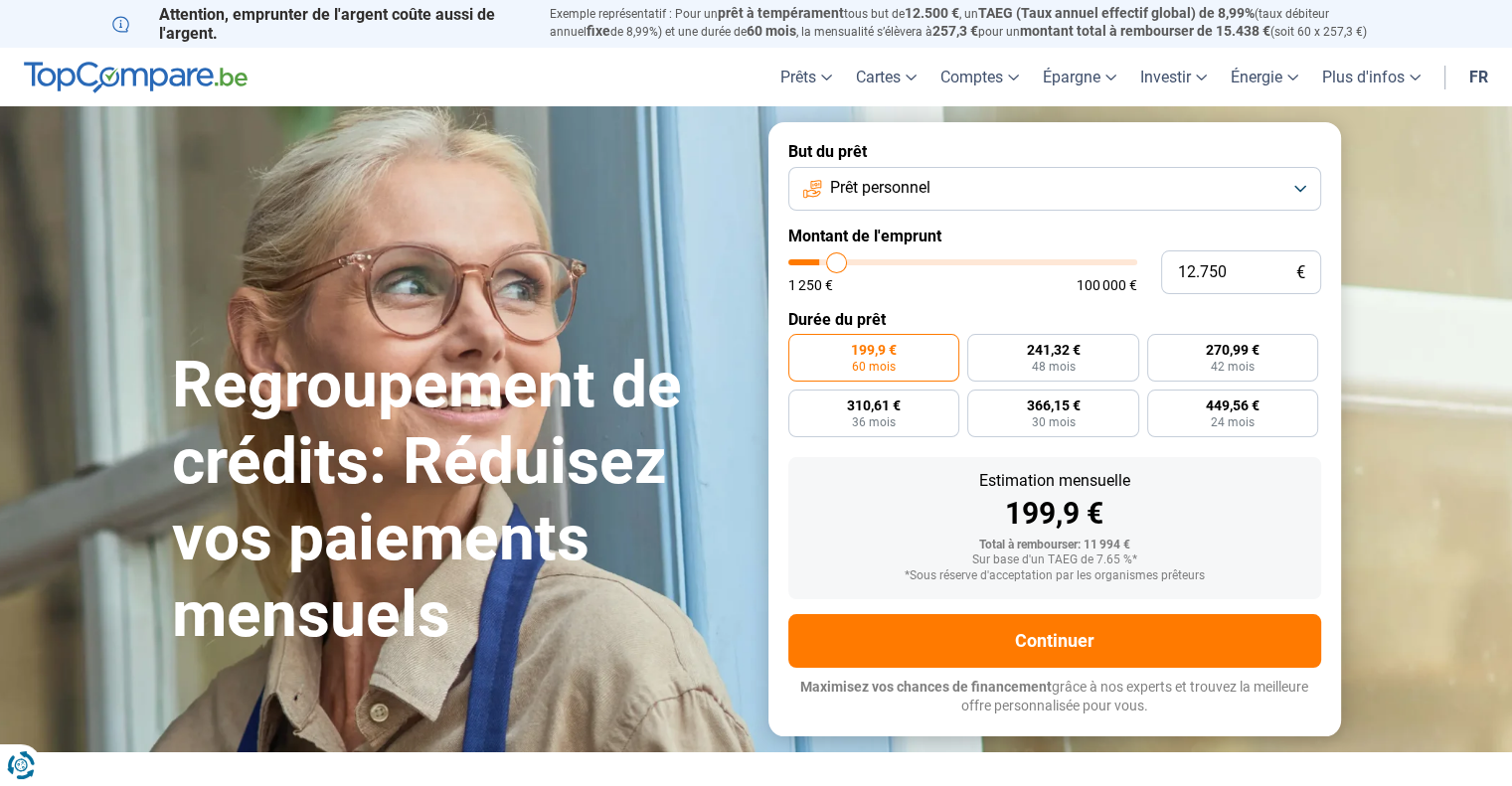 type on "16.250" 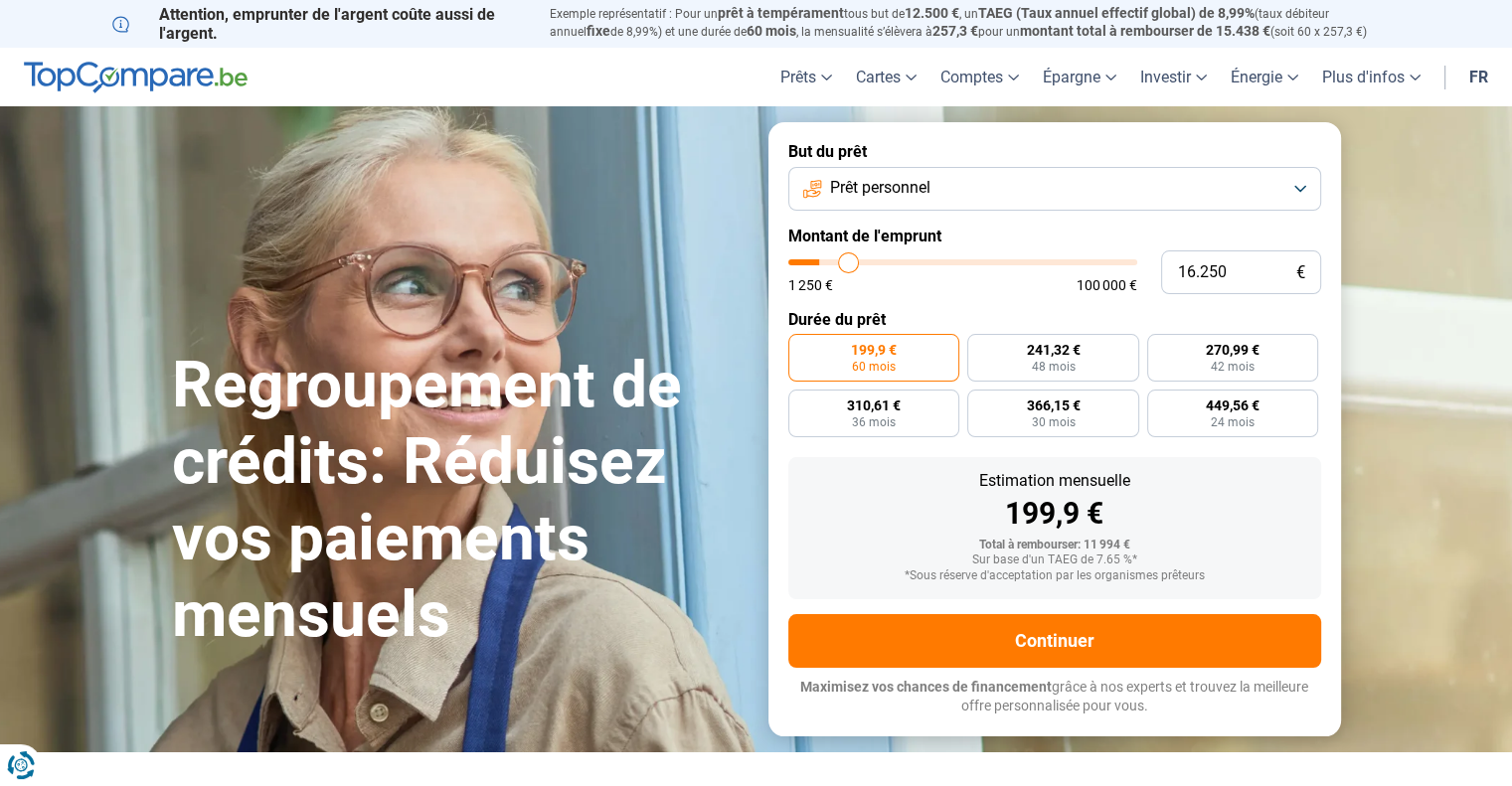 type on "19.750" 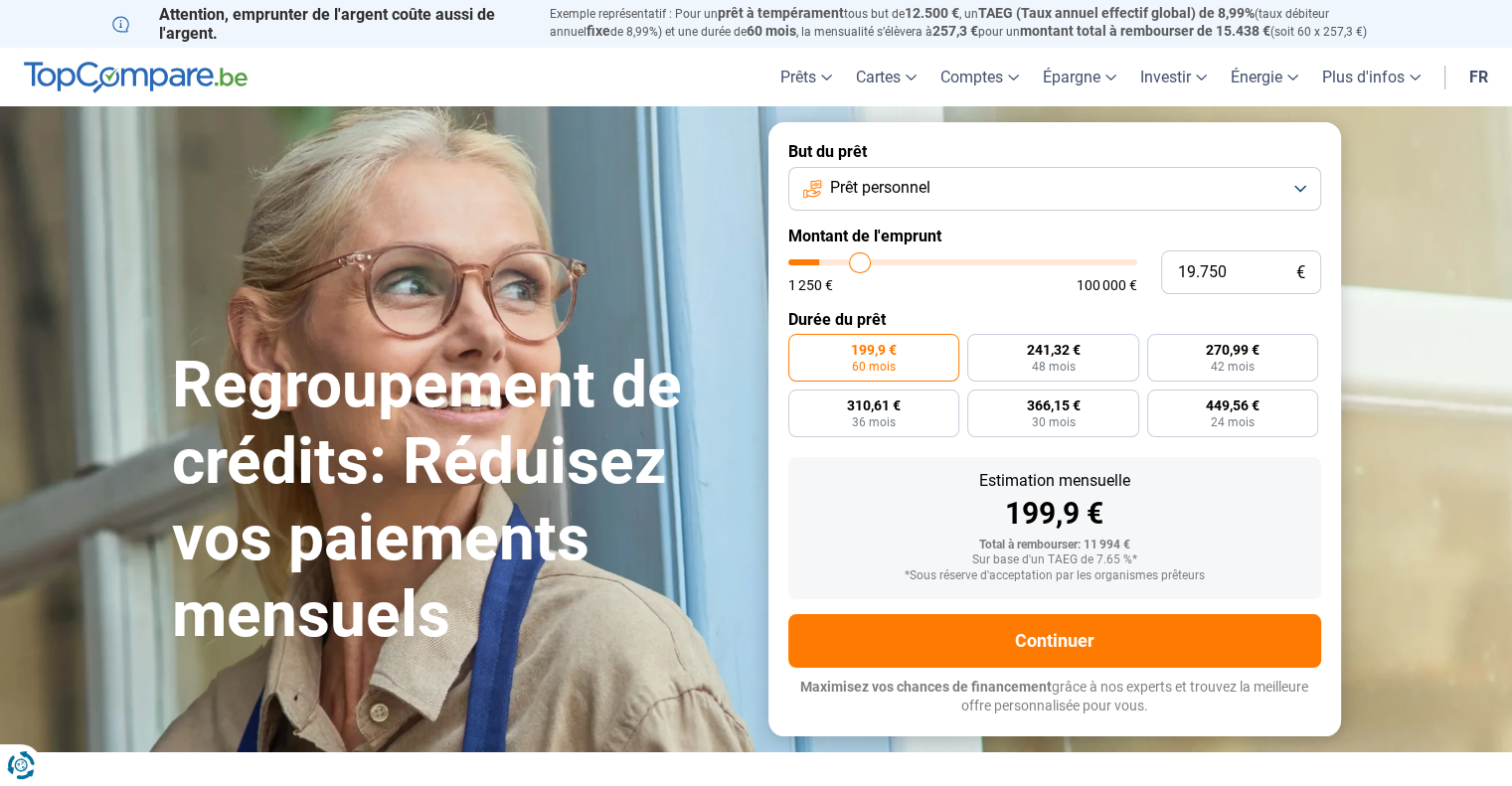 type on "25.500" 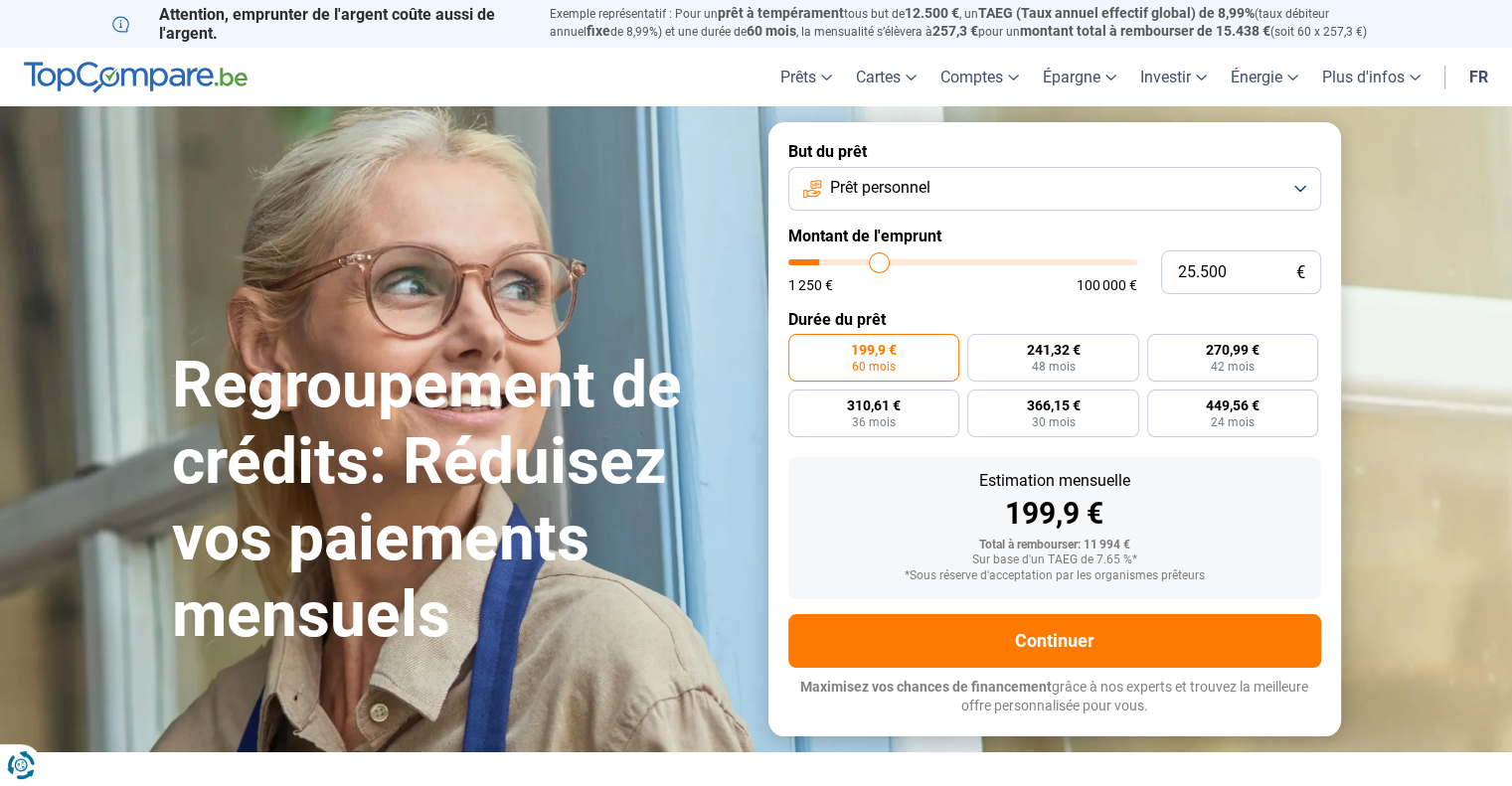 type on "30.500" 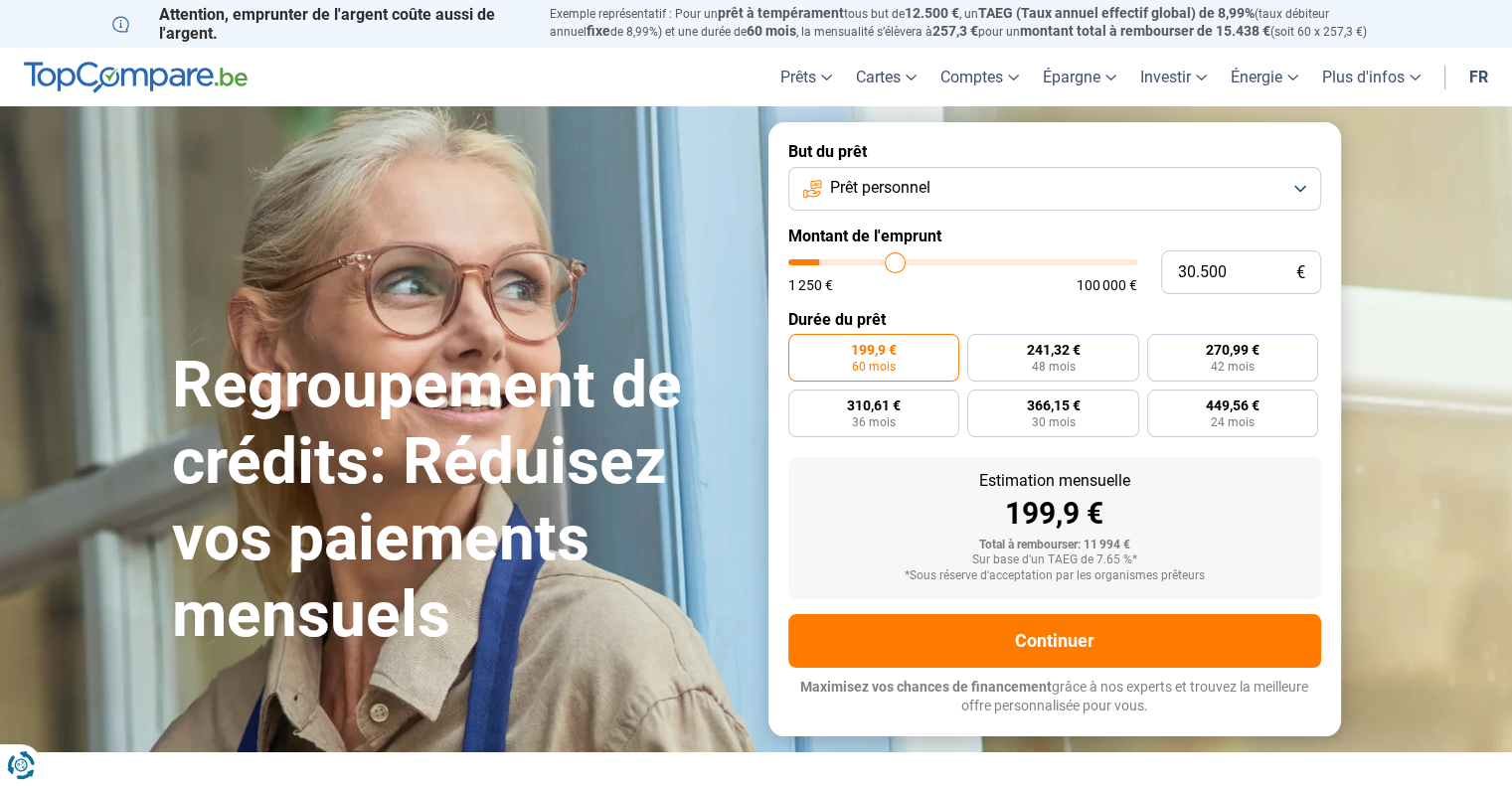 type on "34.500" 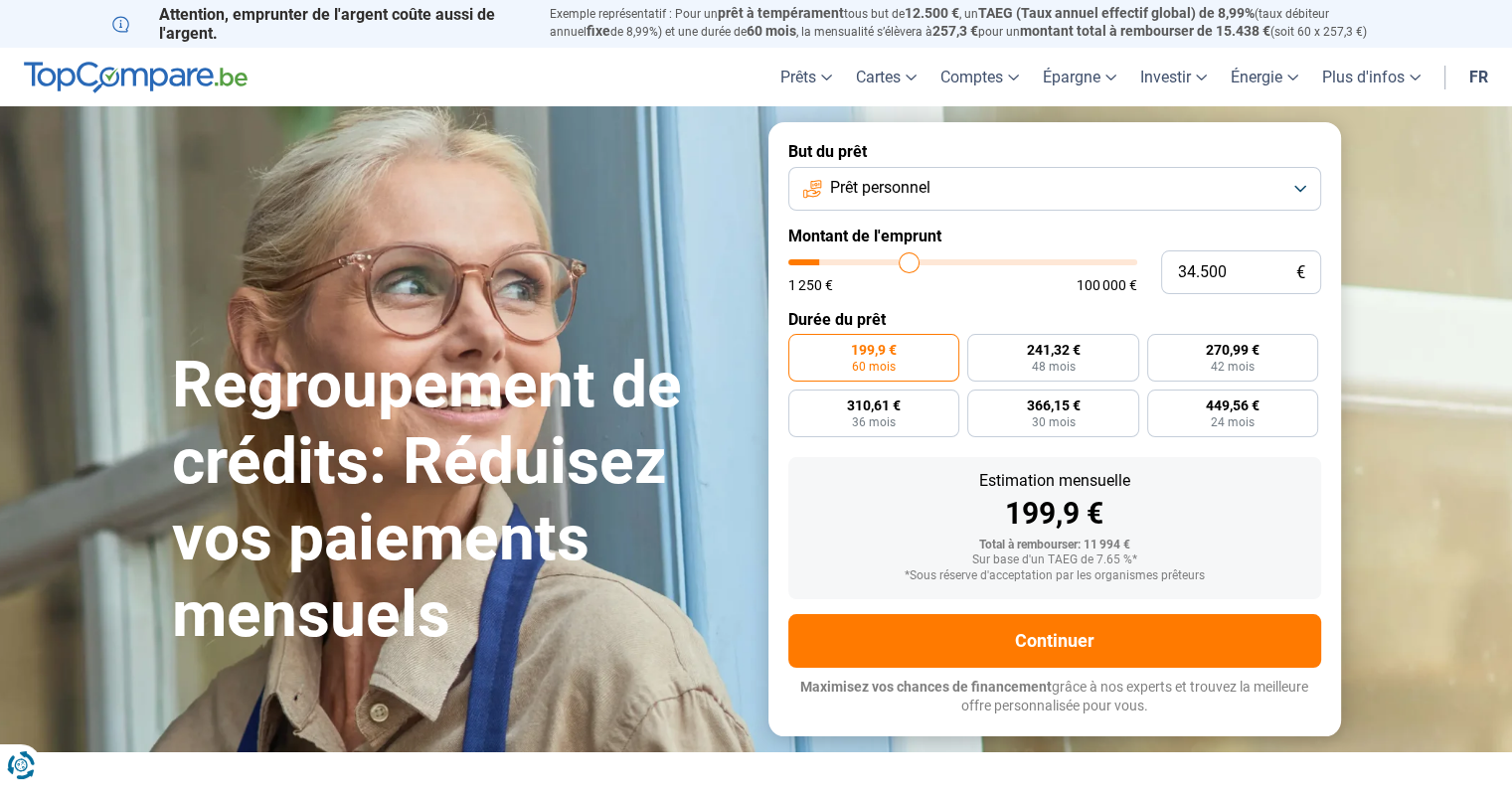type on "37.000" 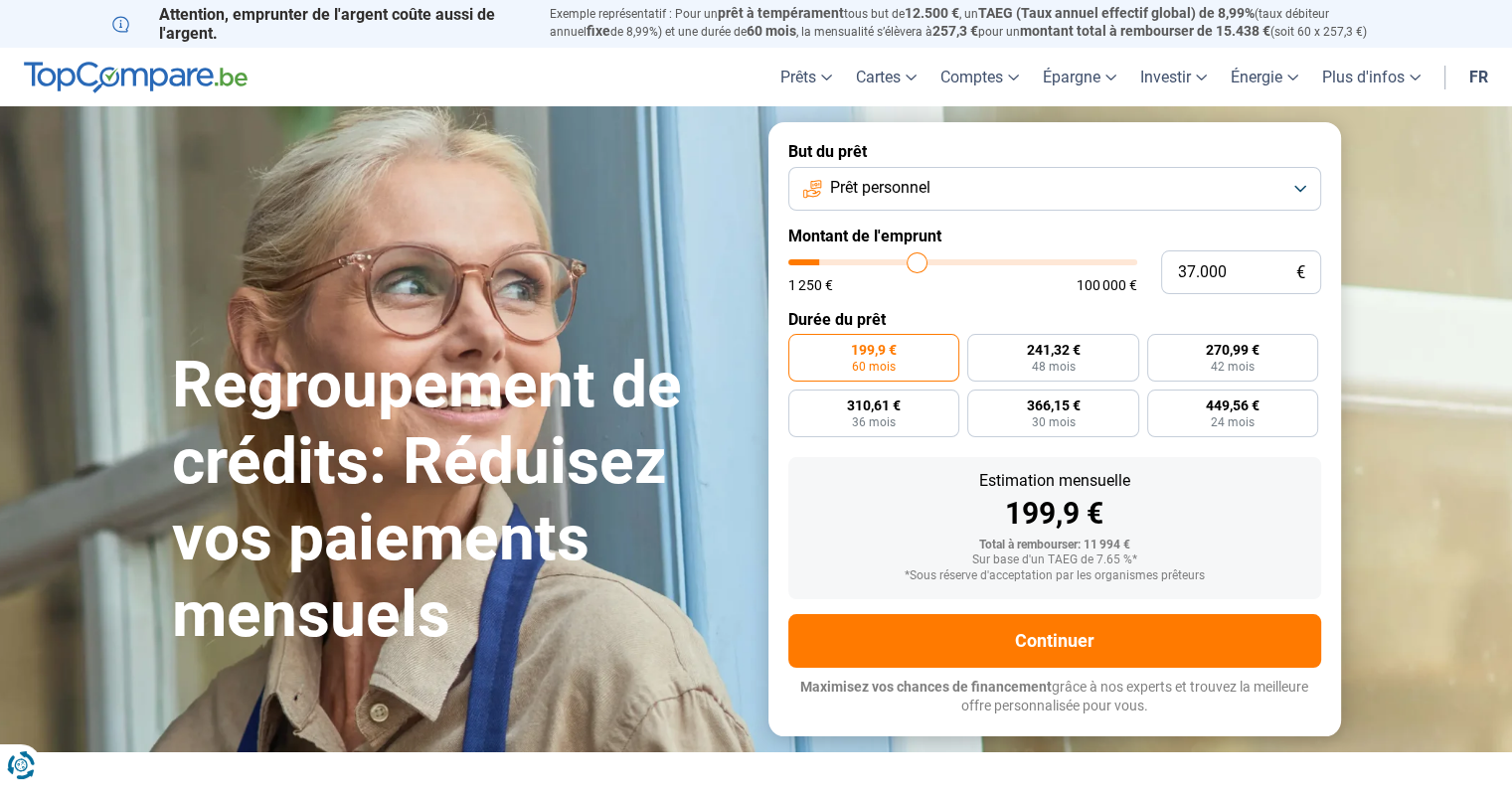 type on "38.000" 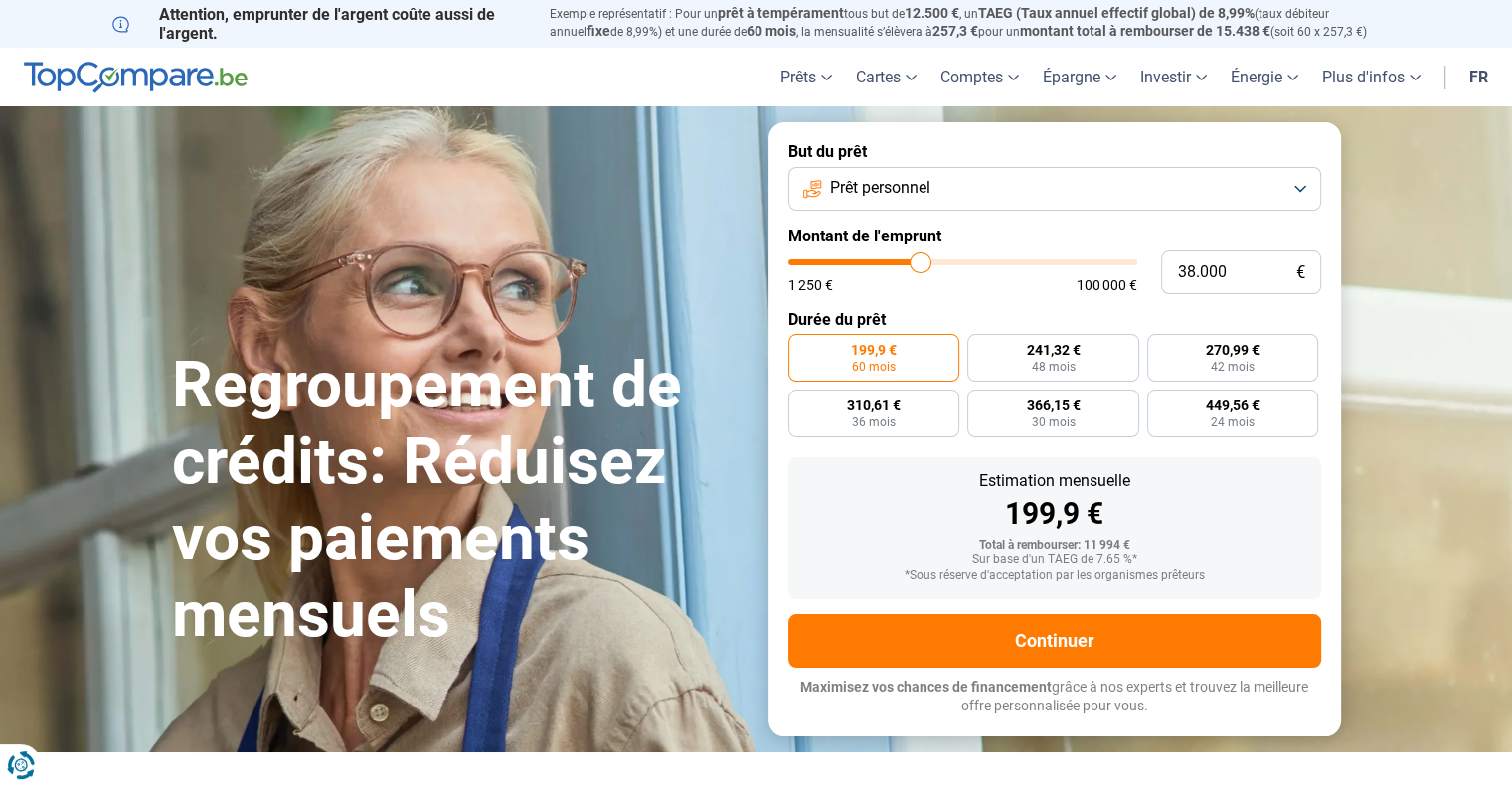 type on "38.250" 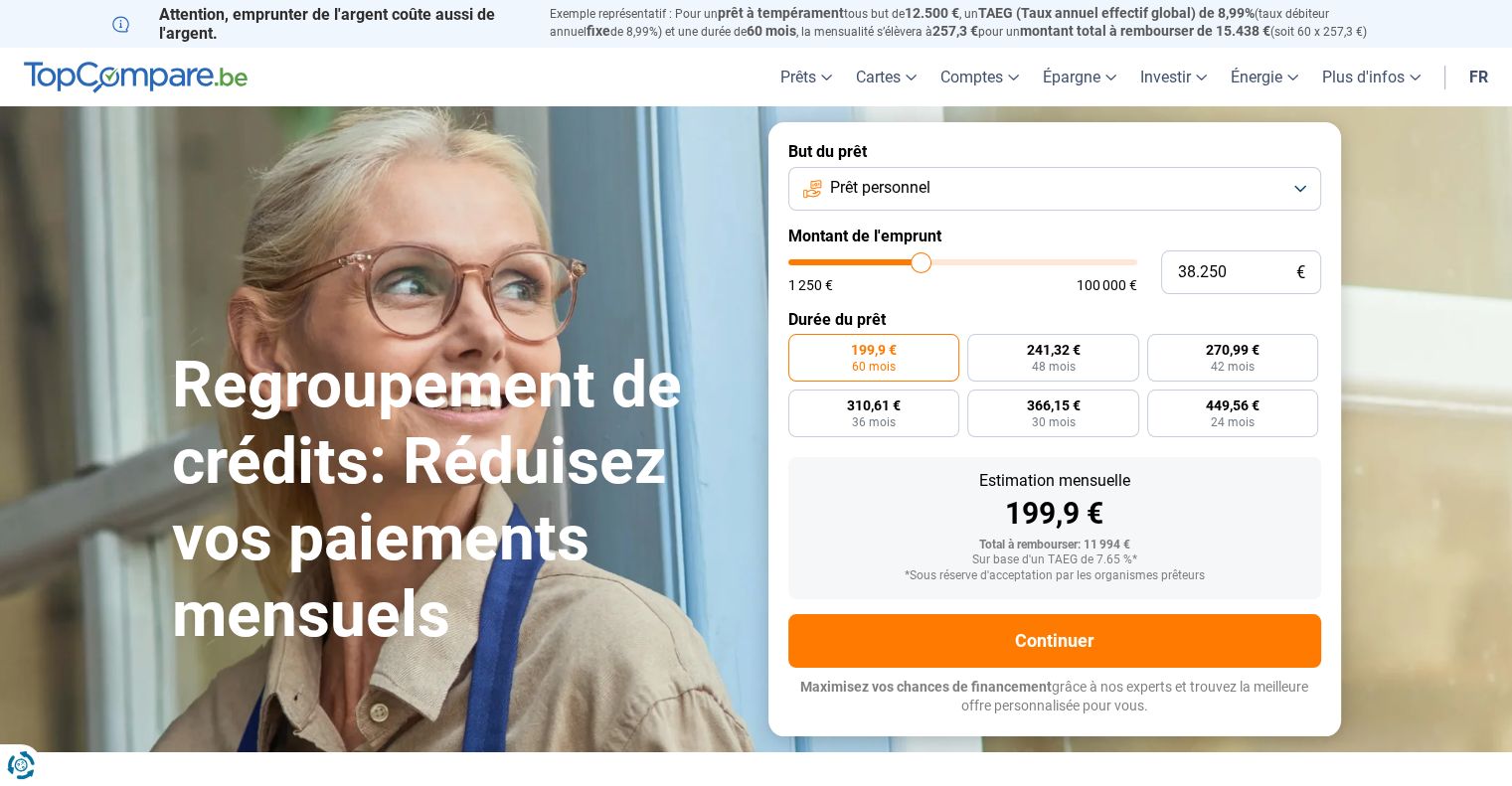 type on "38.750" 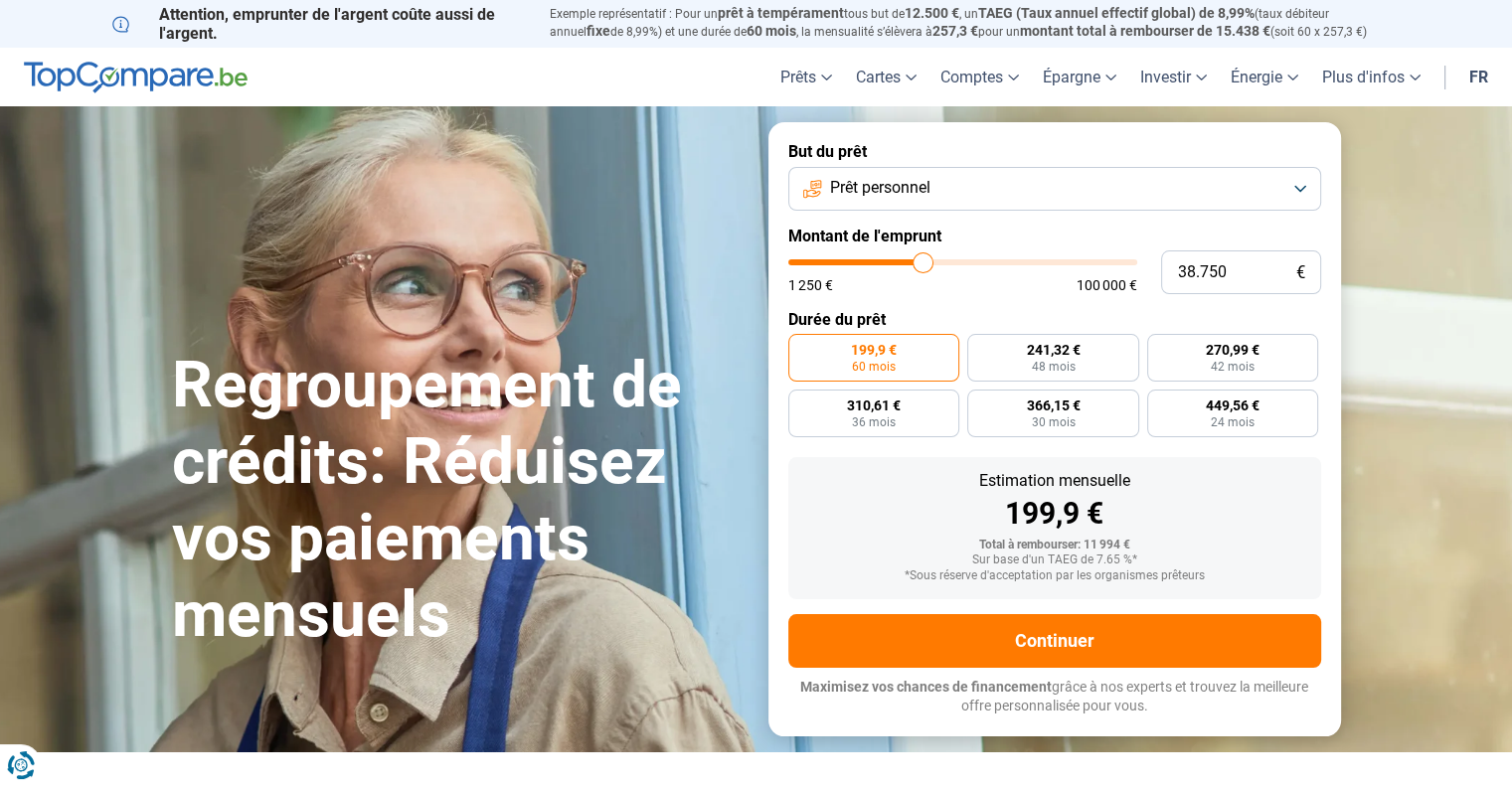 type on "40.750" 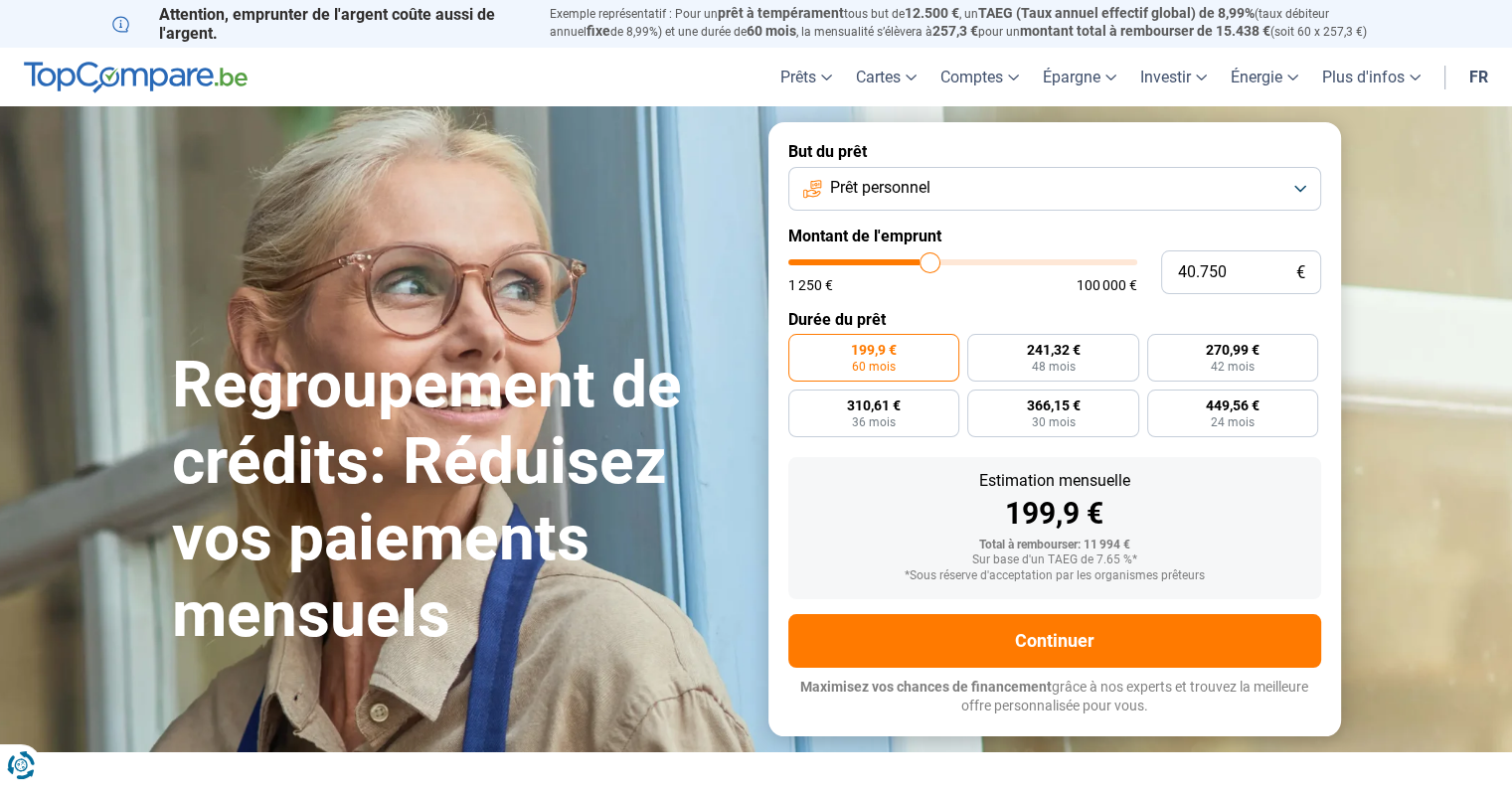 type on "43.250" 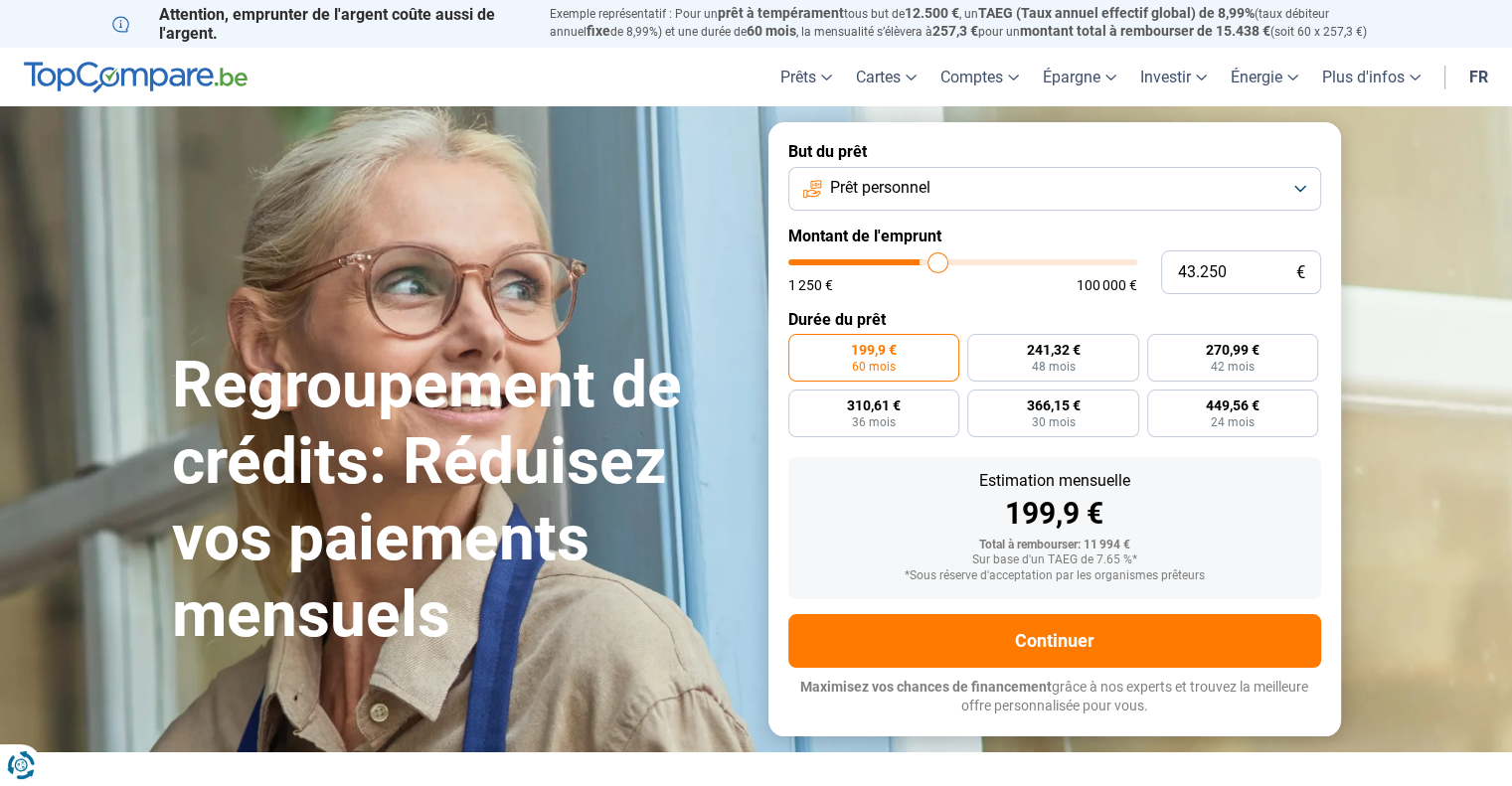 type on "43.750" 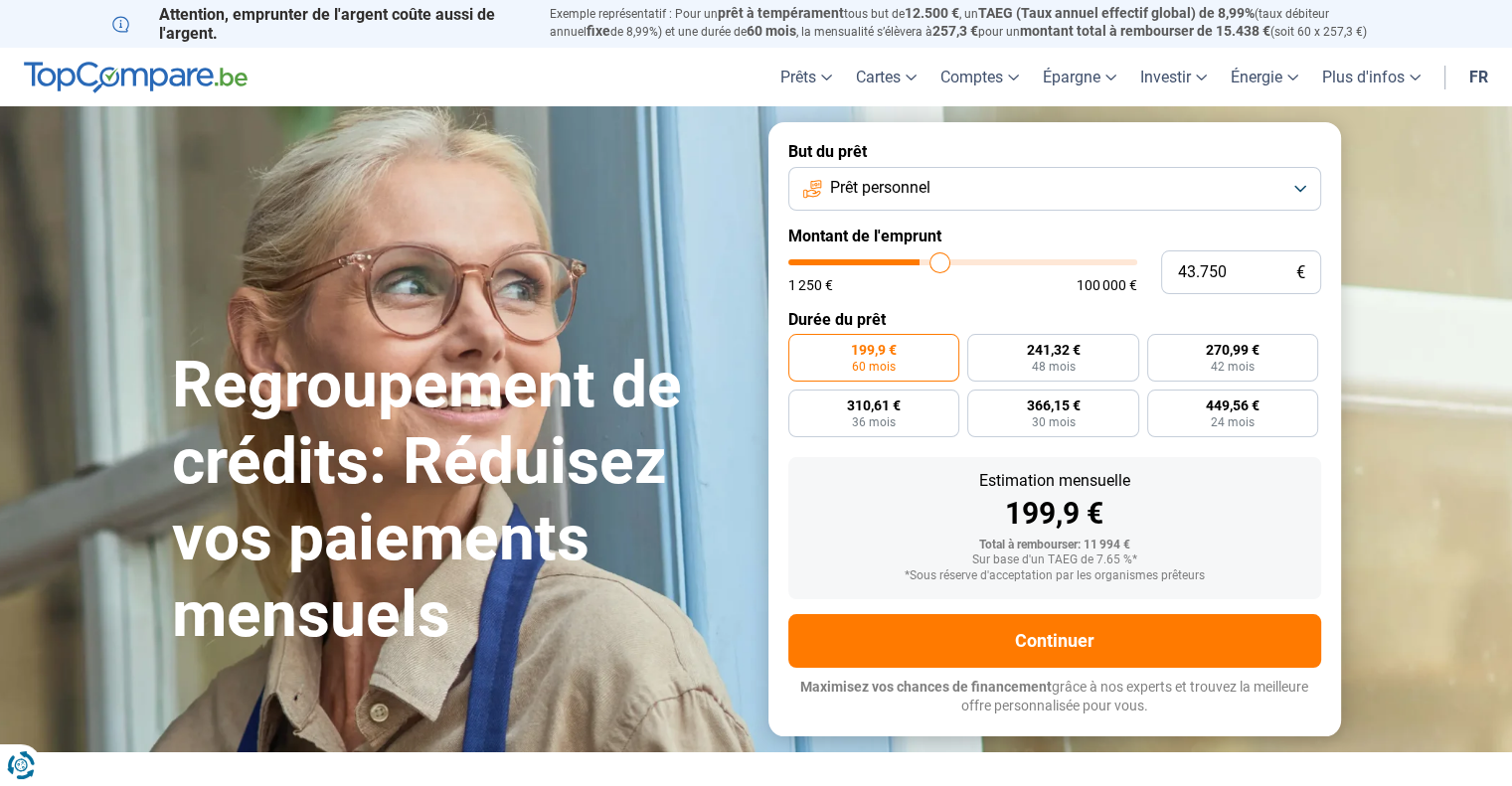 type on "44.000" 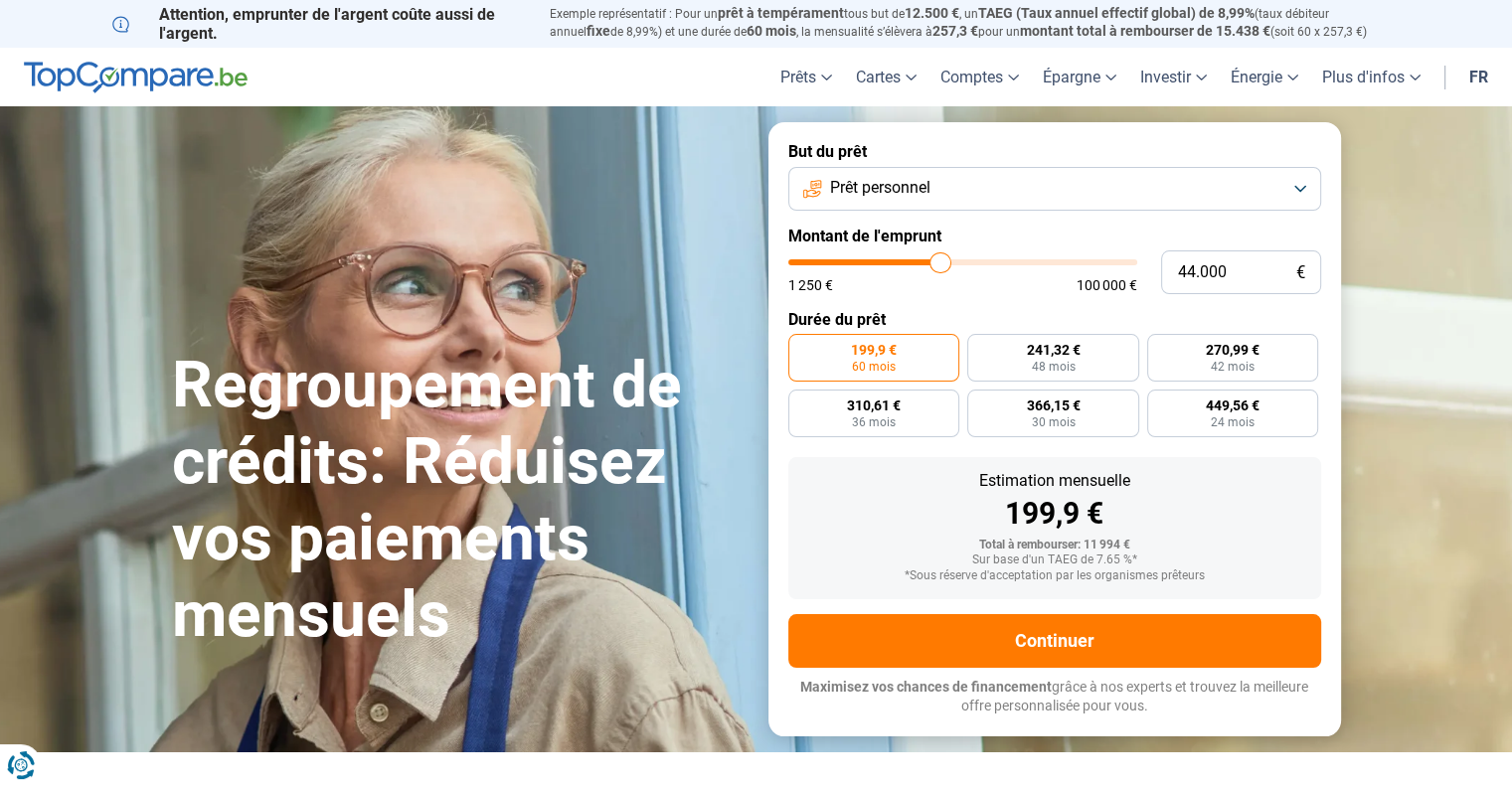 drag, startPoint x: 831, startPoint y: 264, endPoint x: 939, endPoint y: 263, distance: 108.00463 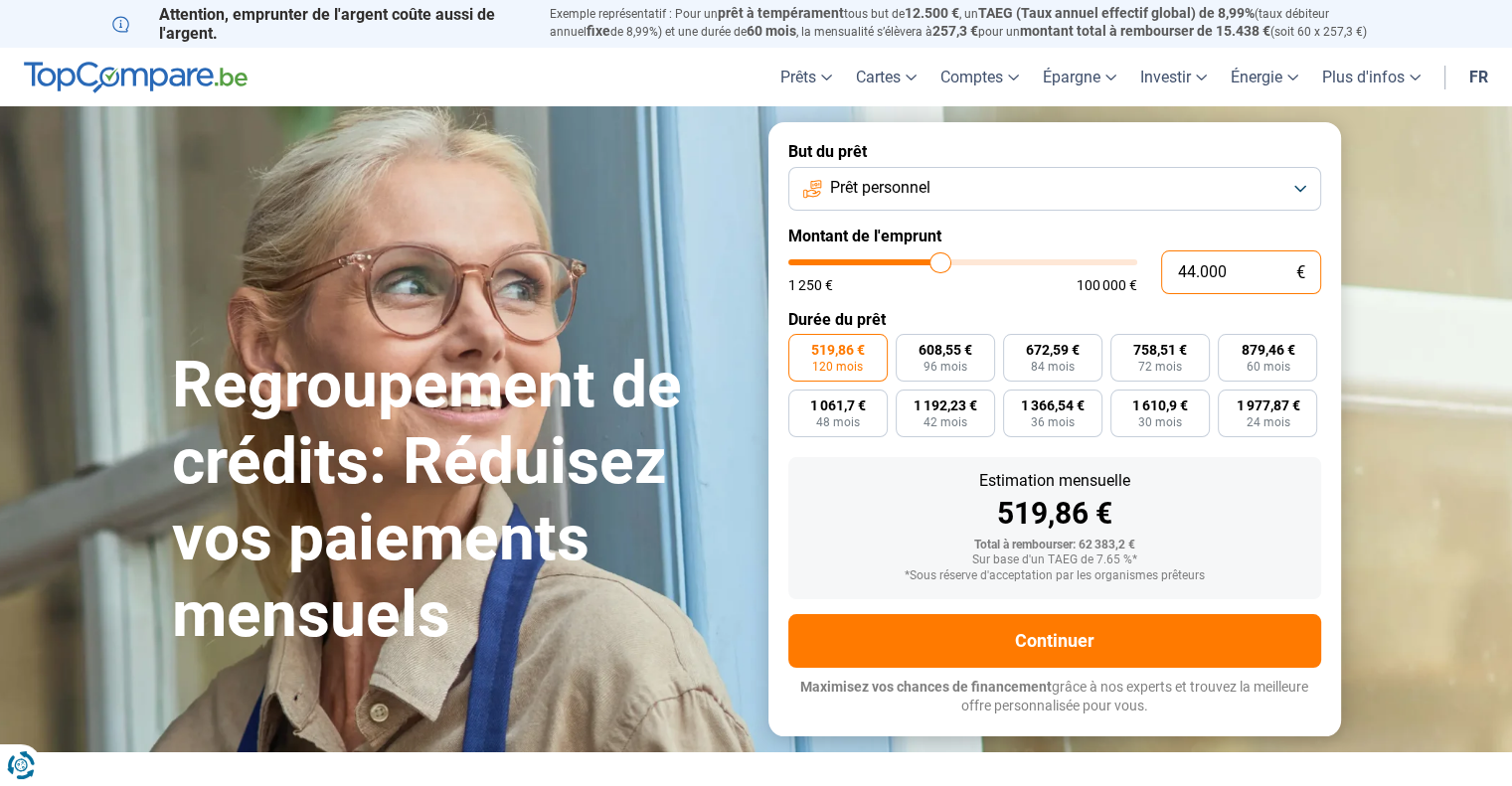 click on "44.000" at bounding box center [1241, 272] 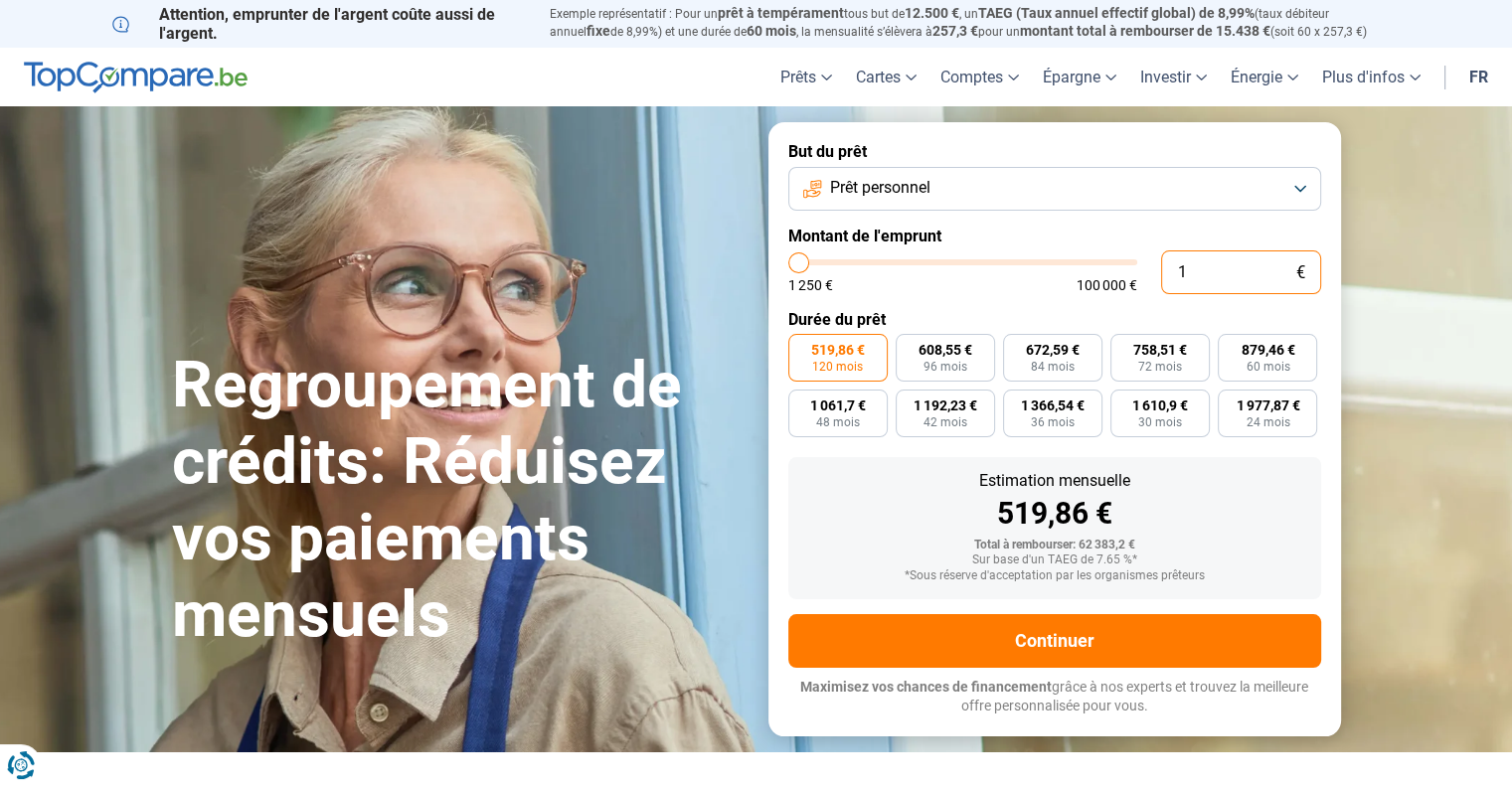 type on "17" 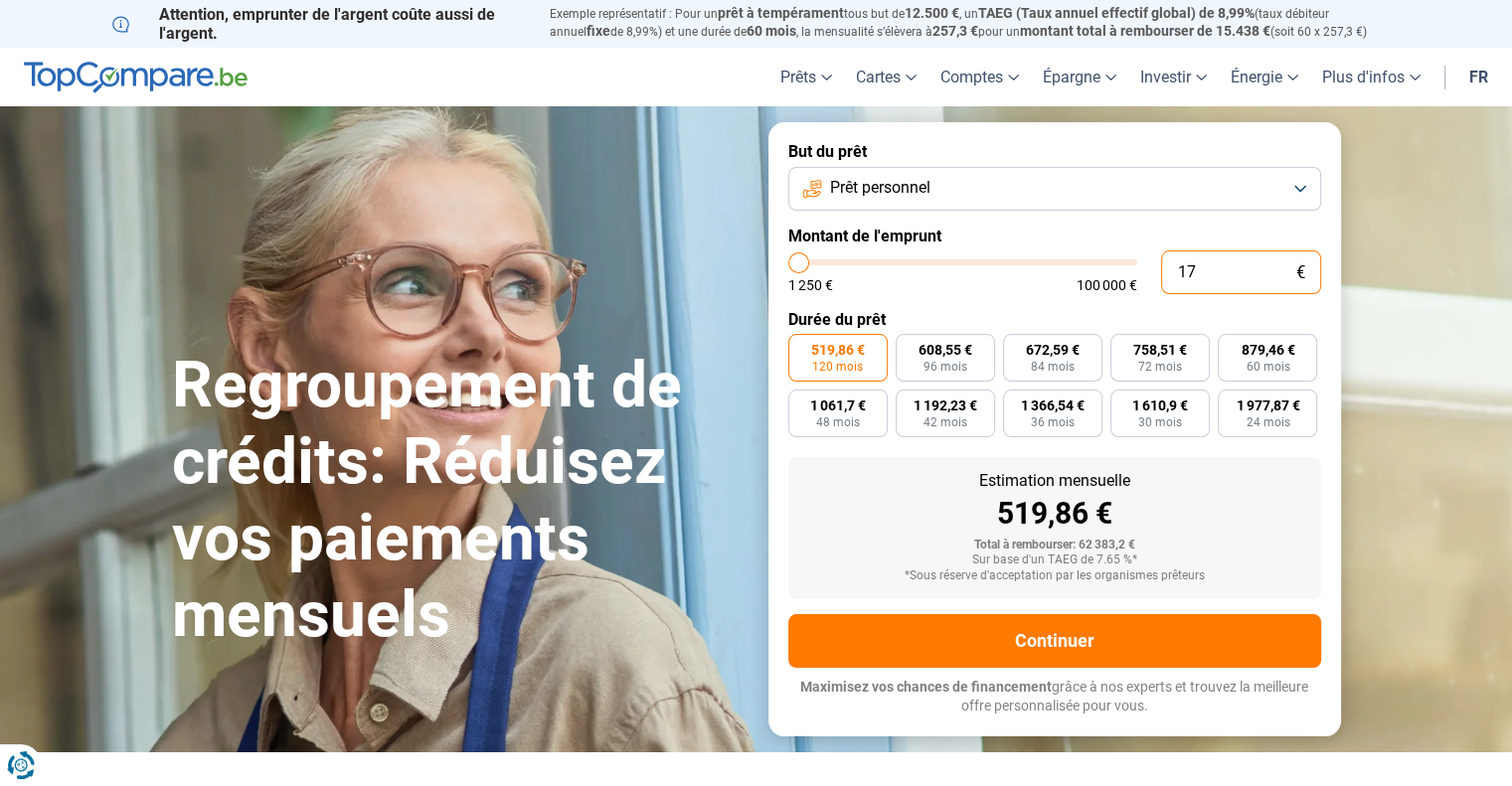 type on "170" 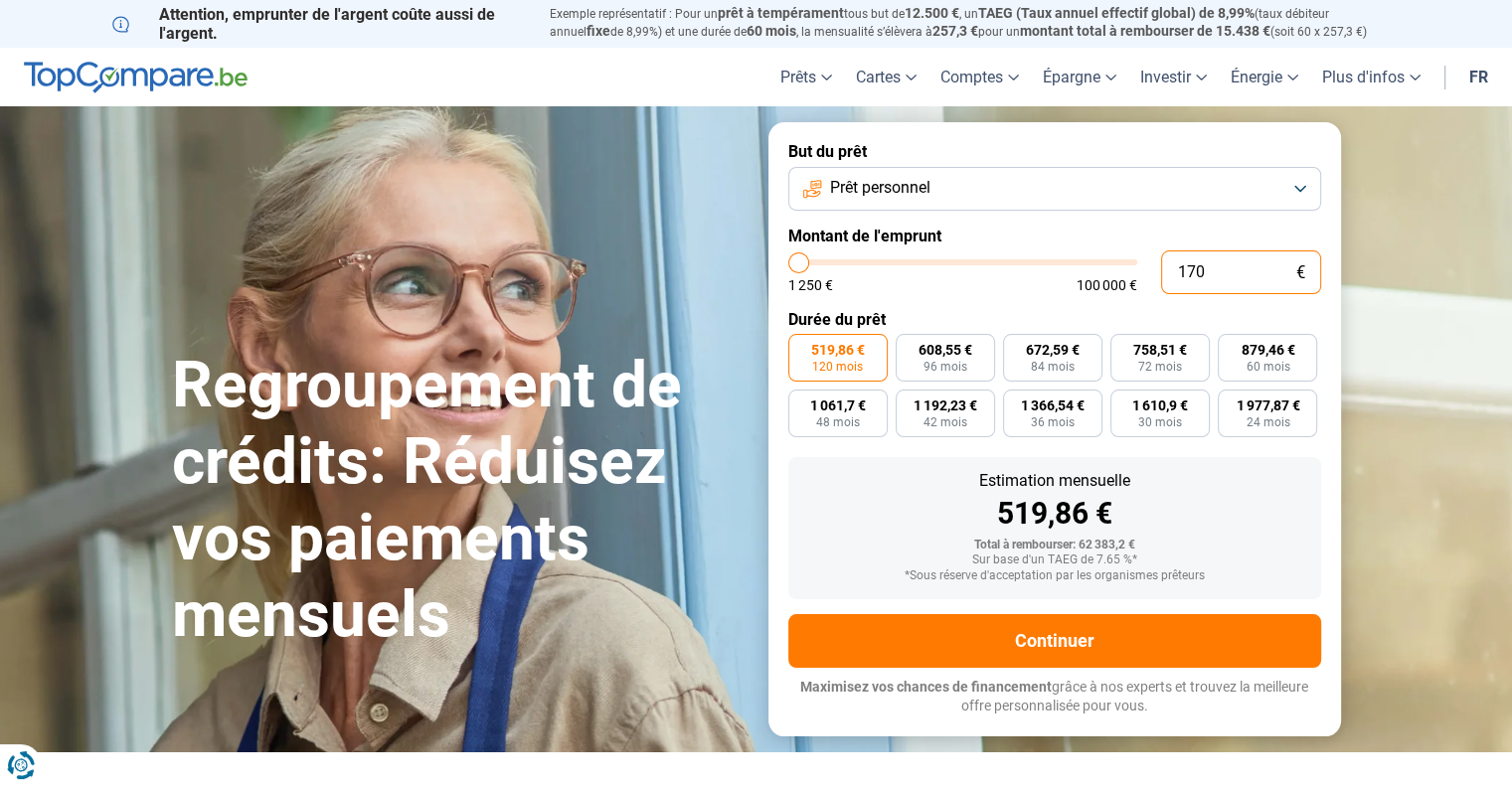 type on "1.700" 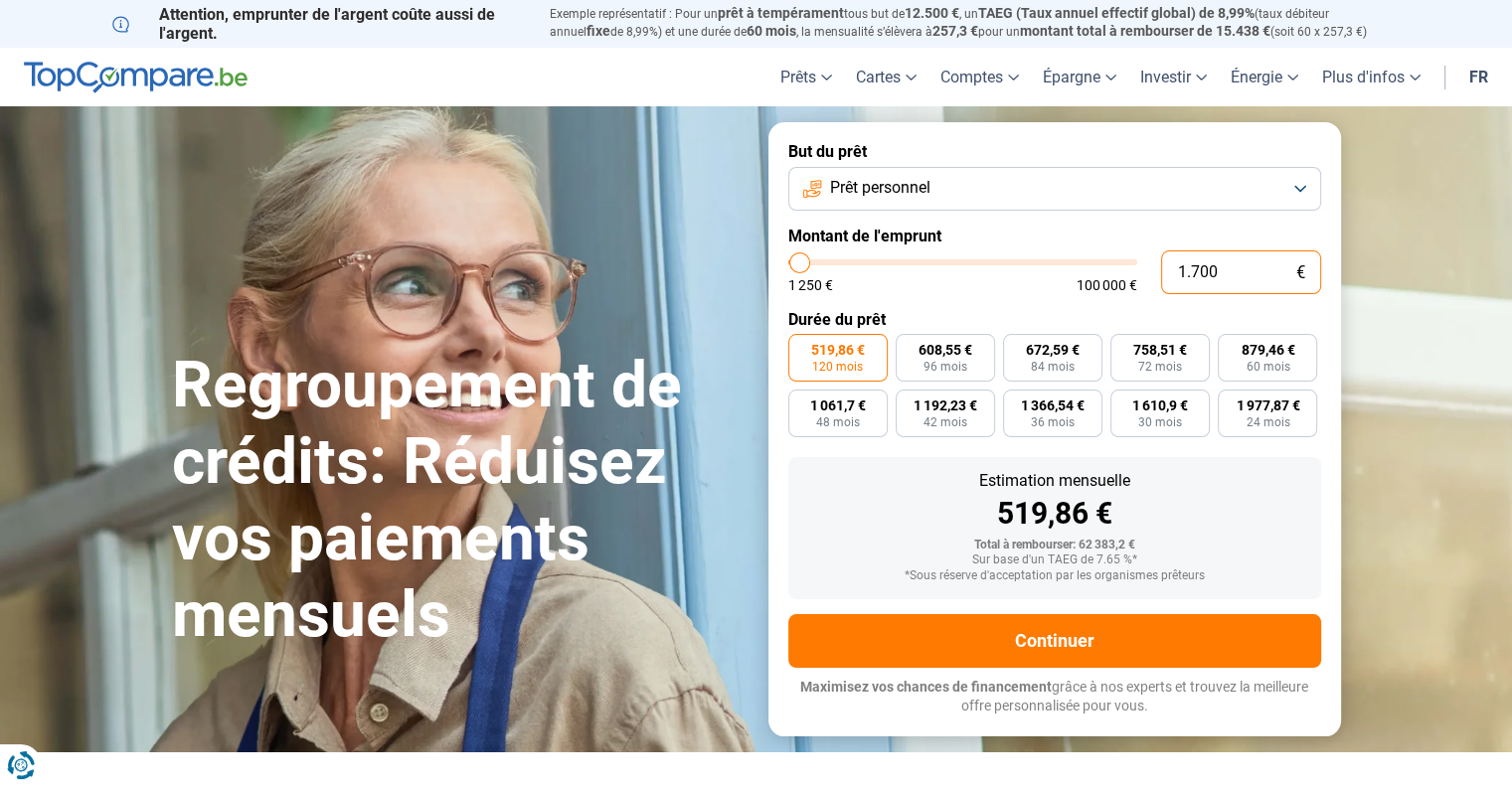 type on "17.000" 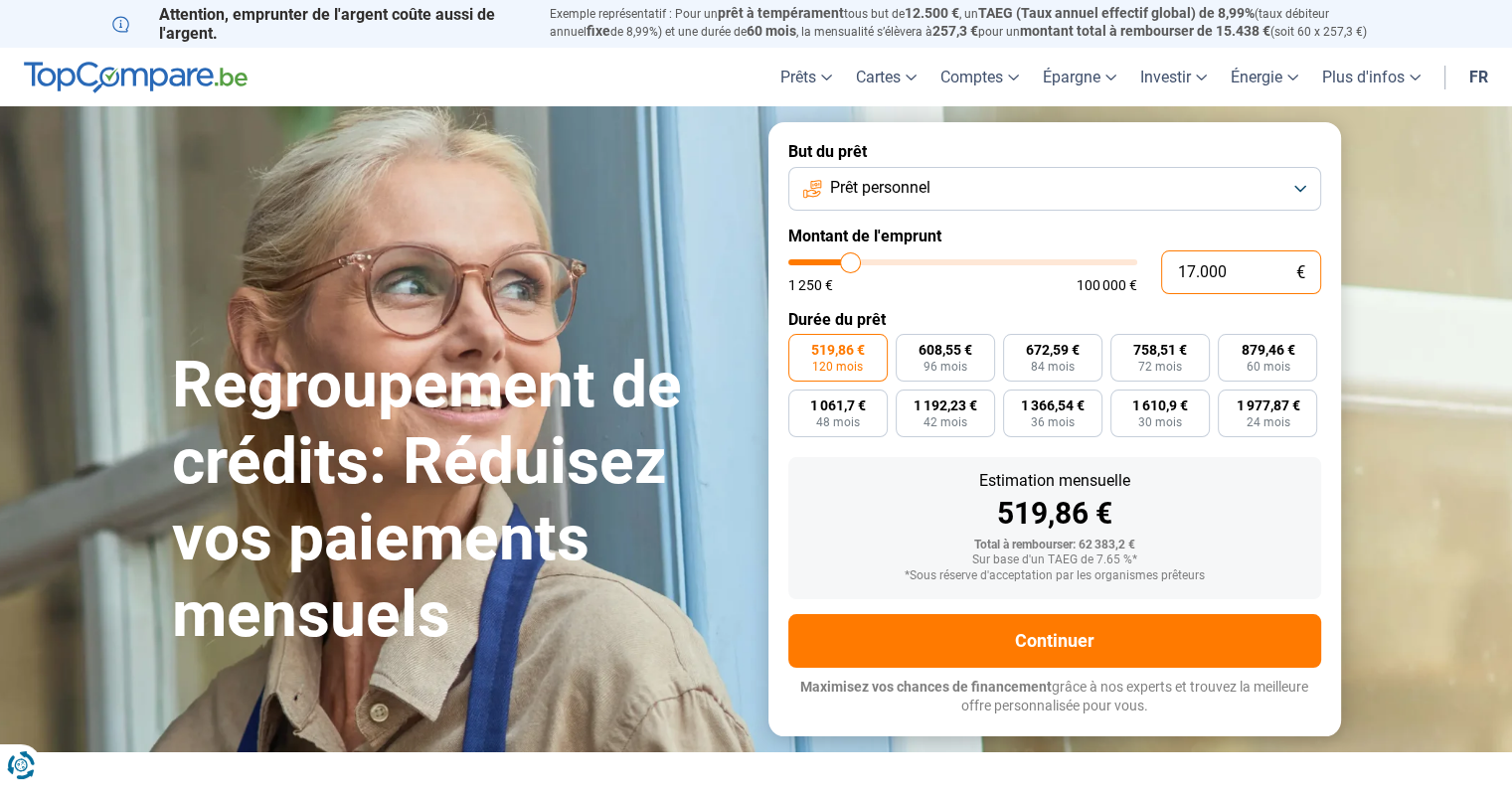 radio on "true" 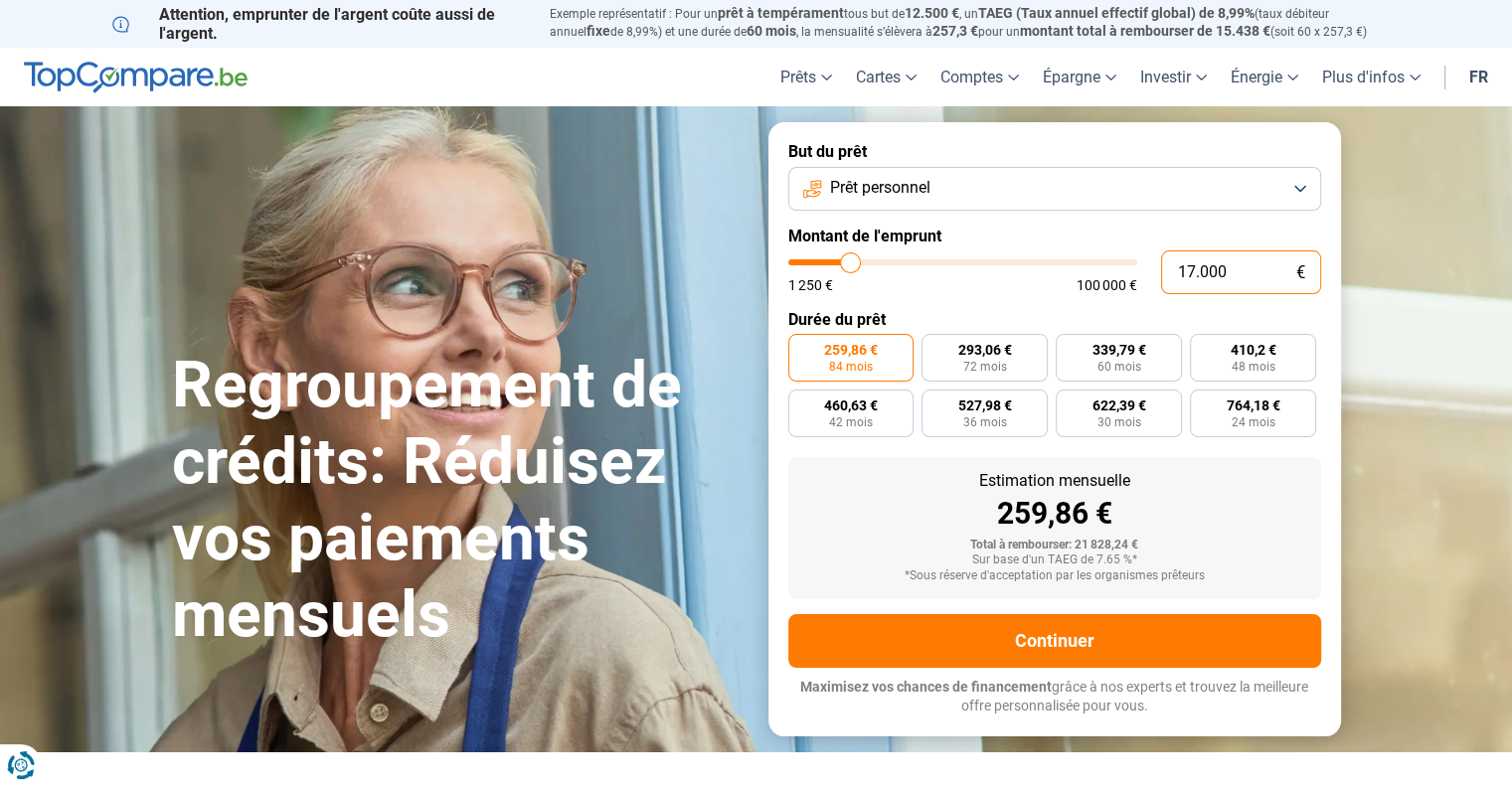 type on "17.000" 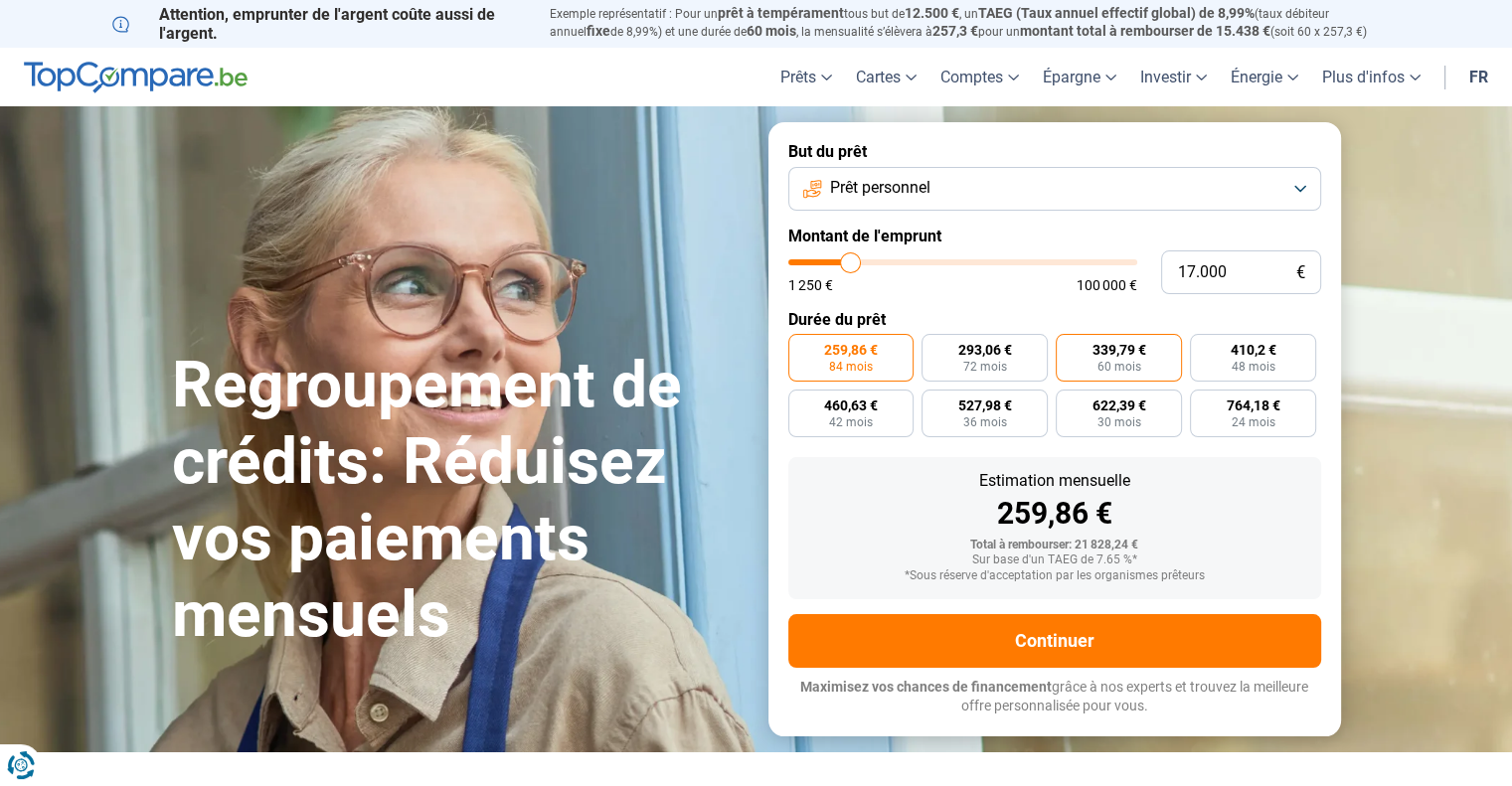 click on "339,79 €" at bounding box center (1119, 350) 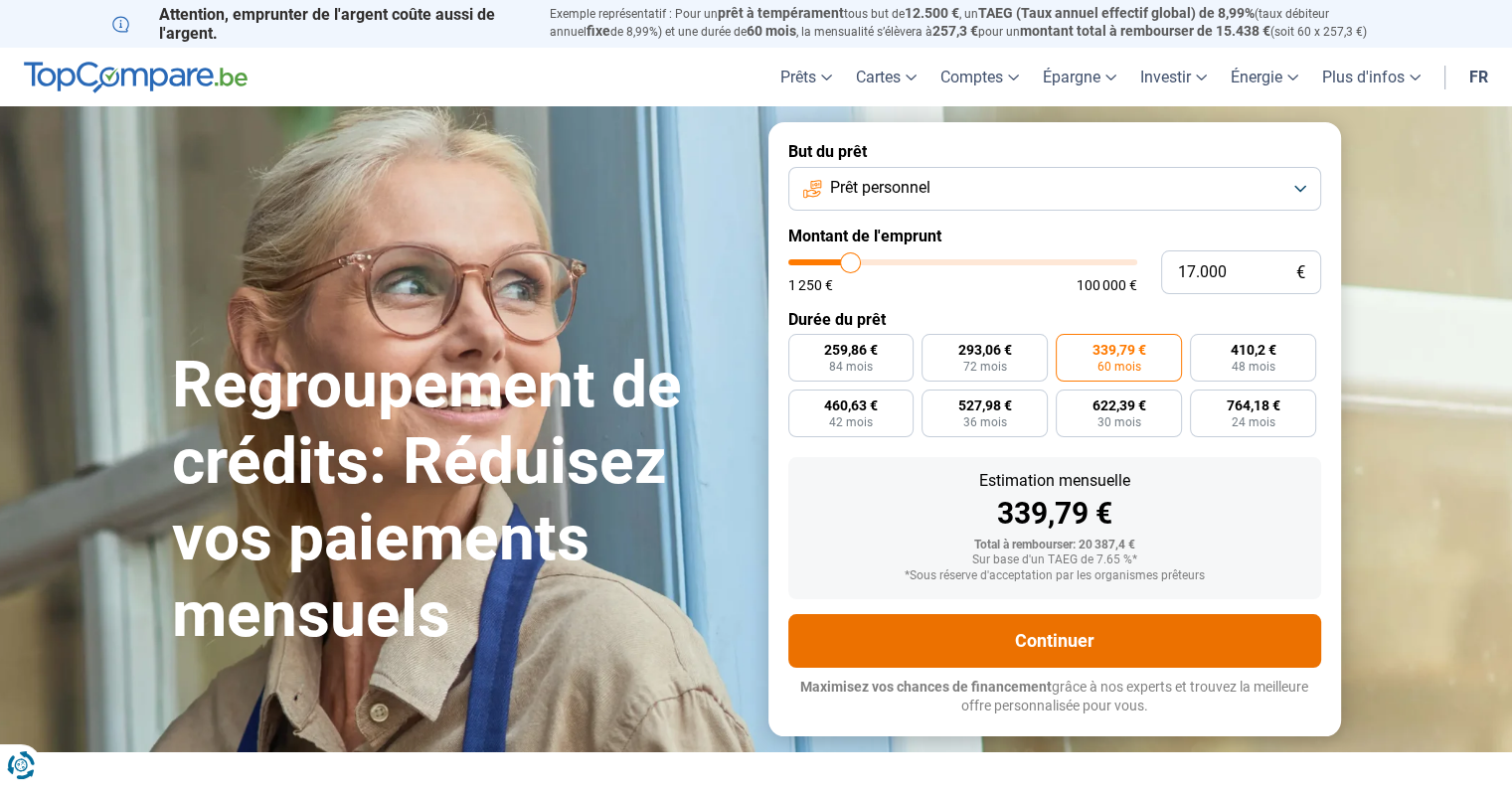 click on "Continuer" at bounding box center (1055, 641) 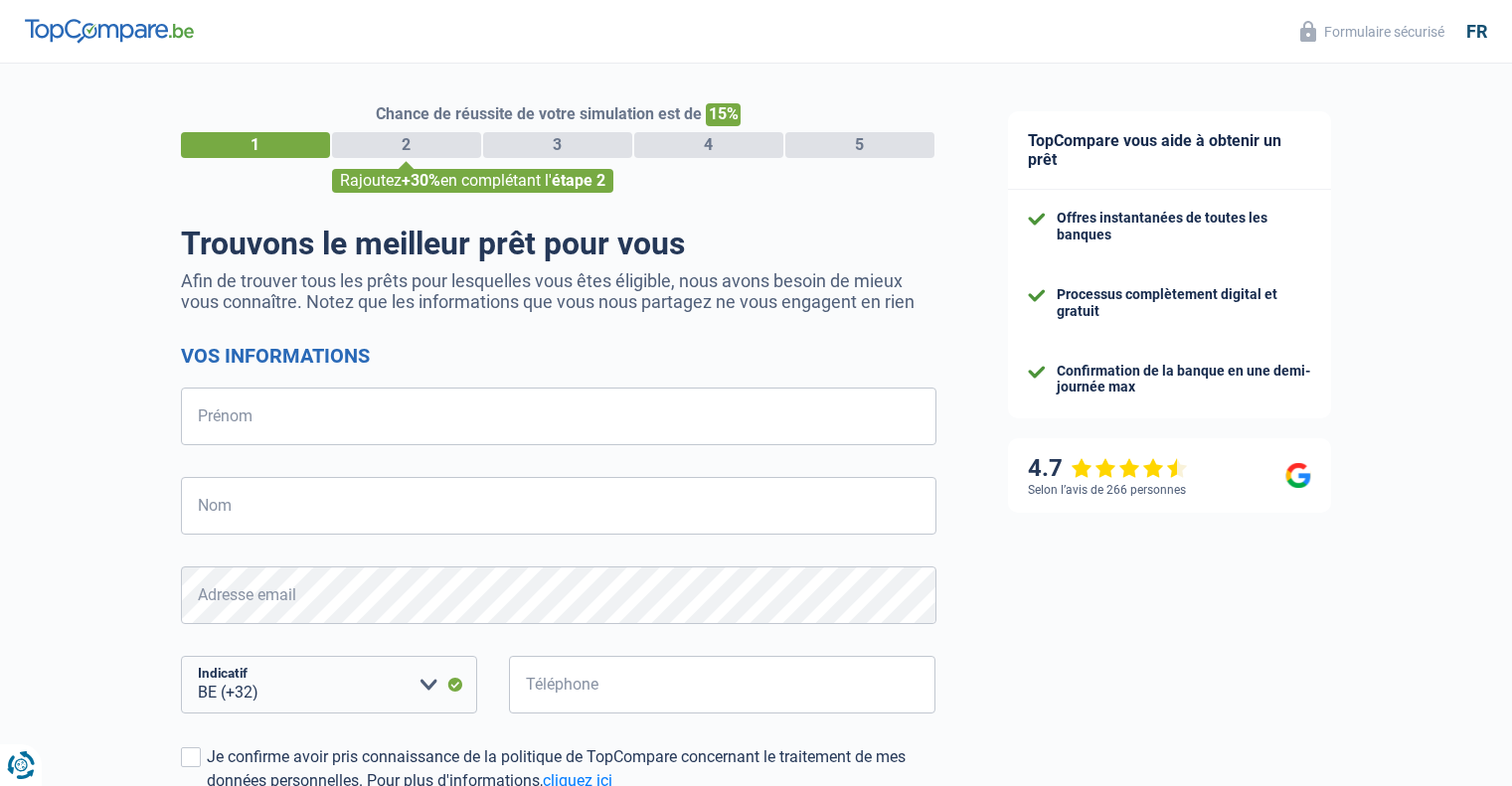 select on "32" 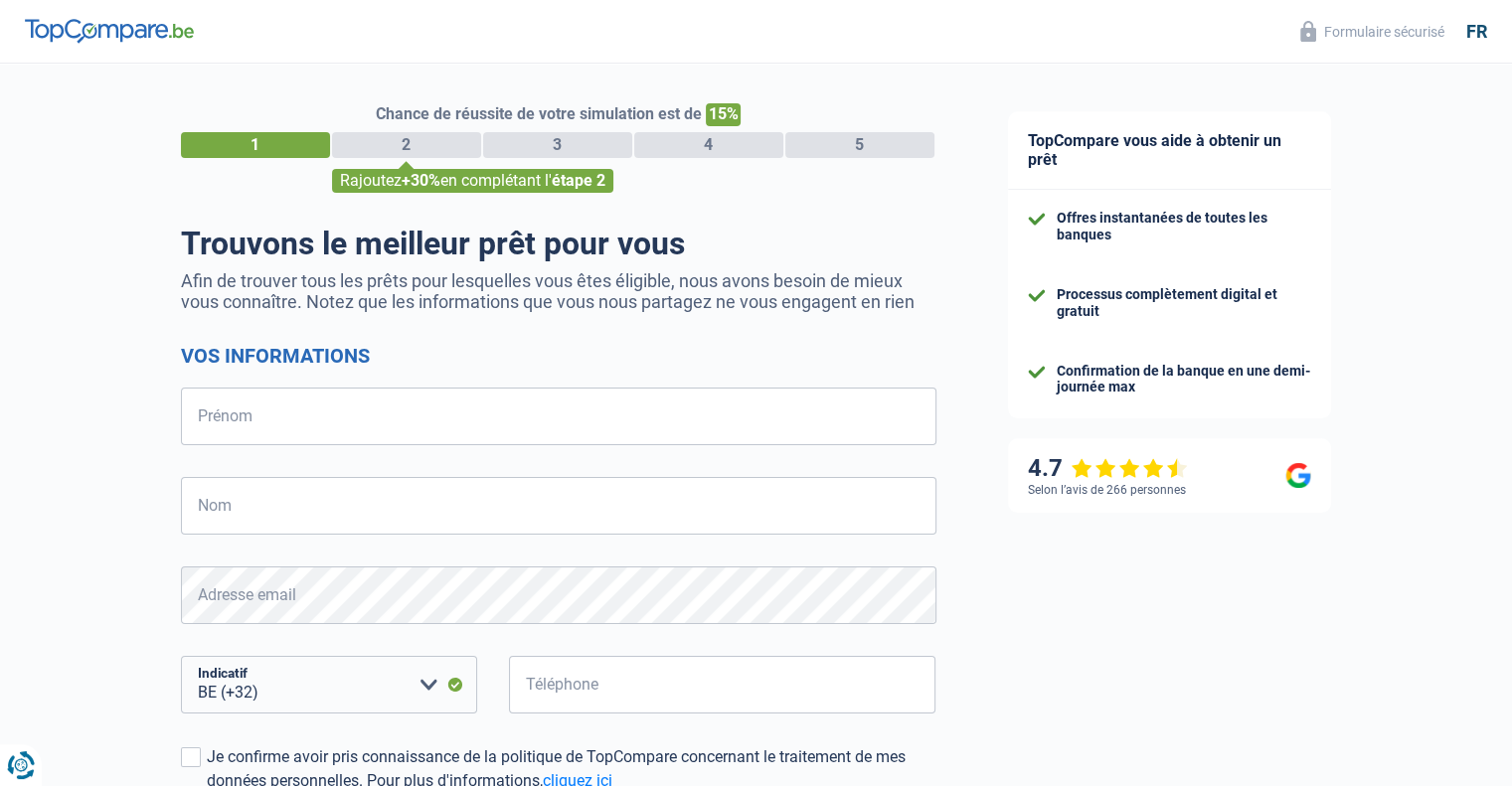 scroll, scrollTop: 0, scrollLeft: 0, axis: both 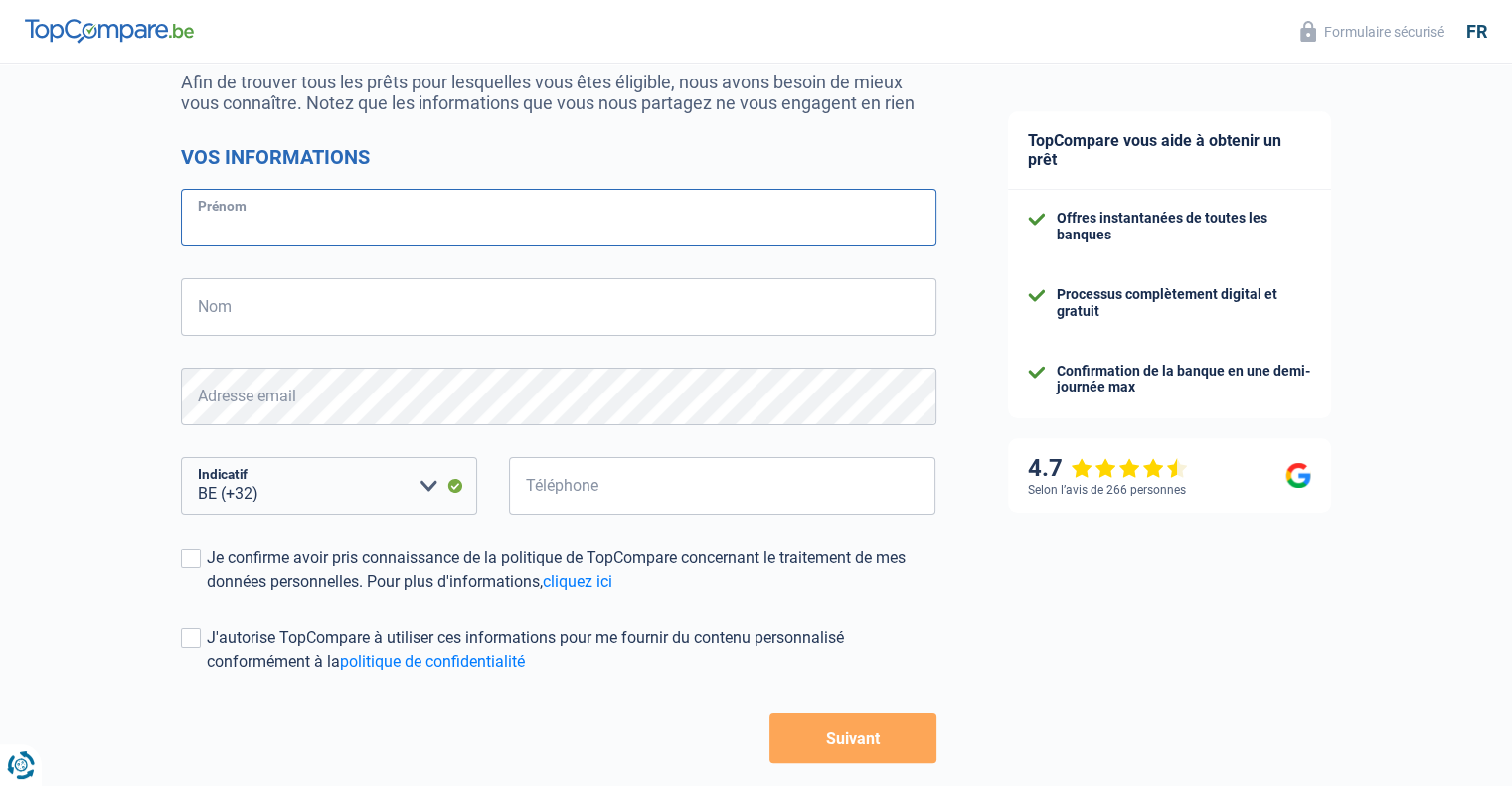click on "Prénom" at bounding box center (559, 218) 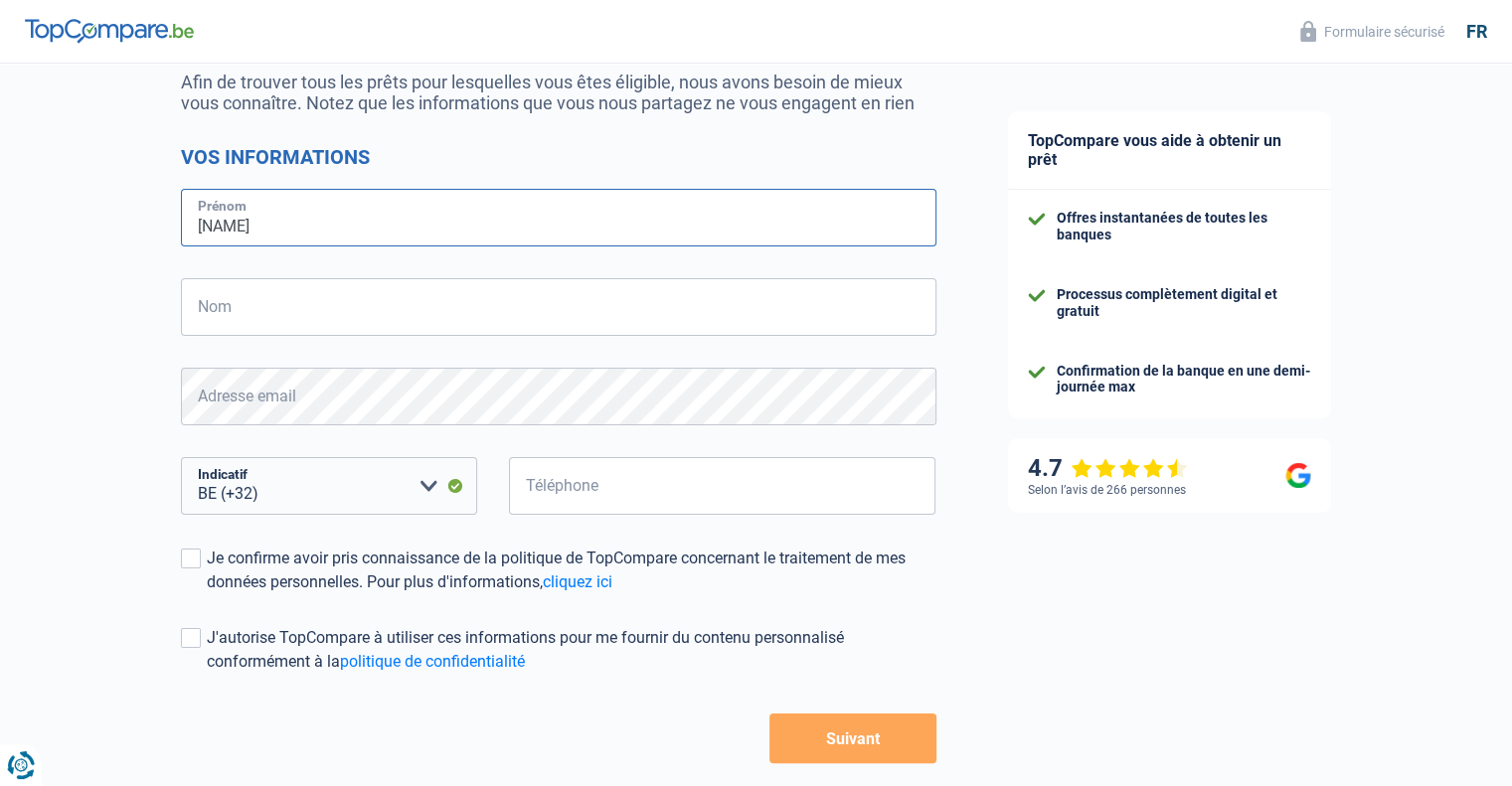 type on "[NAME]" 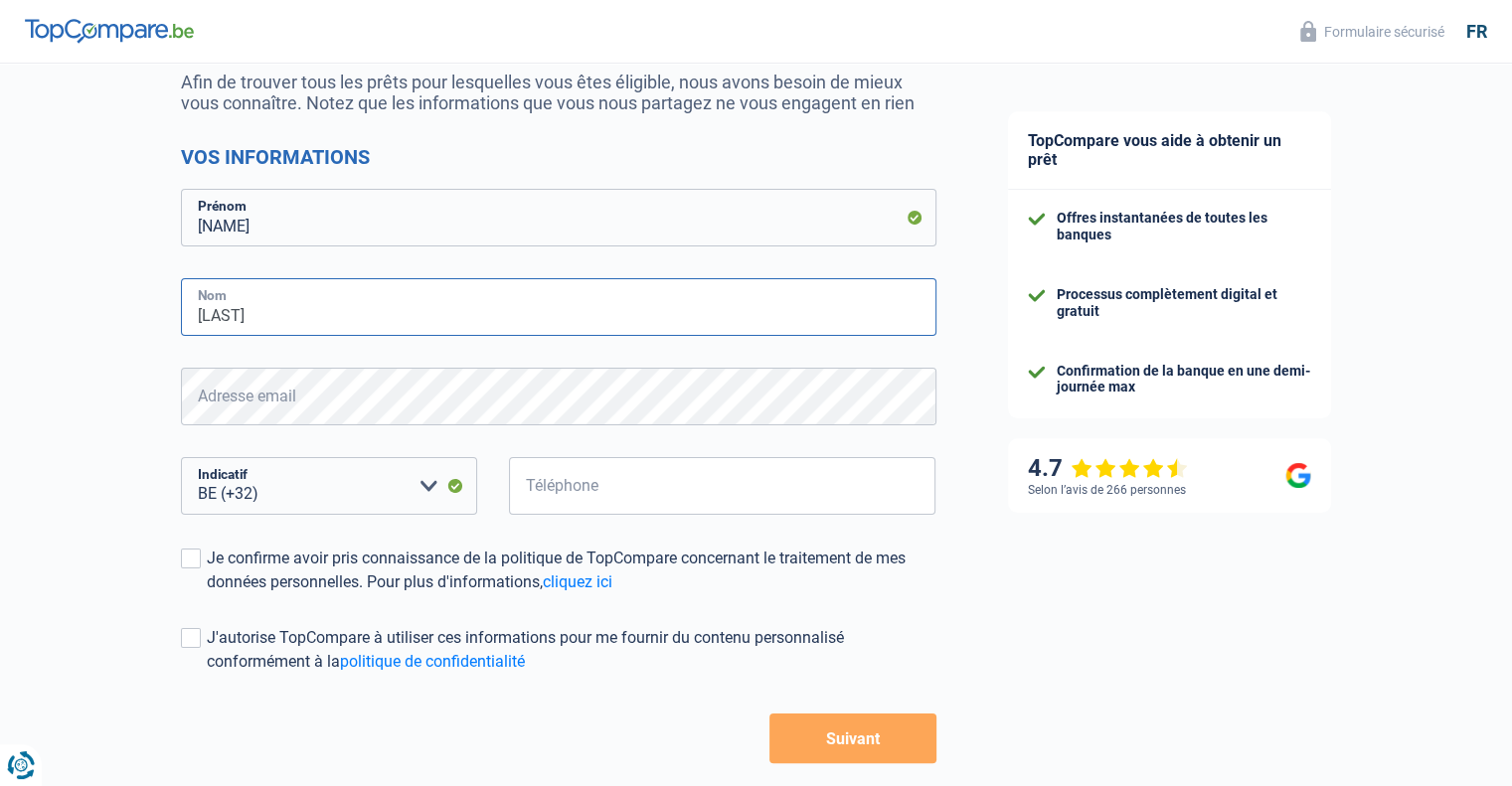 type on "[LAST]" 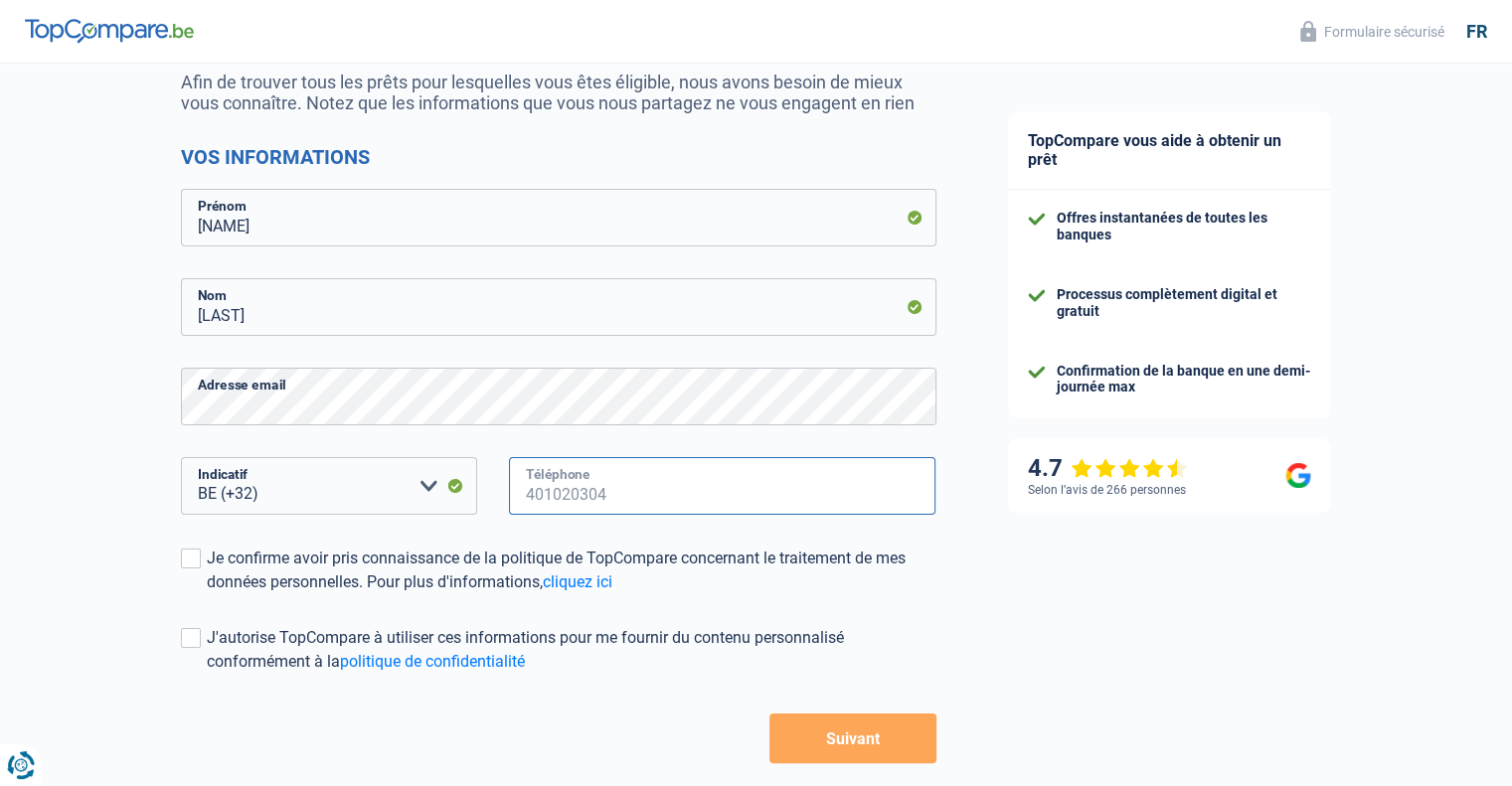 click on "Téléphone" at bounding box center (723, 486) 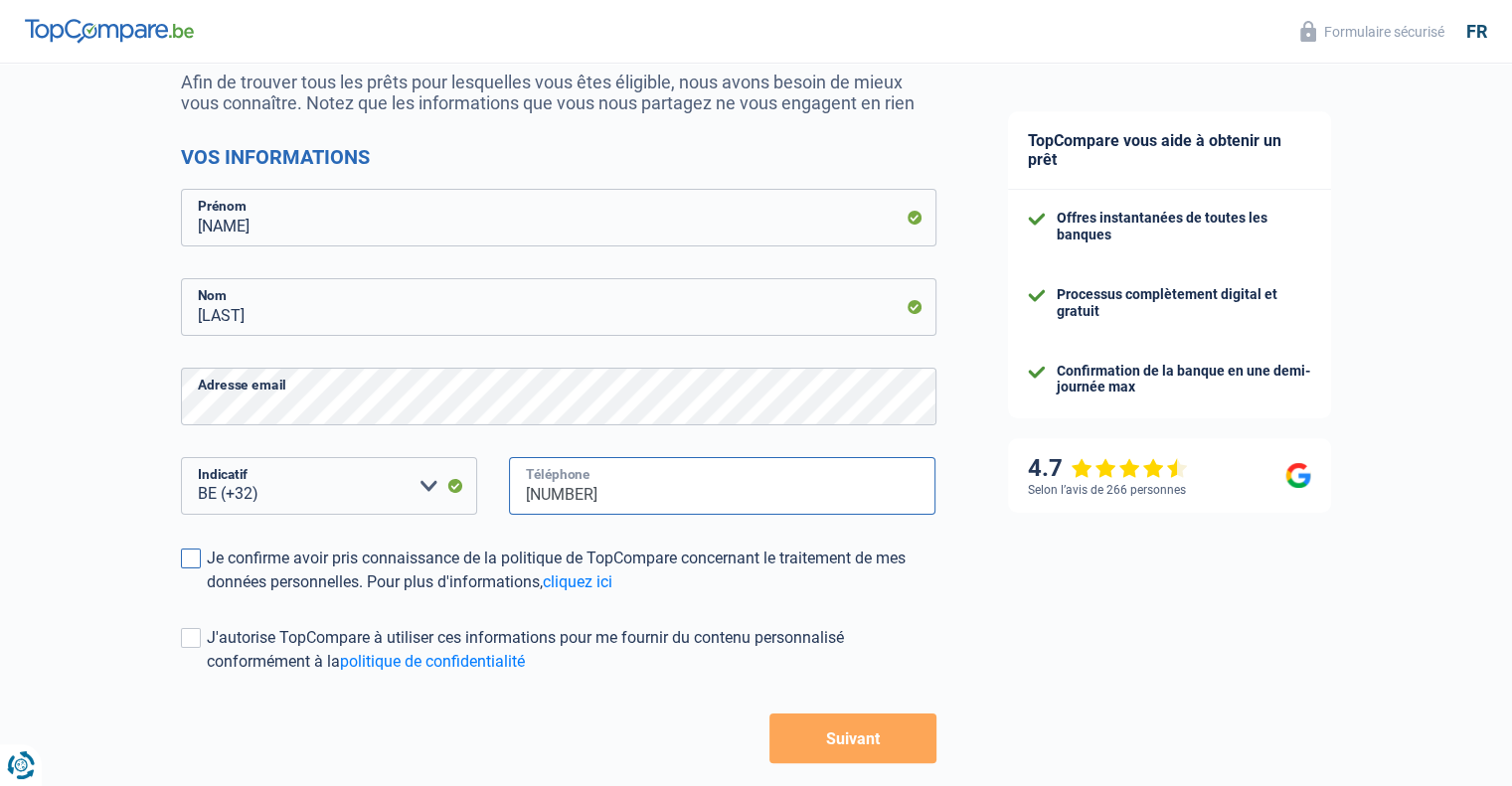 type on "[NUMBER]" 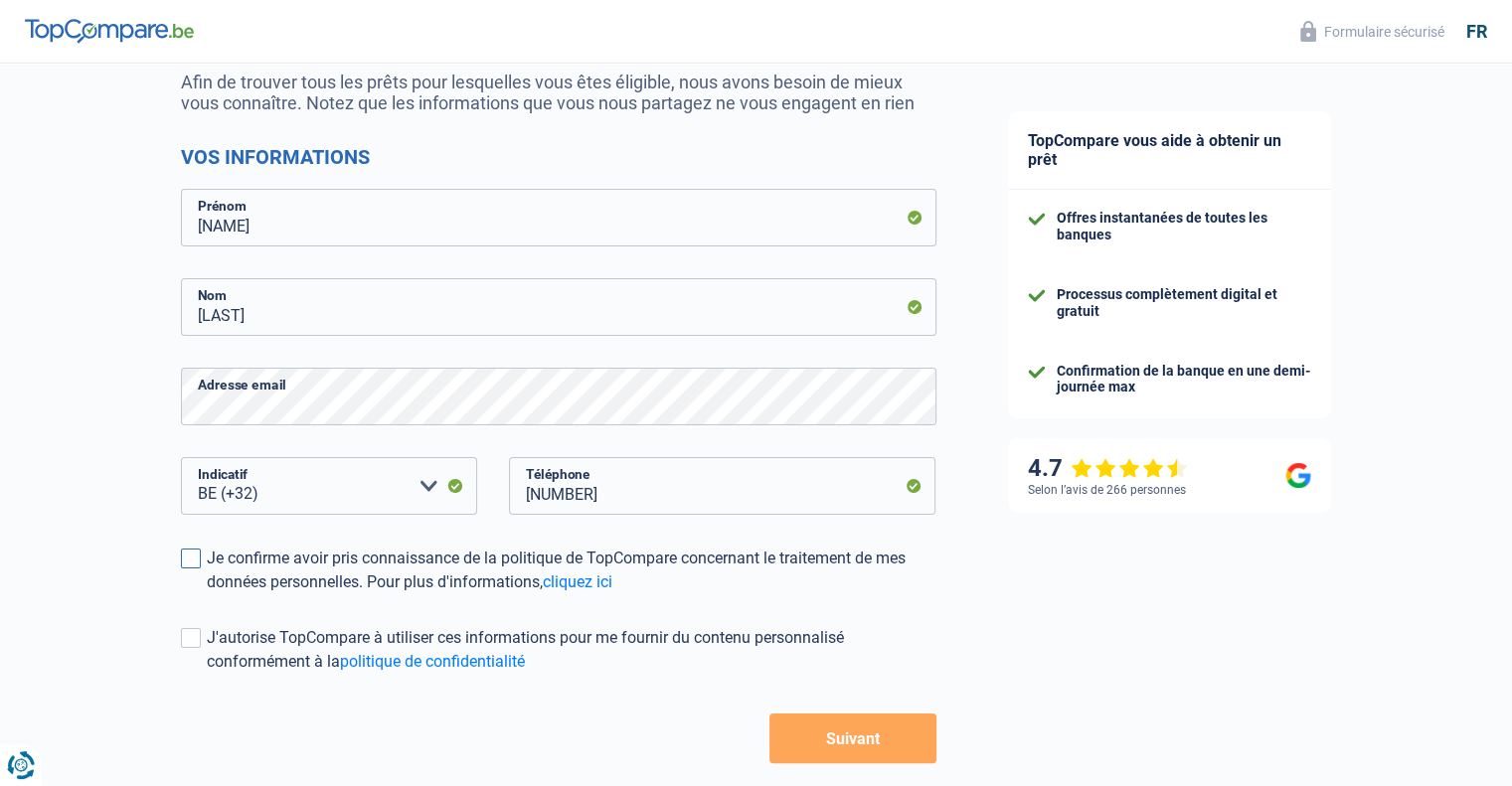 click at bounding box center [191, 558] 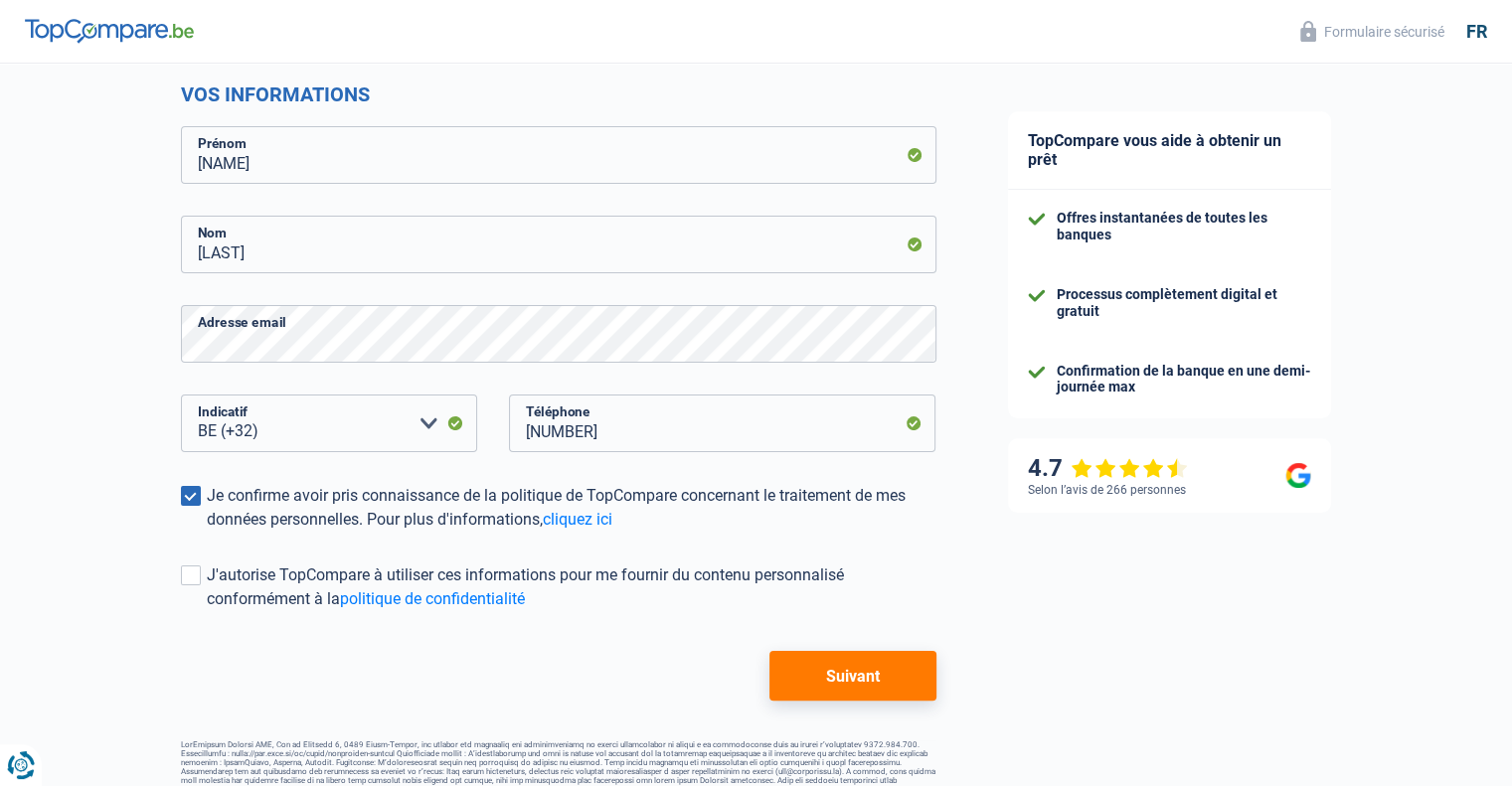 scroll, scrollTop: 294, scrollLeft: 0, axis: vertical 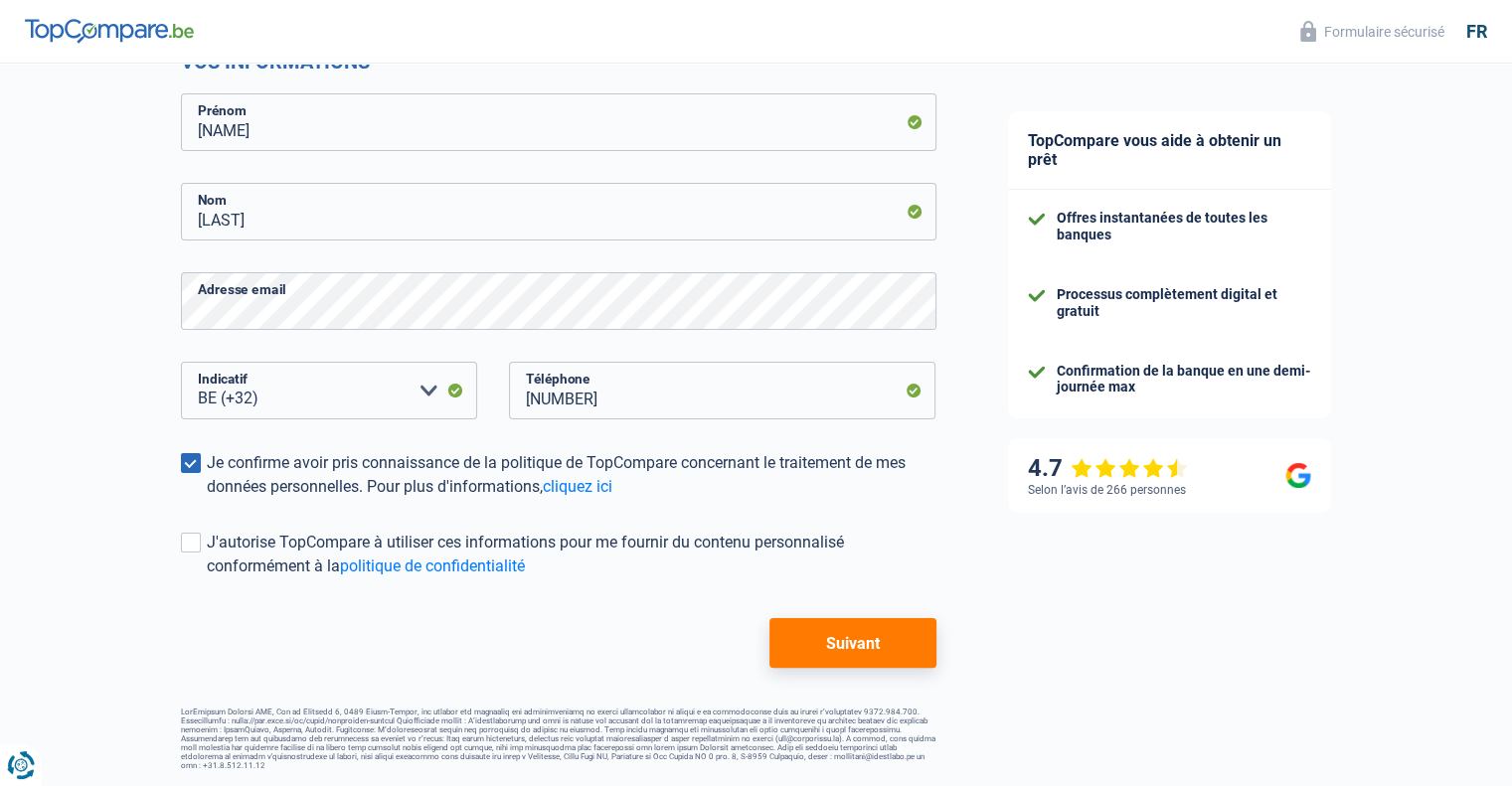 click on "Suivant" at bounding box center (852, 643) 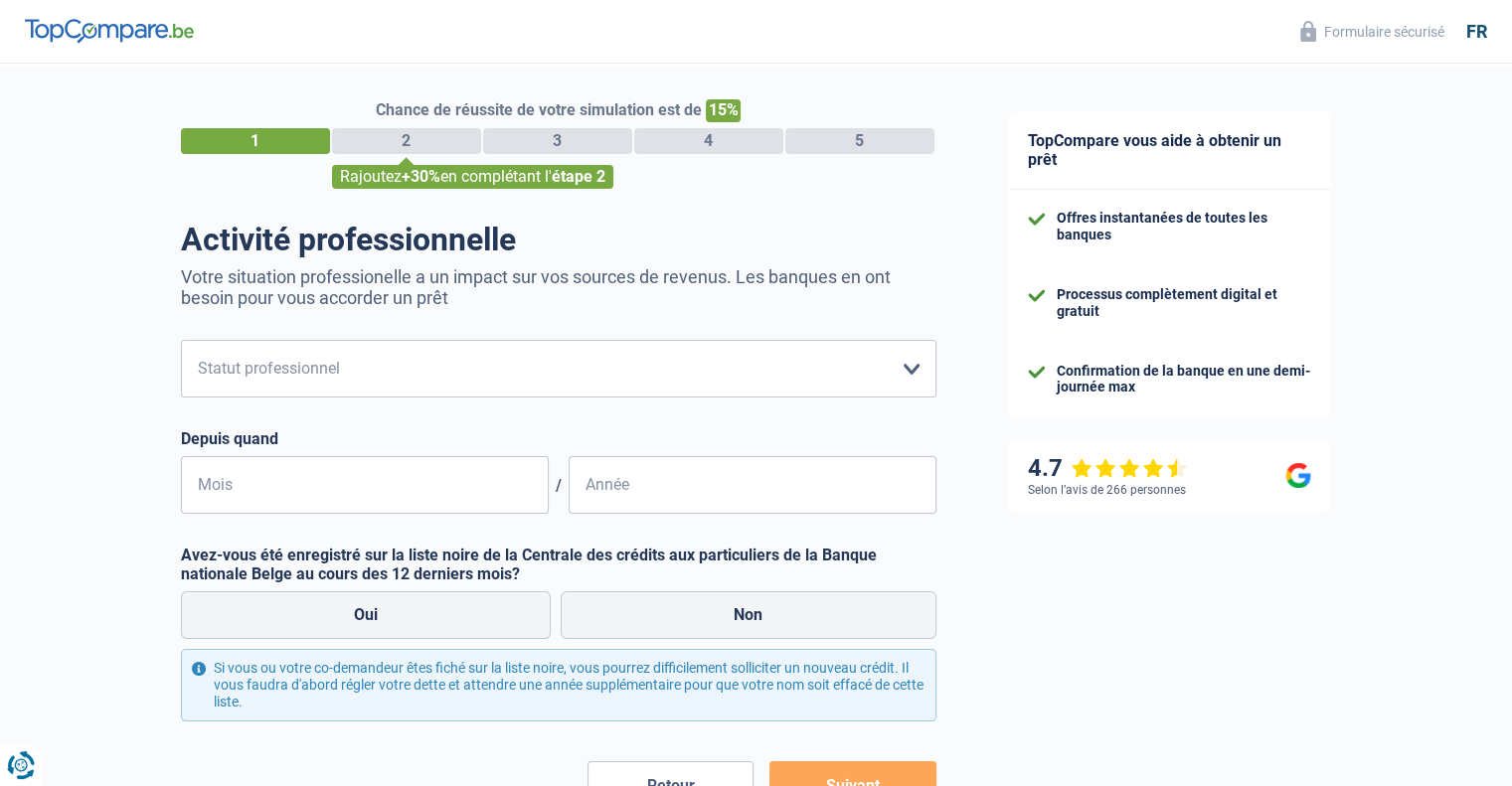 scroll, scrollTop: 0, scrollLeft: 0, axis: both 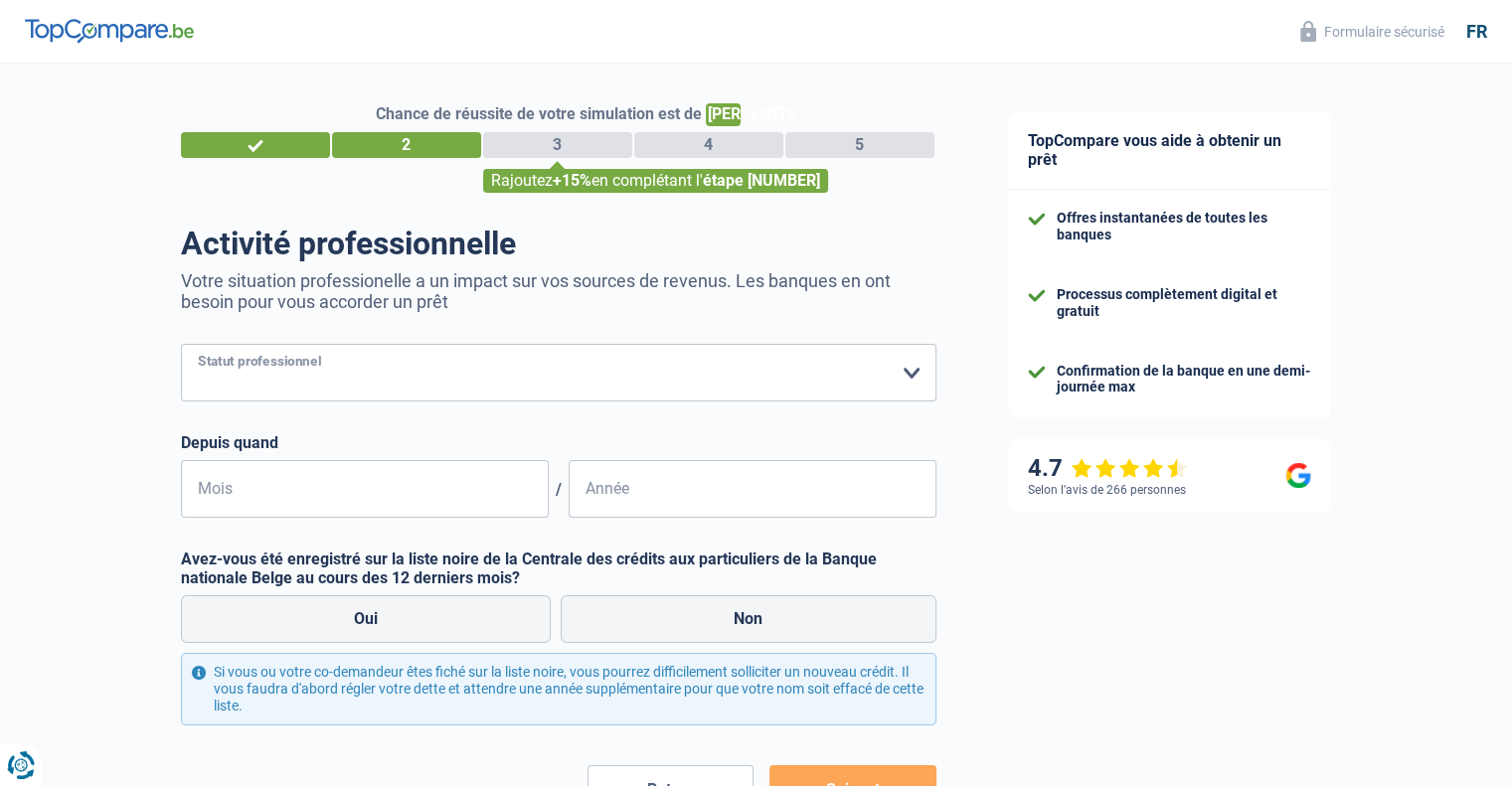 click on "Ouvrier Employé privé Employé public Invalide Indépendant Pensionné Chômeur Mutuelle Femme au foyer Sans profession Allocataire sécurité/Intégration social (SPF Sécurité Sociale, CPAS) Etudiant Profession libérale Commerçant Rentier Pré-pensionné
Veuillez sélectionner une option" at bounding box center [559, 373] 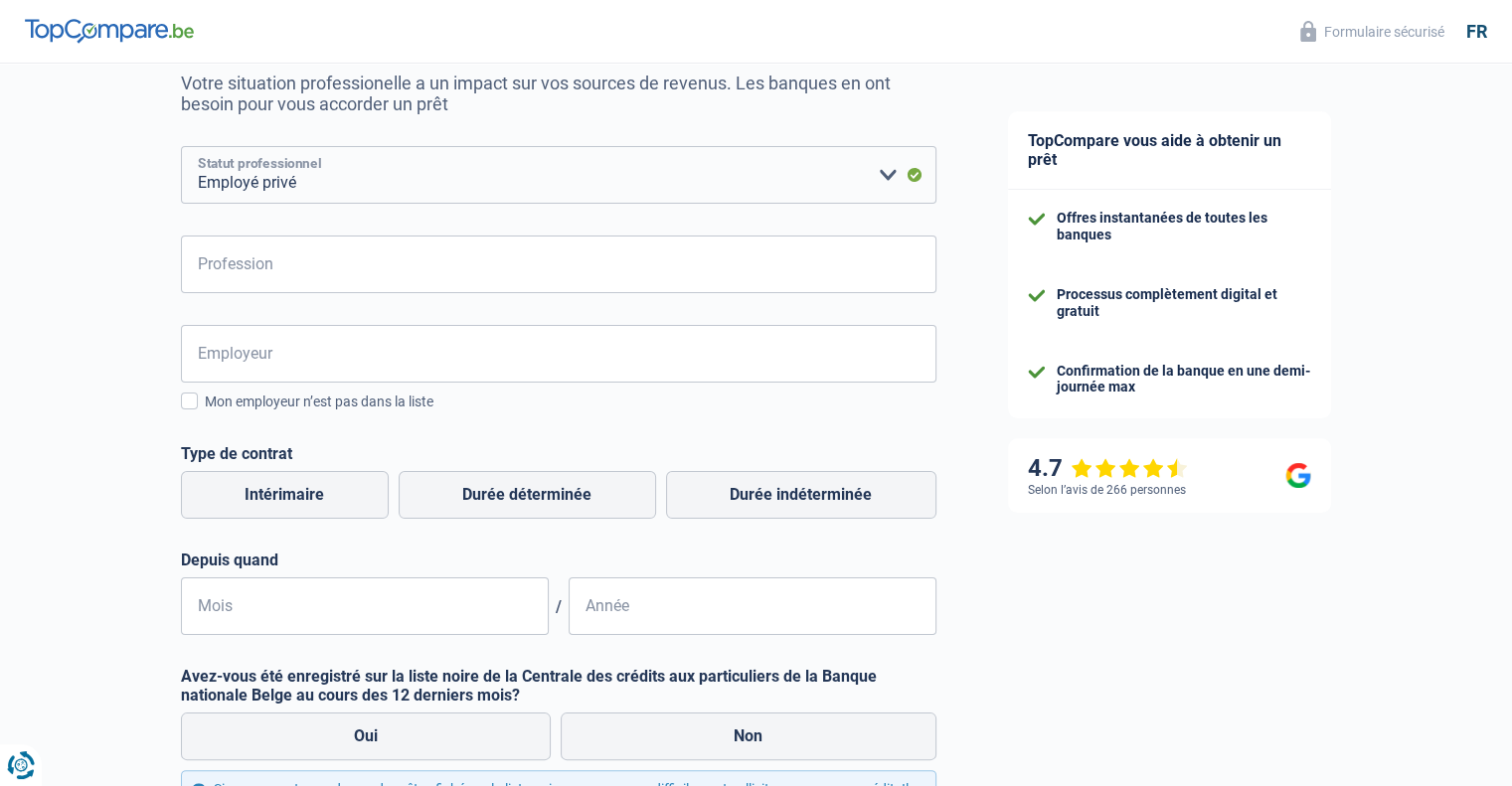 scroll, scrollTop: 199, scrollLeft: 0, axis: vertical 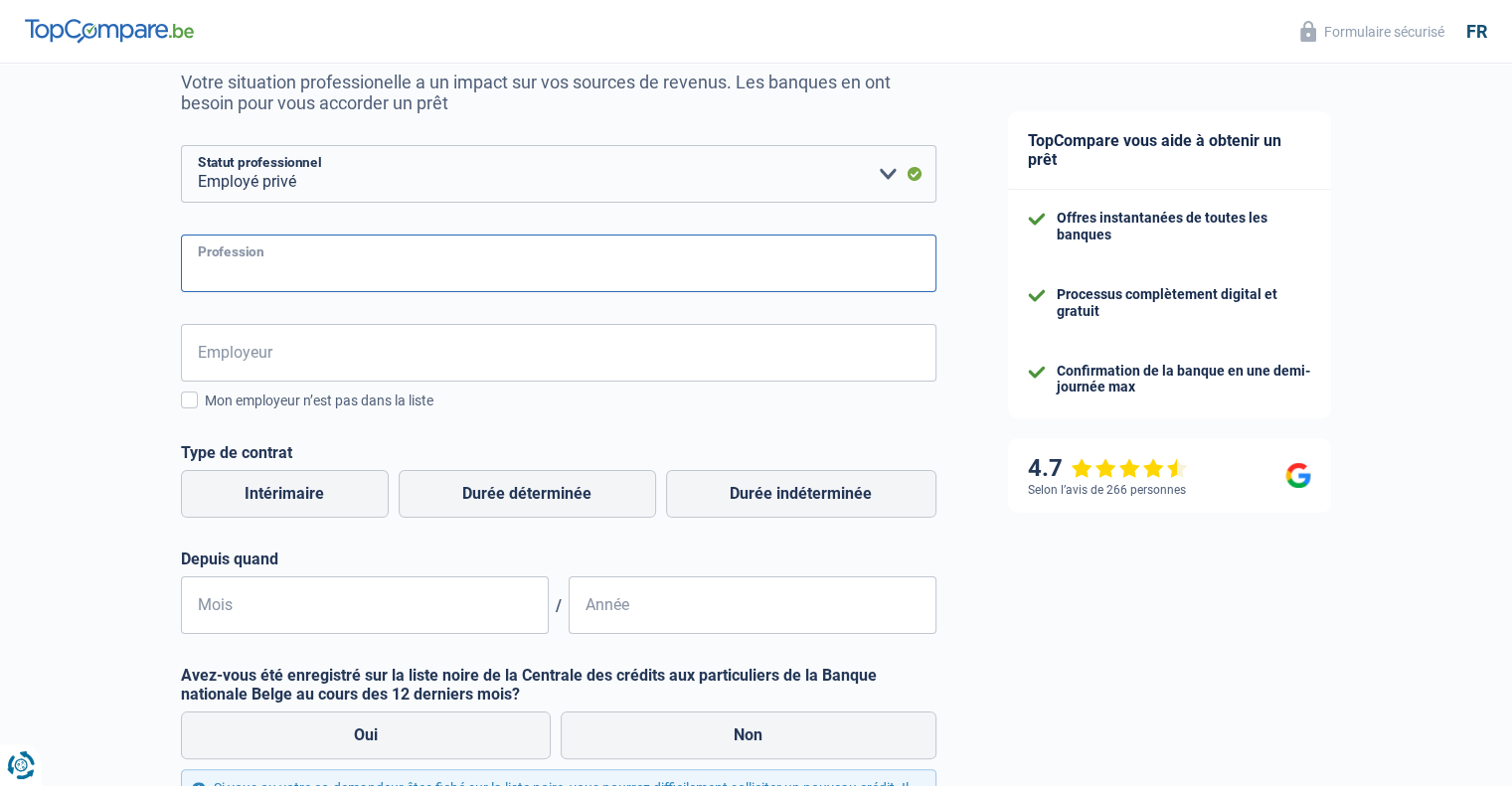 click on "Profession" at bounding box center (559, 263) 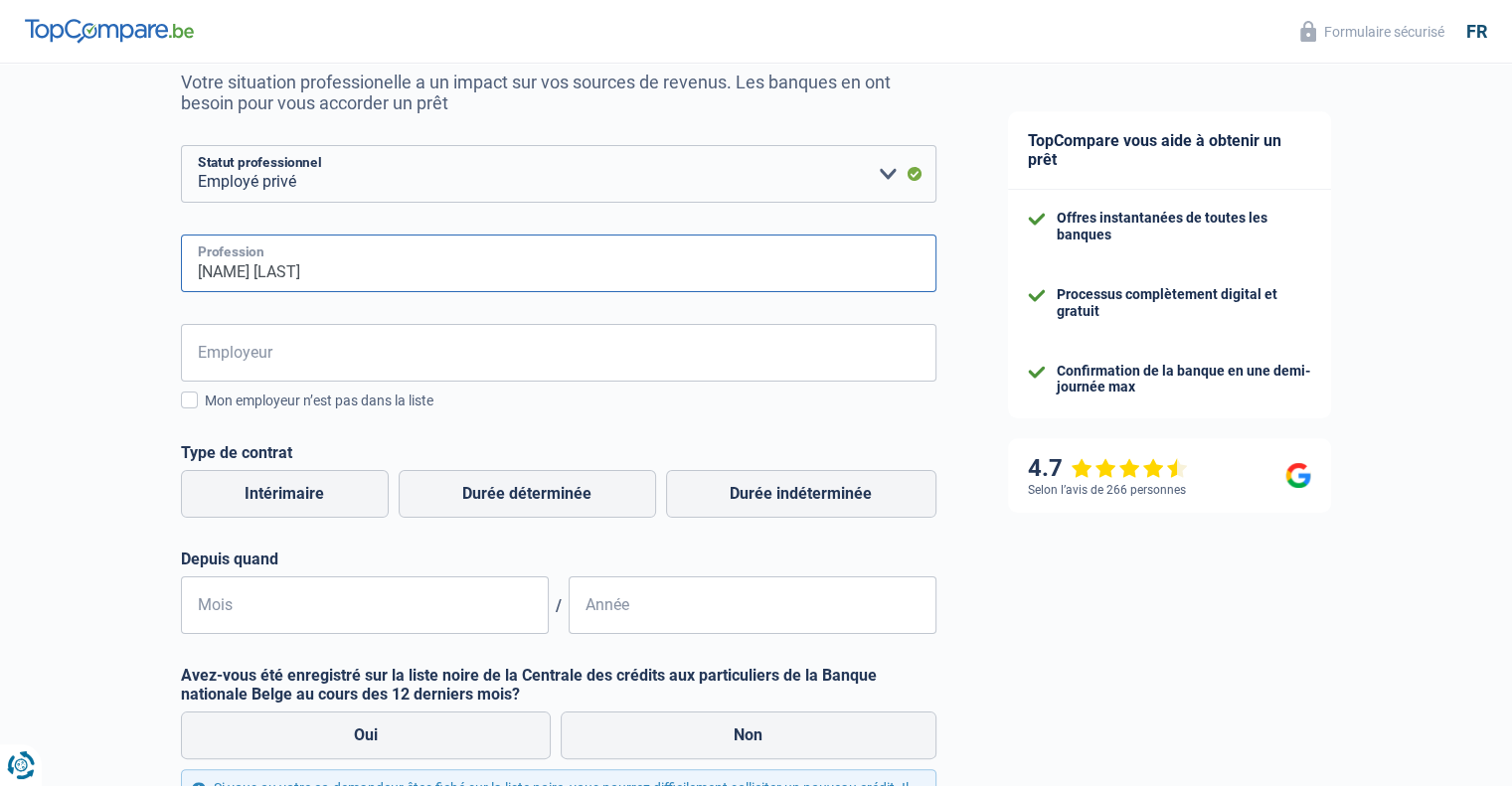 type on "[NAME] [LAST]" 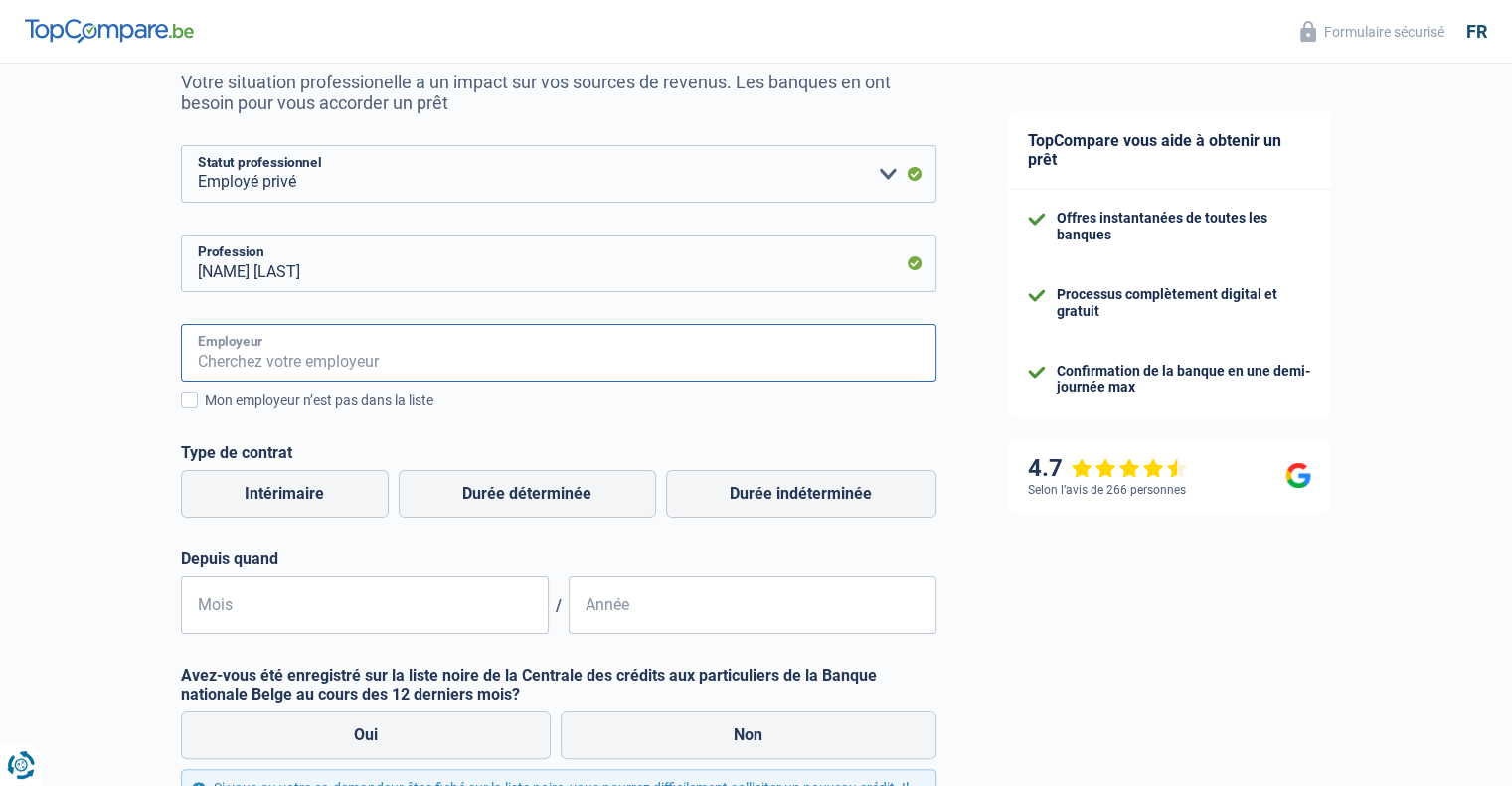 click on "Employeur" at bounding box center [559, 353] 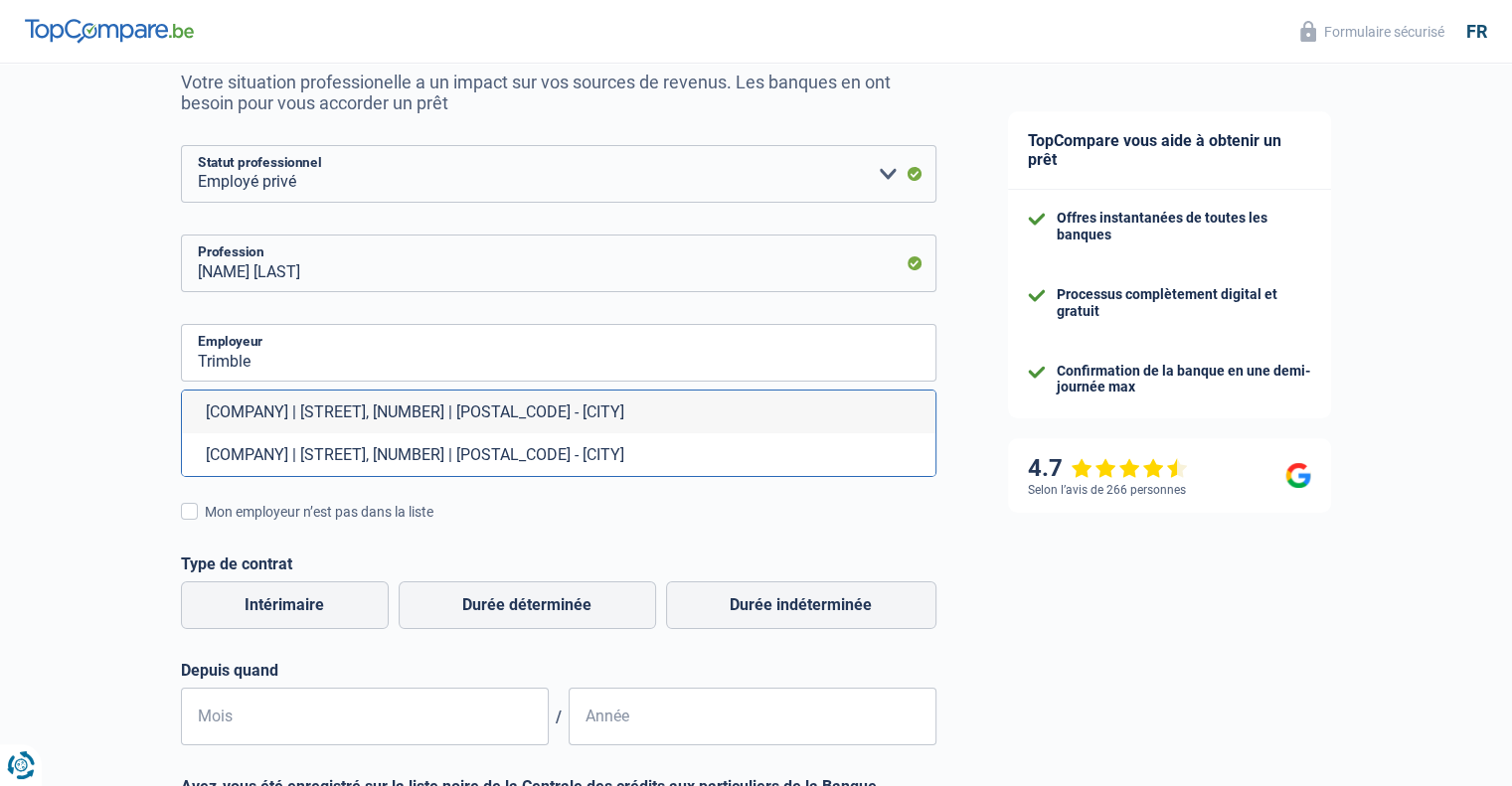 click on "[COMPANY] | [STREET], [NUMBER] | [POSTAL_CODE] - [CITY]" at bounding box center [559, 411] 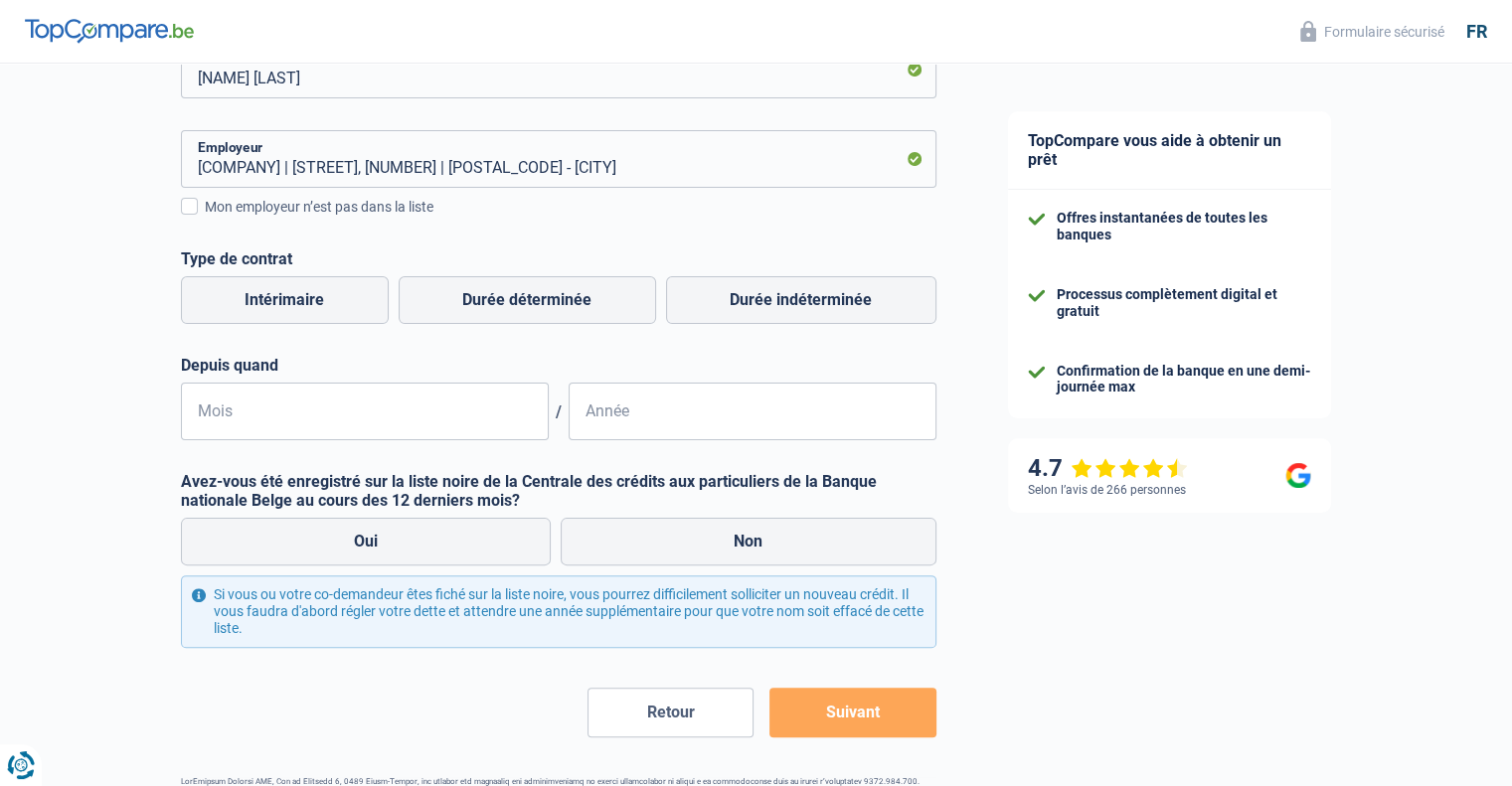 scroll, scrollTop: 397, scrollLeft: 0, axis: vertical 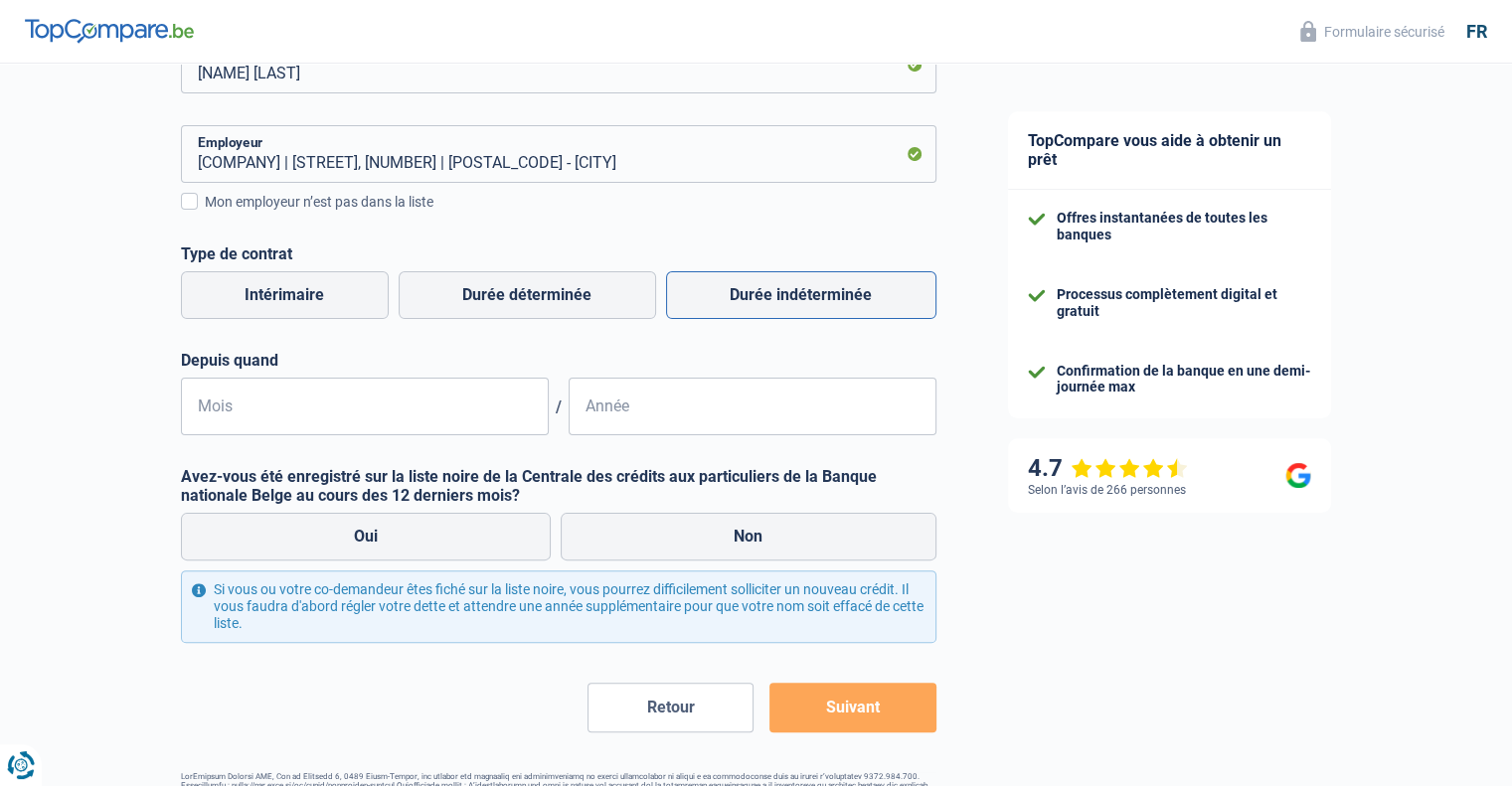 click on "Durée indéterminée" at bounding box center [801, 295] 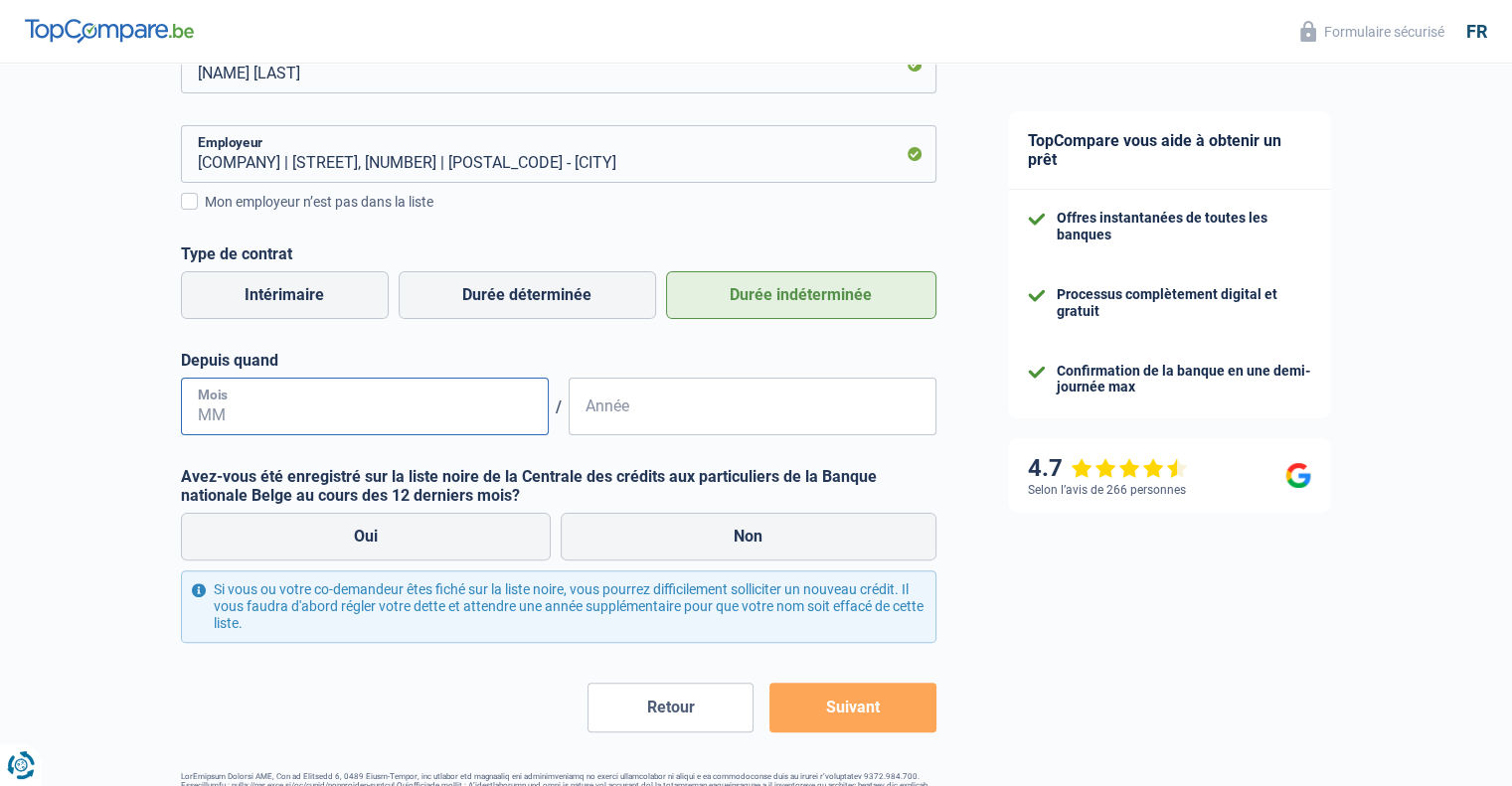 click on "Mois" at bounding box center (365, 406) 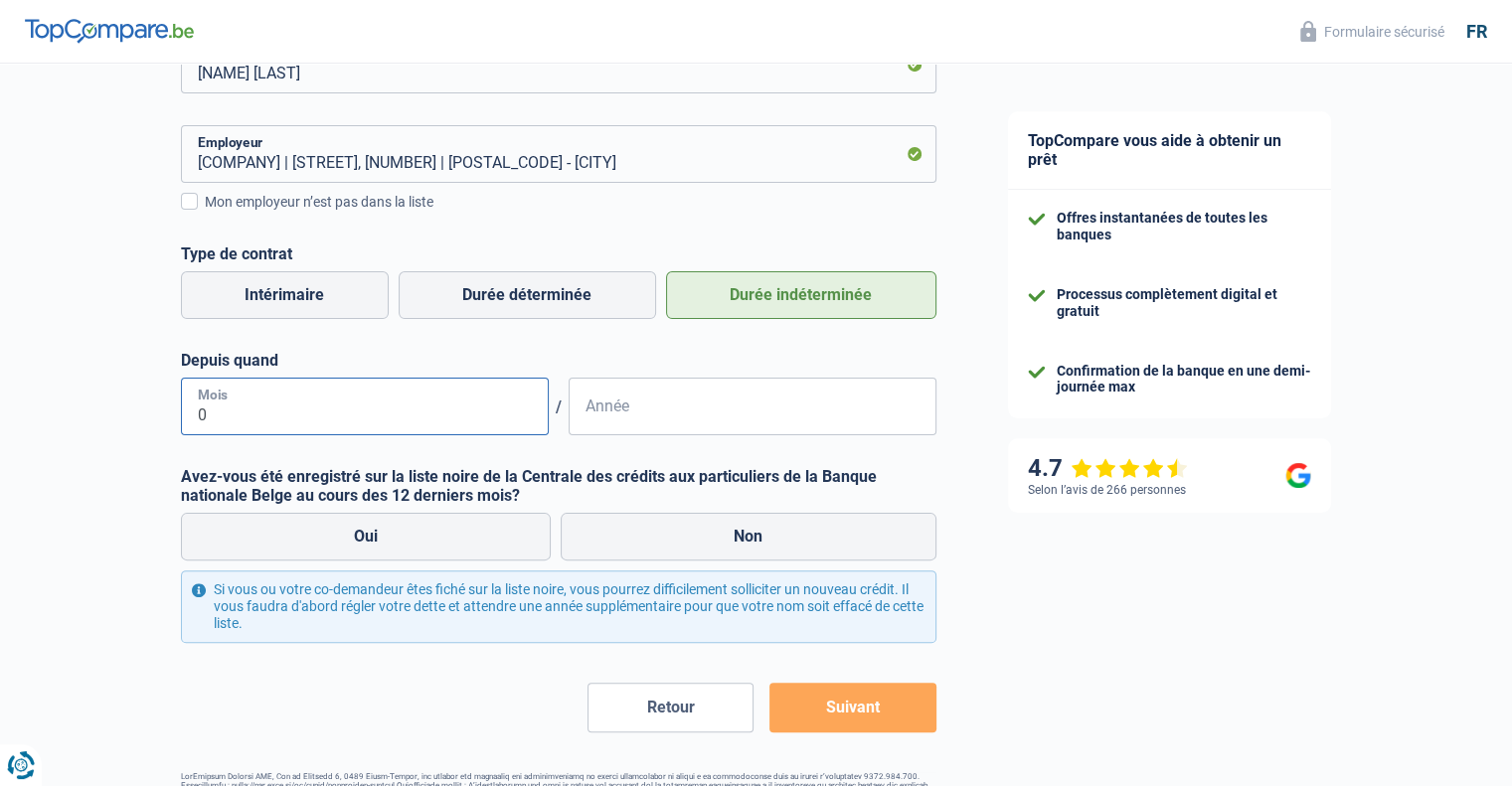 type on "02" 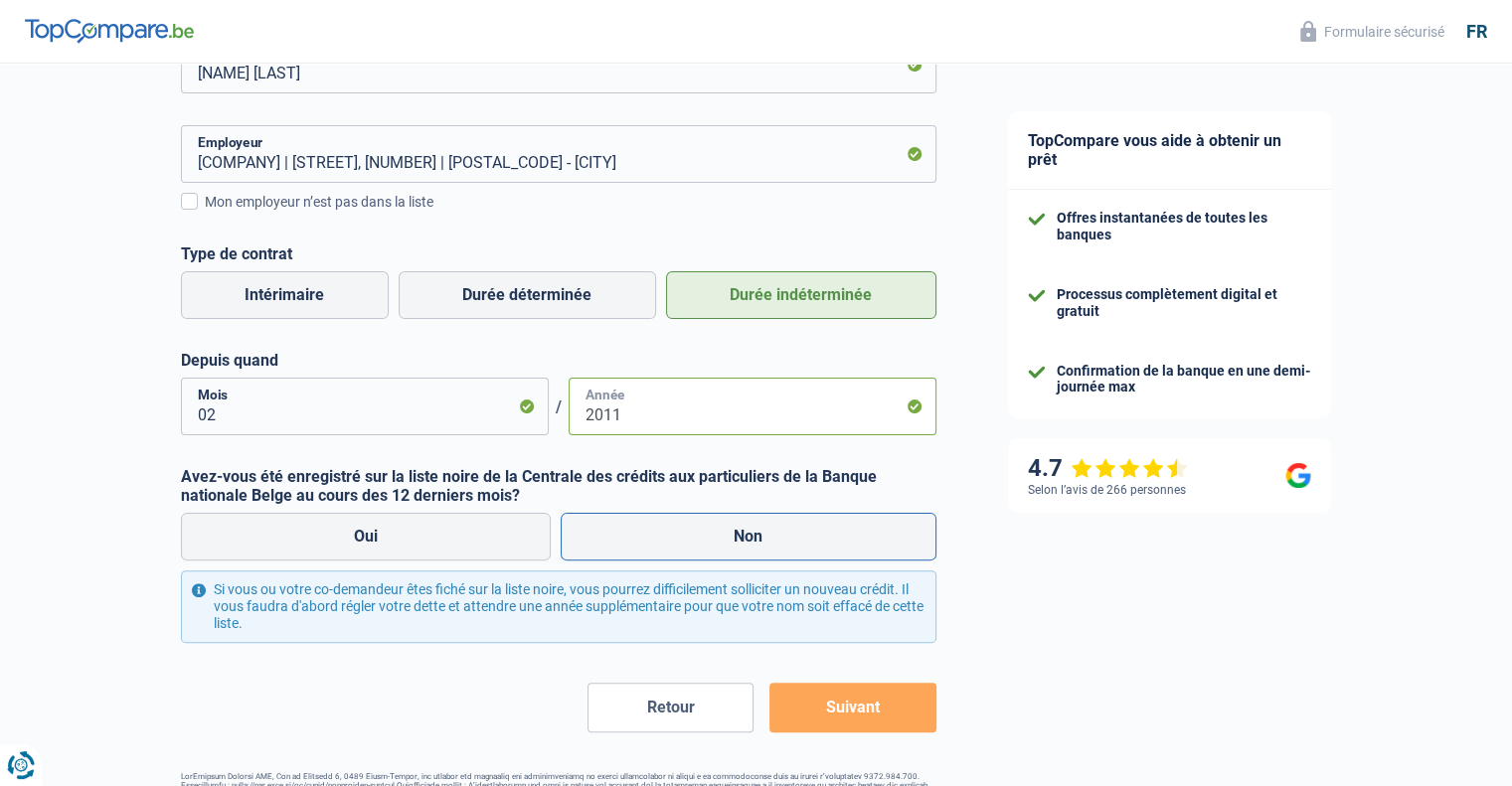 type on "2011" 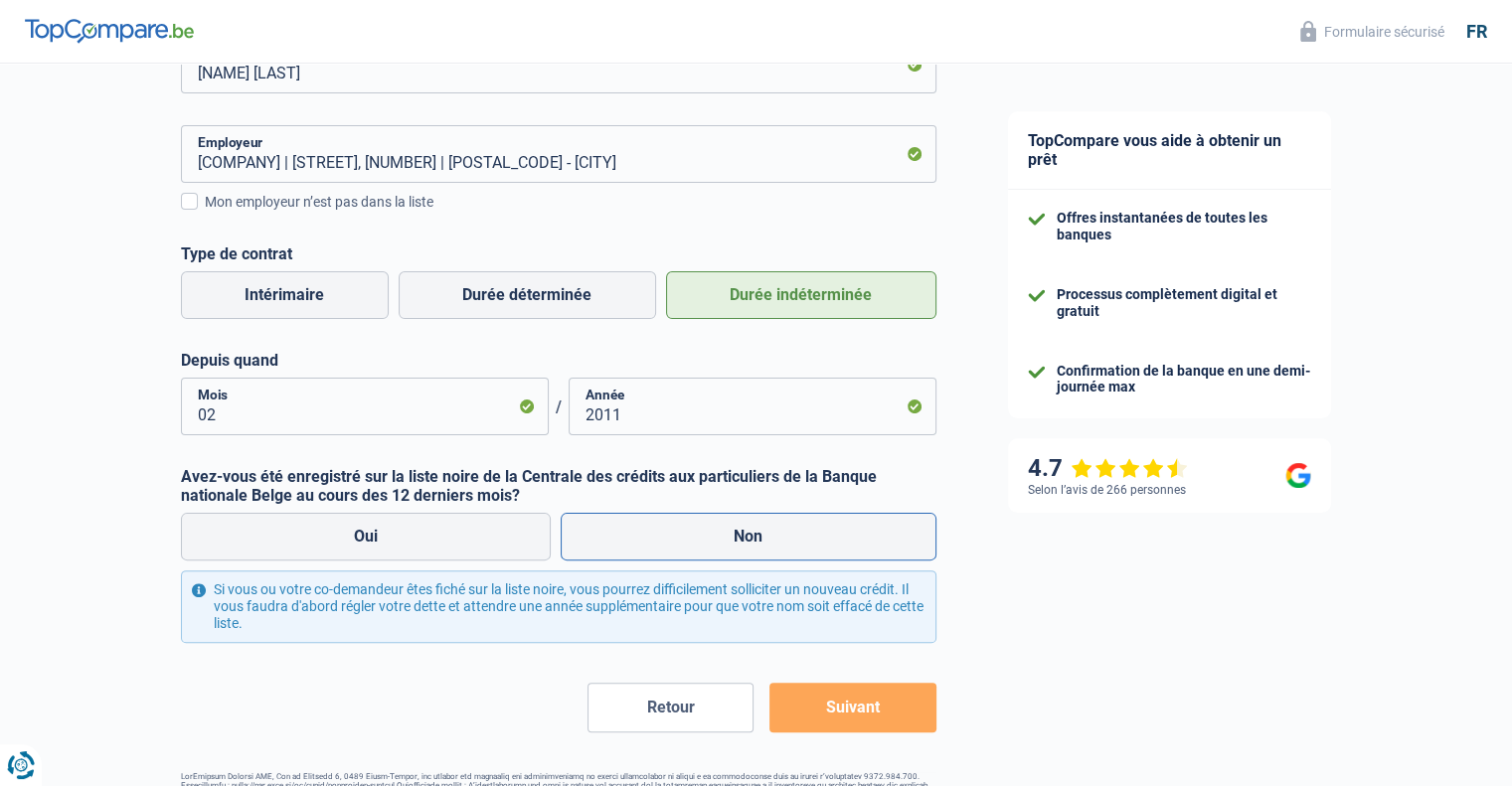click on "Non" at bounding box center [749, 537] 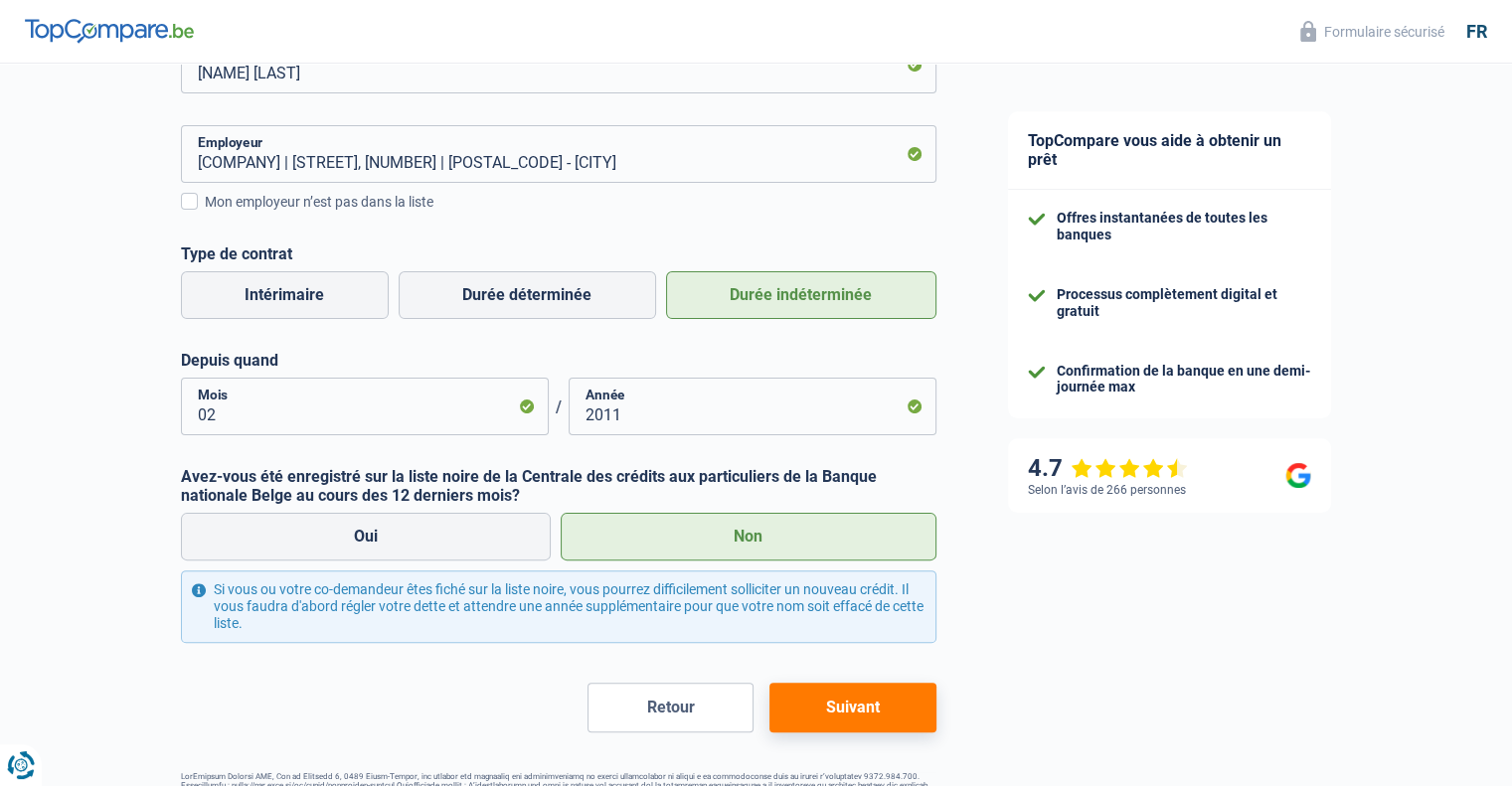 click on "Suivant" at bounding box center (852, 707) 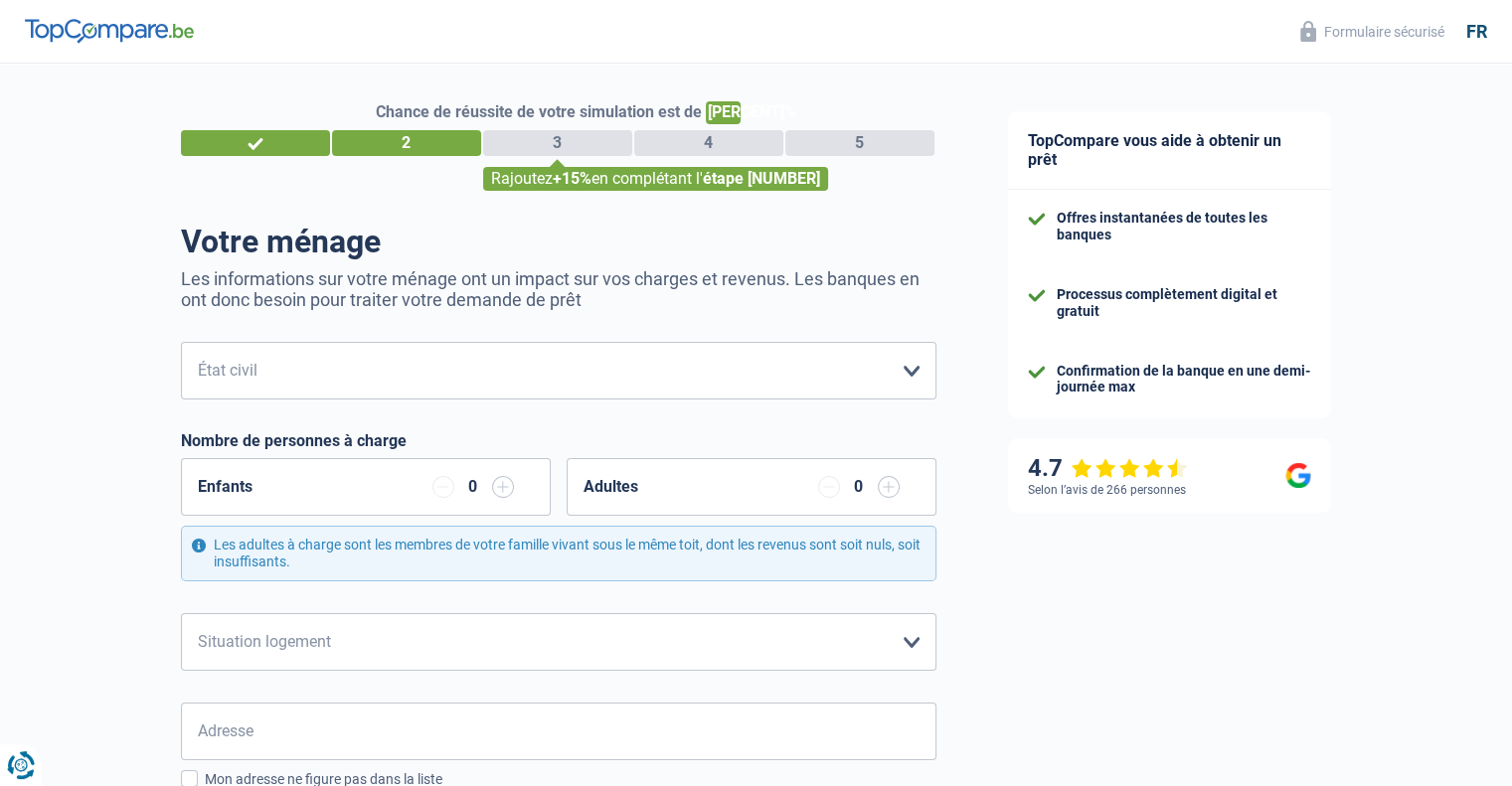 scroll, scrollTop: 0, scrollLeft: 0, axis: both 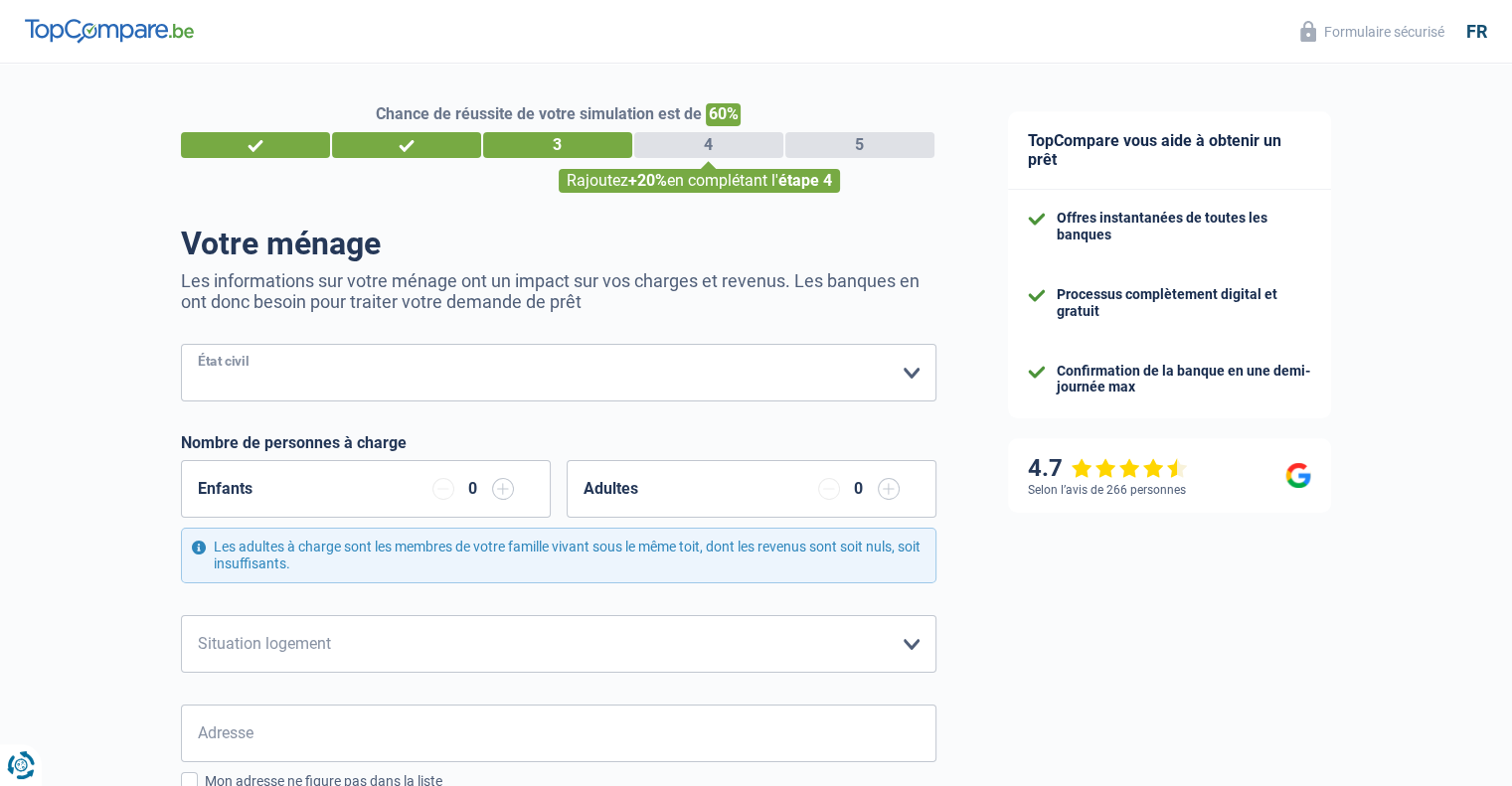 click on "Célibataire Marié(e) Cohabitant(e) légal(e) Divorcé(e) Veuf(ve) Séparé (de fait)
Veuillez sélectionner une option" at bounding box center [559, 373] 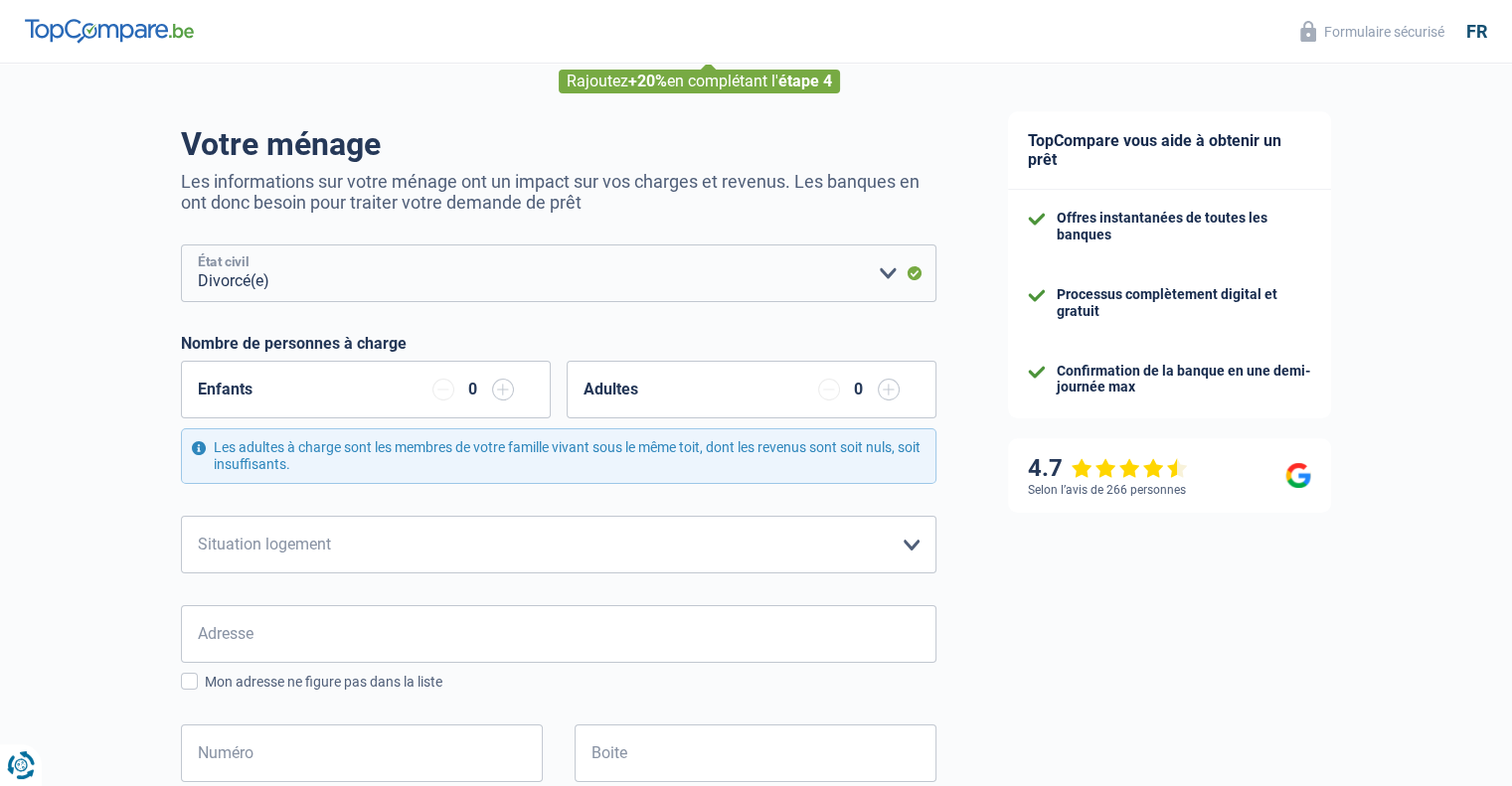 scroll, scrollTop: 199, scrollLeft: 0, axis: vertical 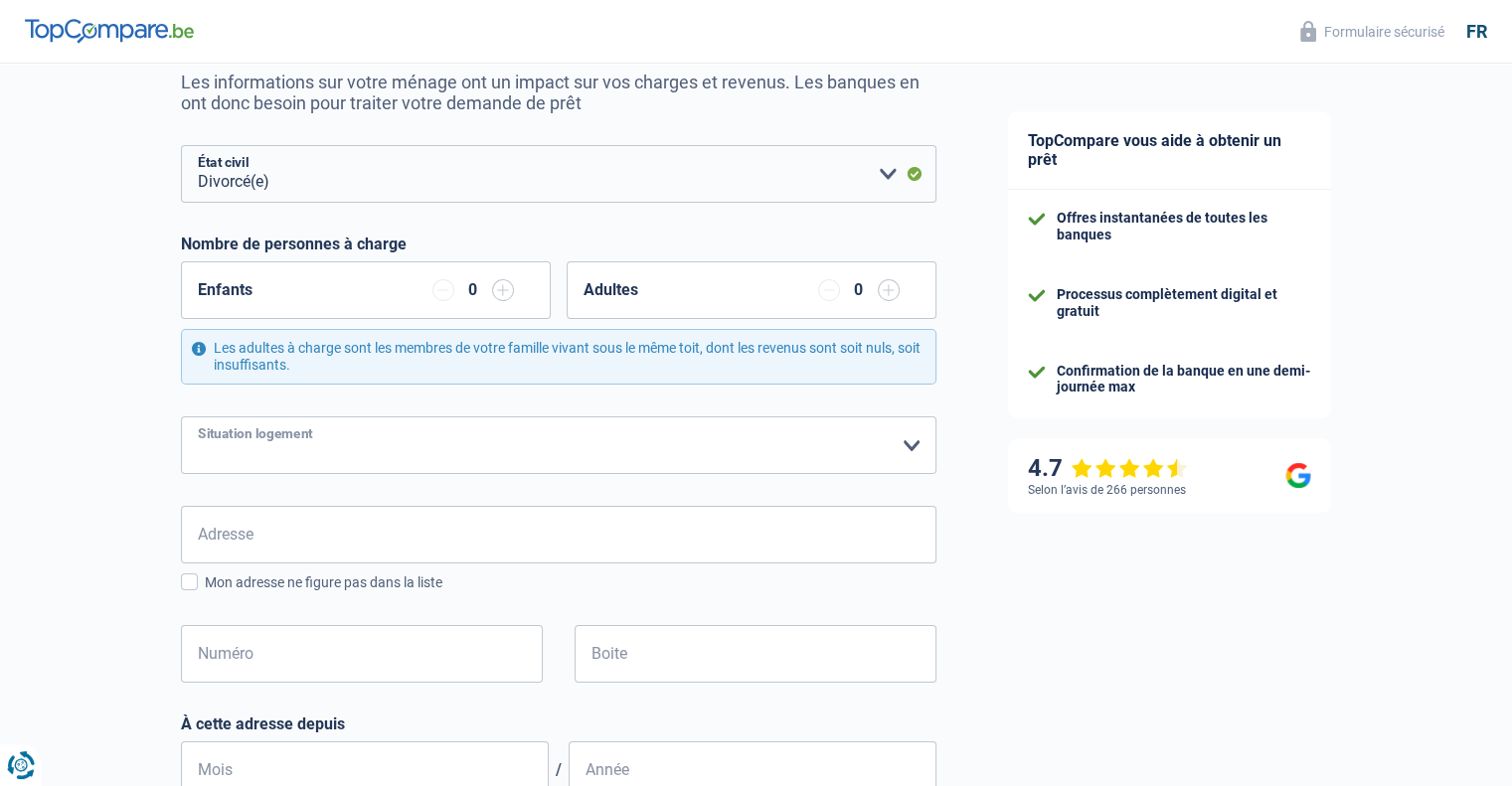 click on "Locataire Propriétaire avec prêt hypothécaire Propriétaire sans prêt hypothécaire Logé(e) par la famille Concierge
Veuillez sélectionner une option" at bounding box center (559, 445) 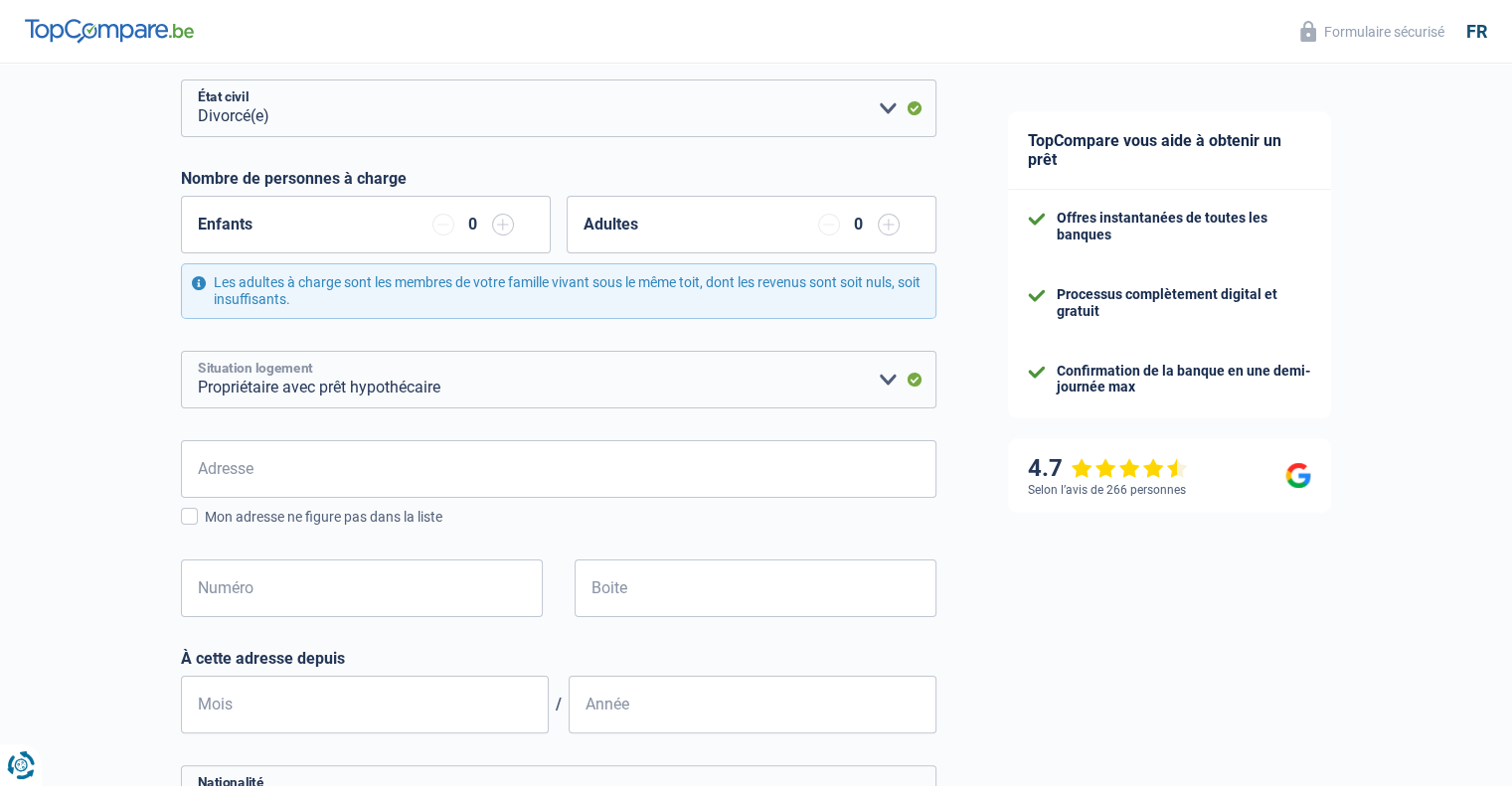 scroll, scrollTop: 298, scrollLeft: 0, axis: vertical 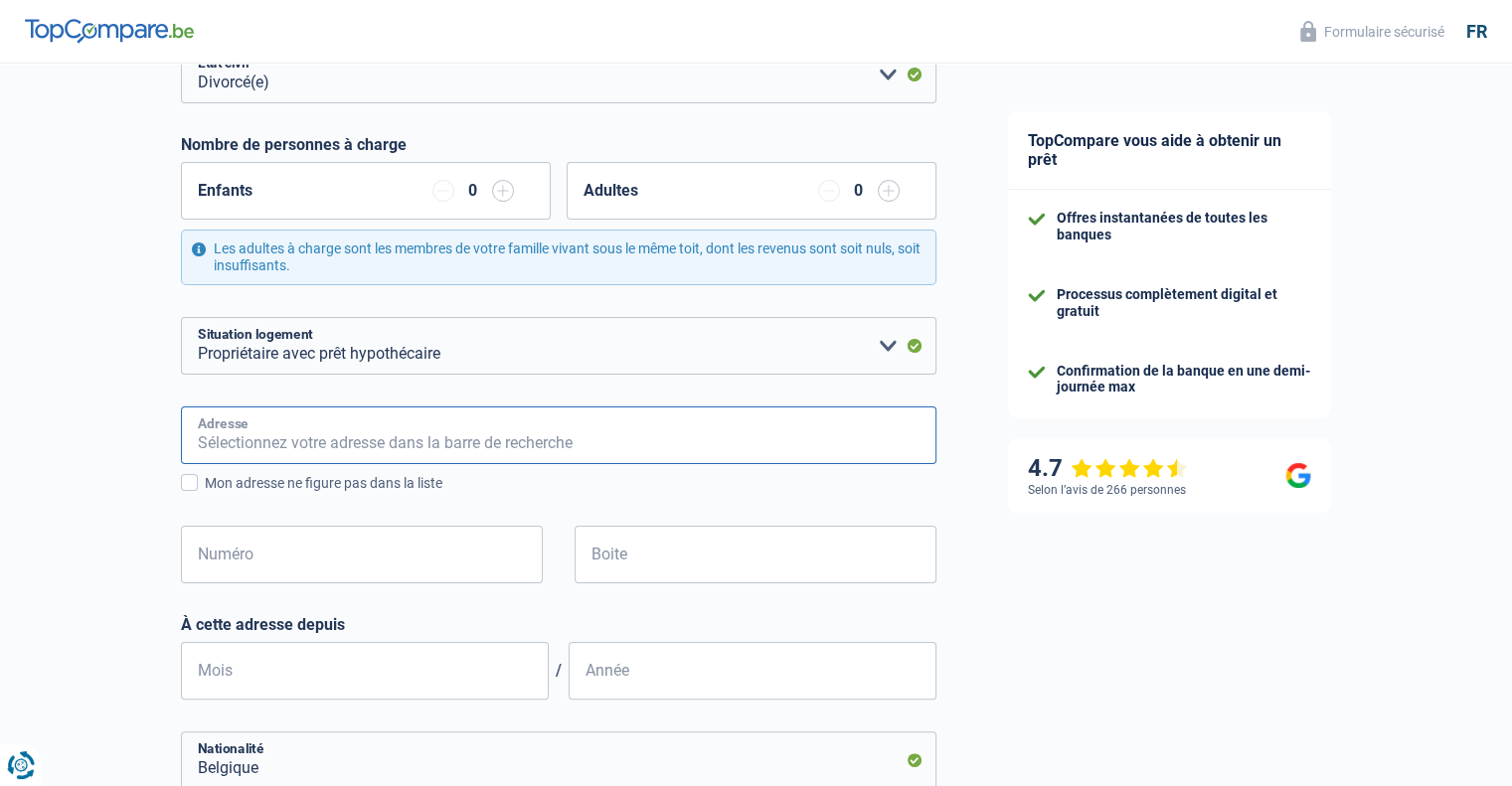 click on "Adresse" at bounding box center (559, 435) 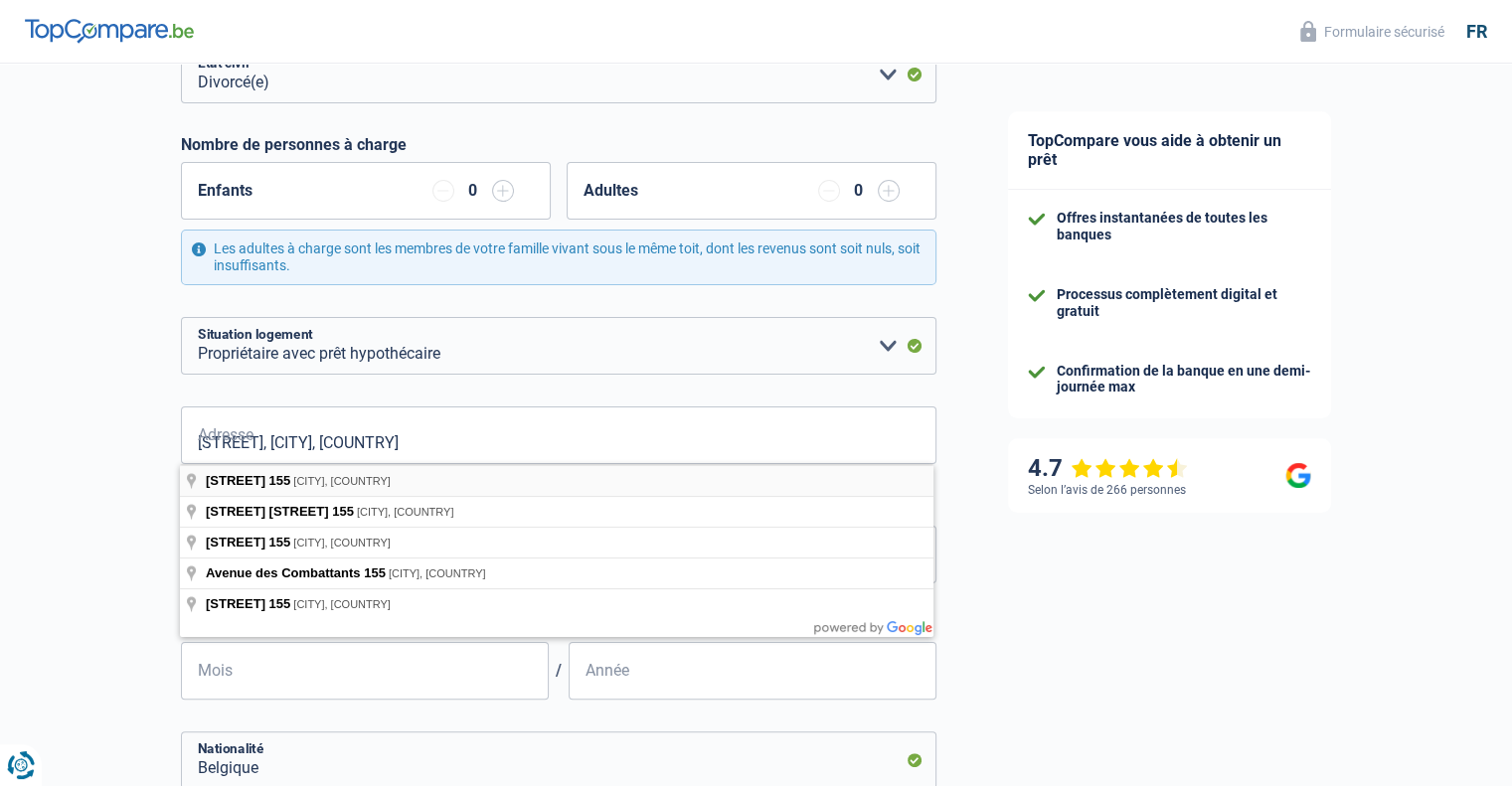 type on "[STREET], [POSTAL_CODE], [CITY], [COUNTRY]" 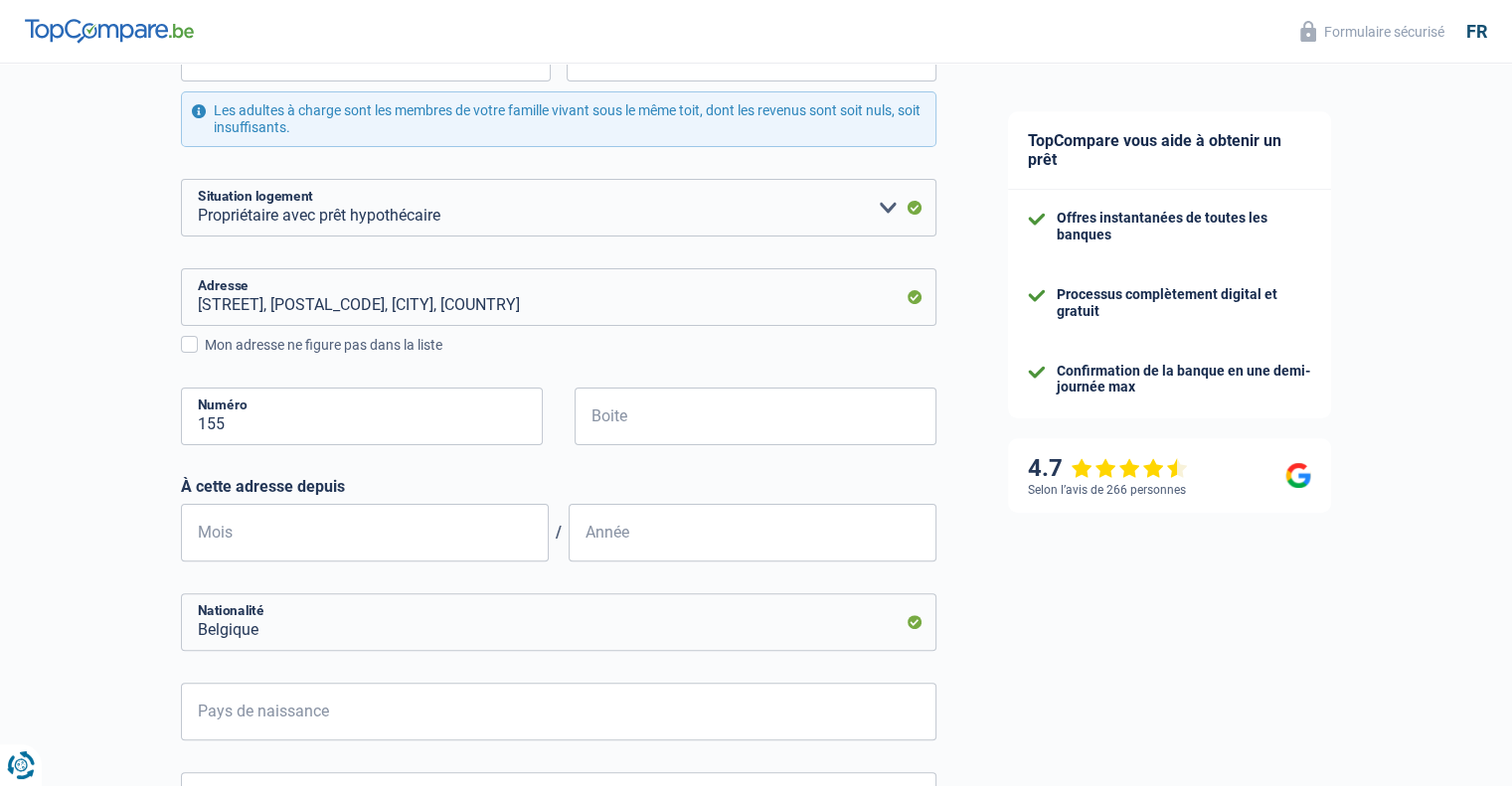 scroll, scrollTop: 497, scrollLeft: 0, axis: vertical 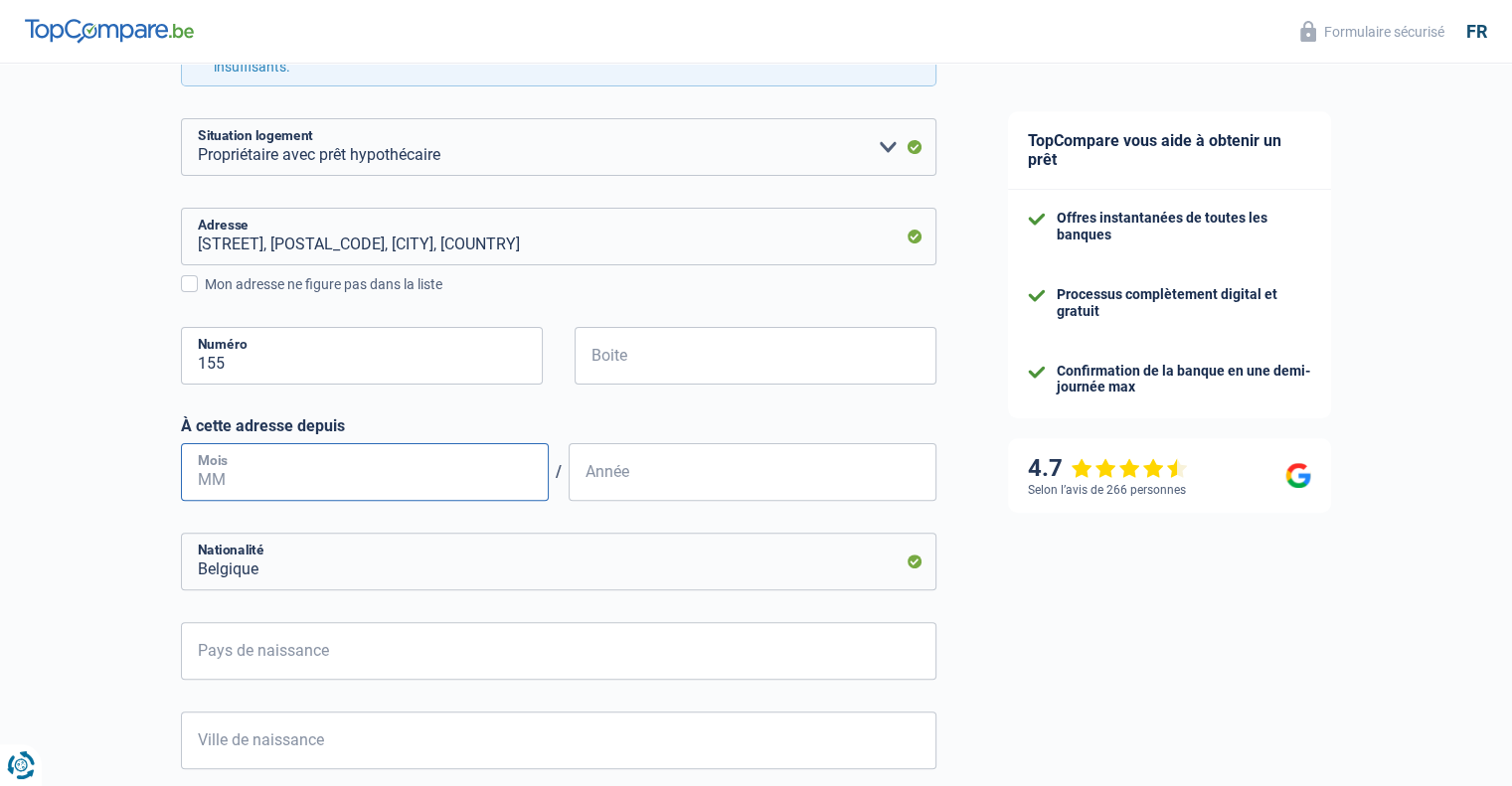 click on "Mois" at bounding box center [365, 472] 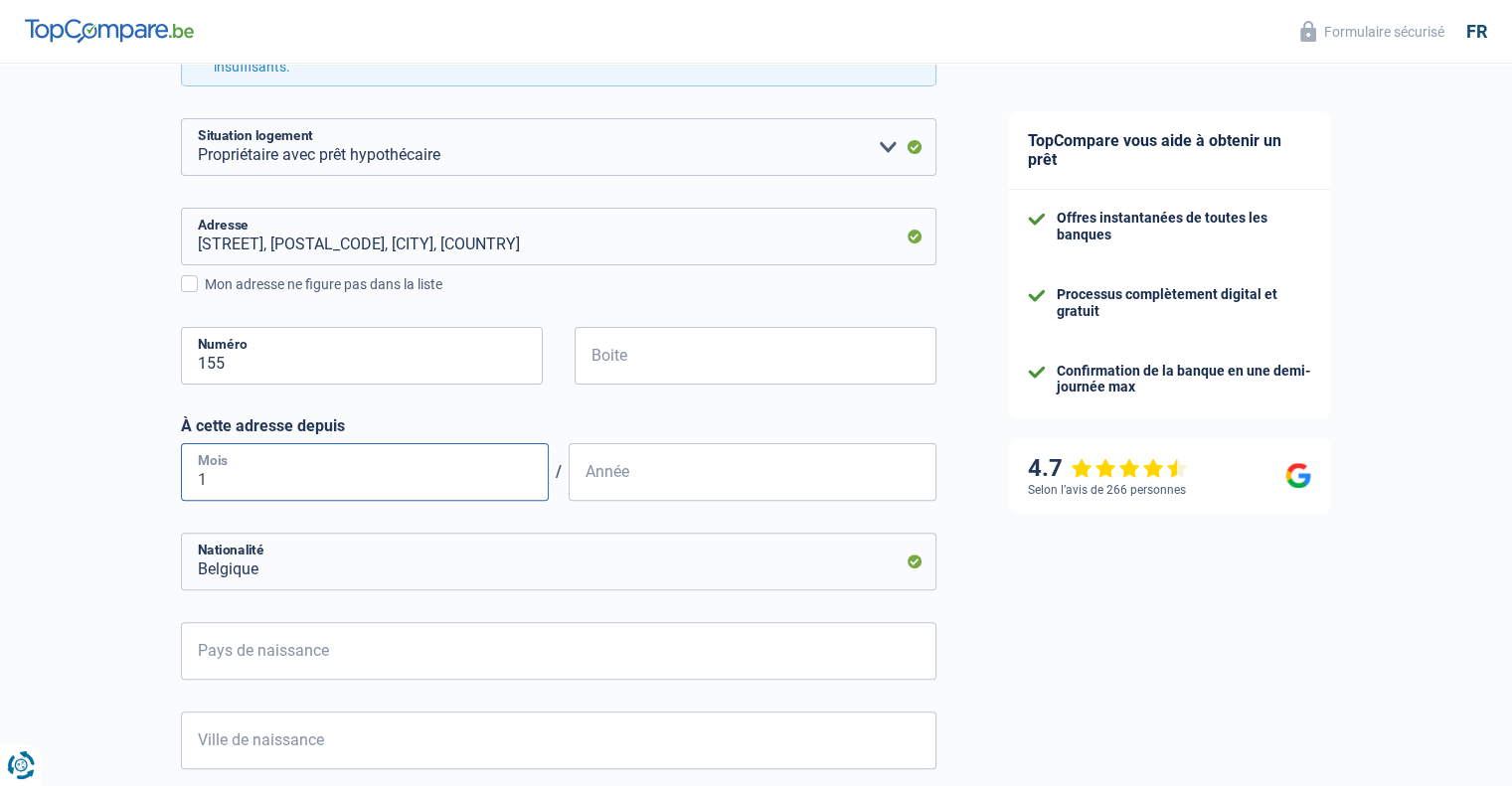 type on "11" 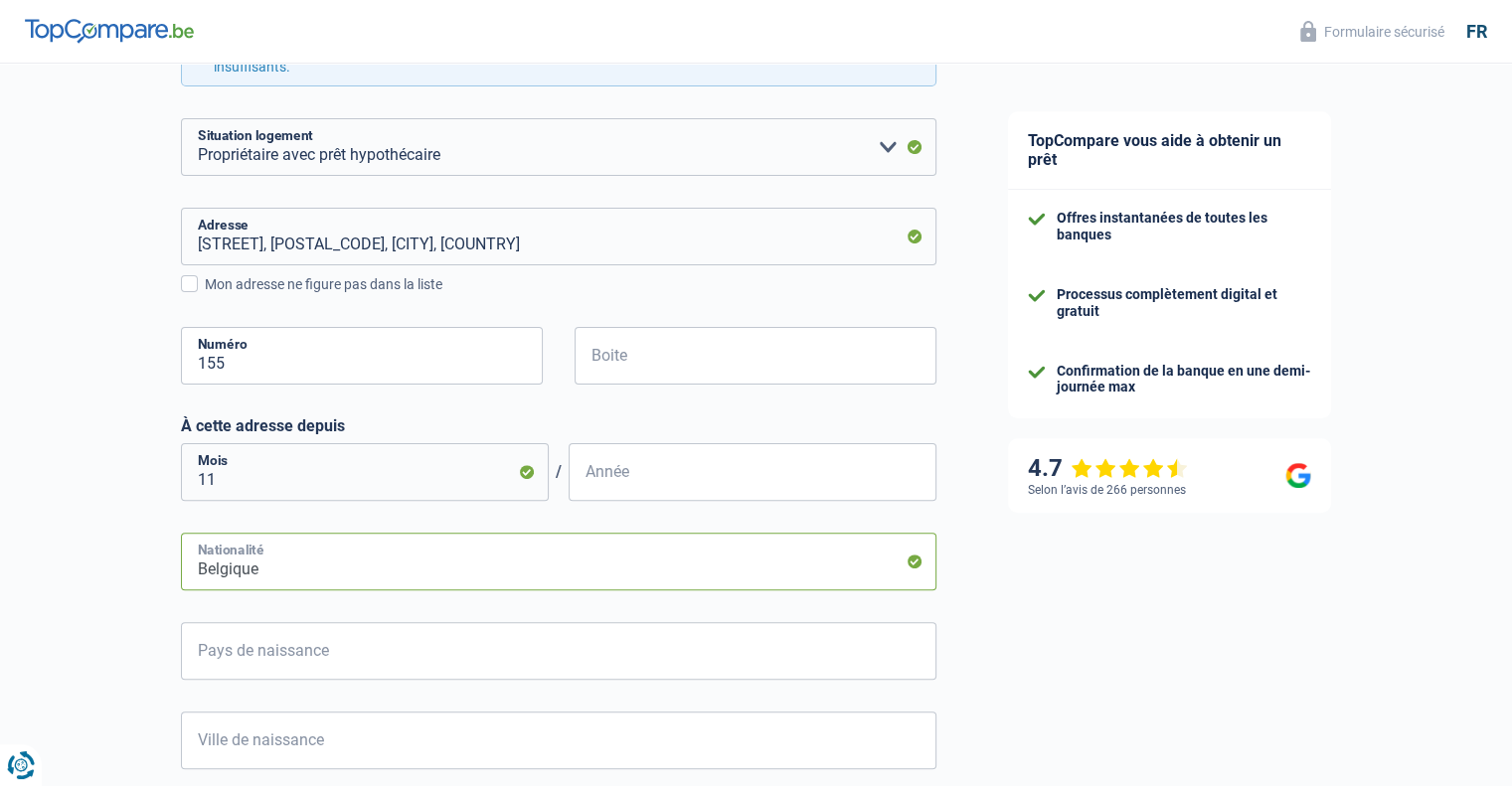 type 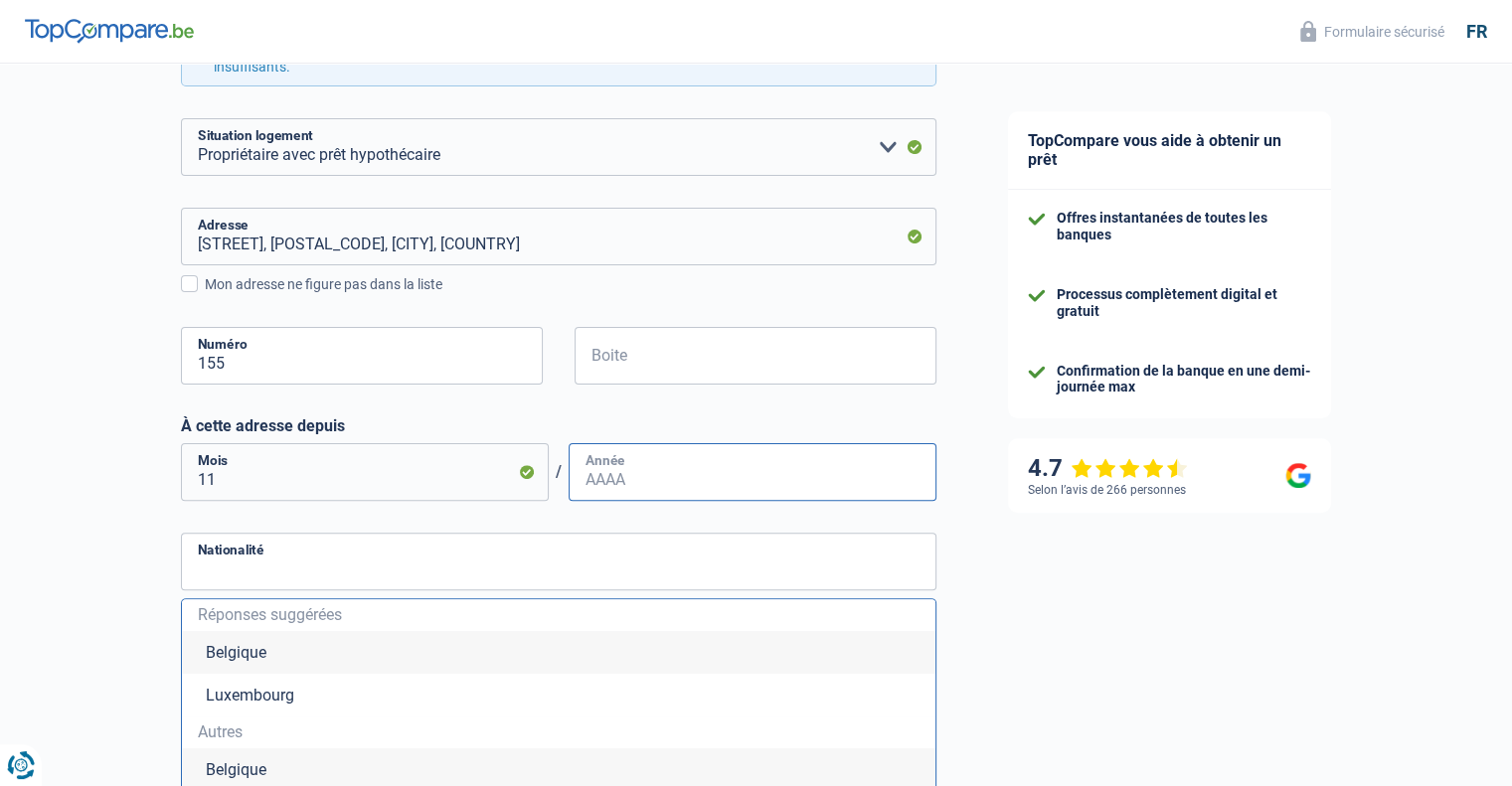 click on "Année" at bounding box center [753, 472] 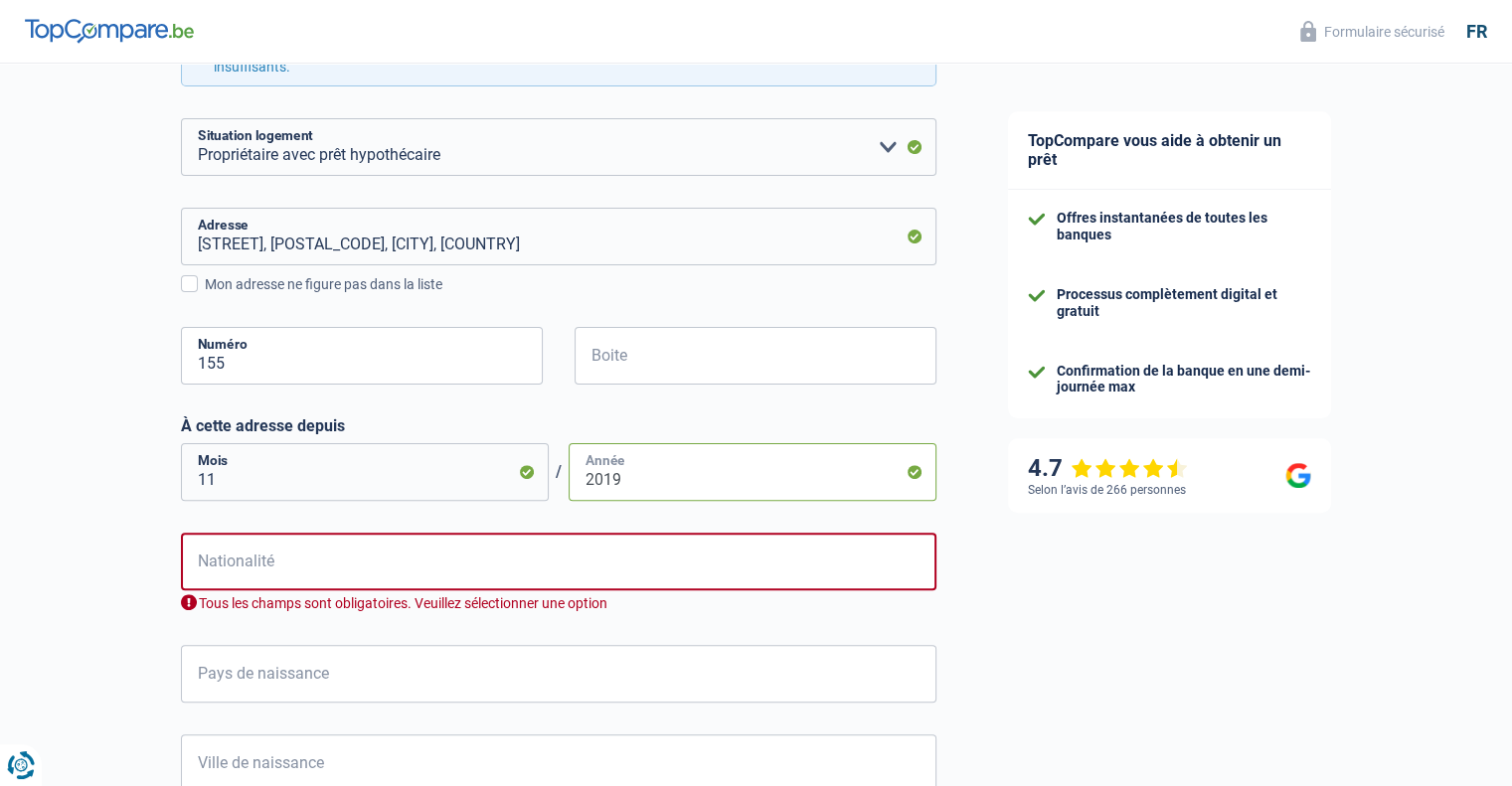 type on "2019" 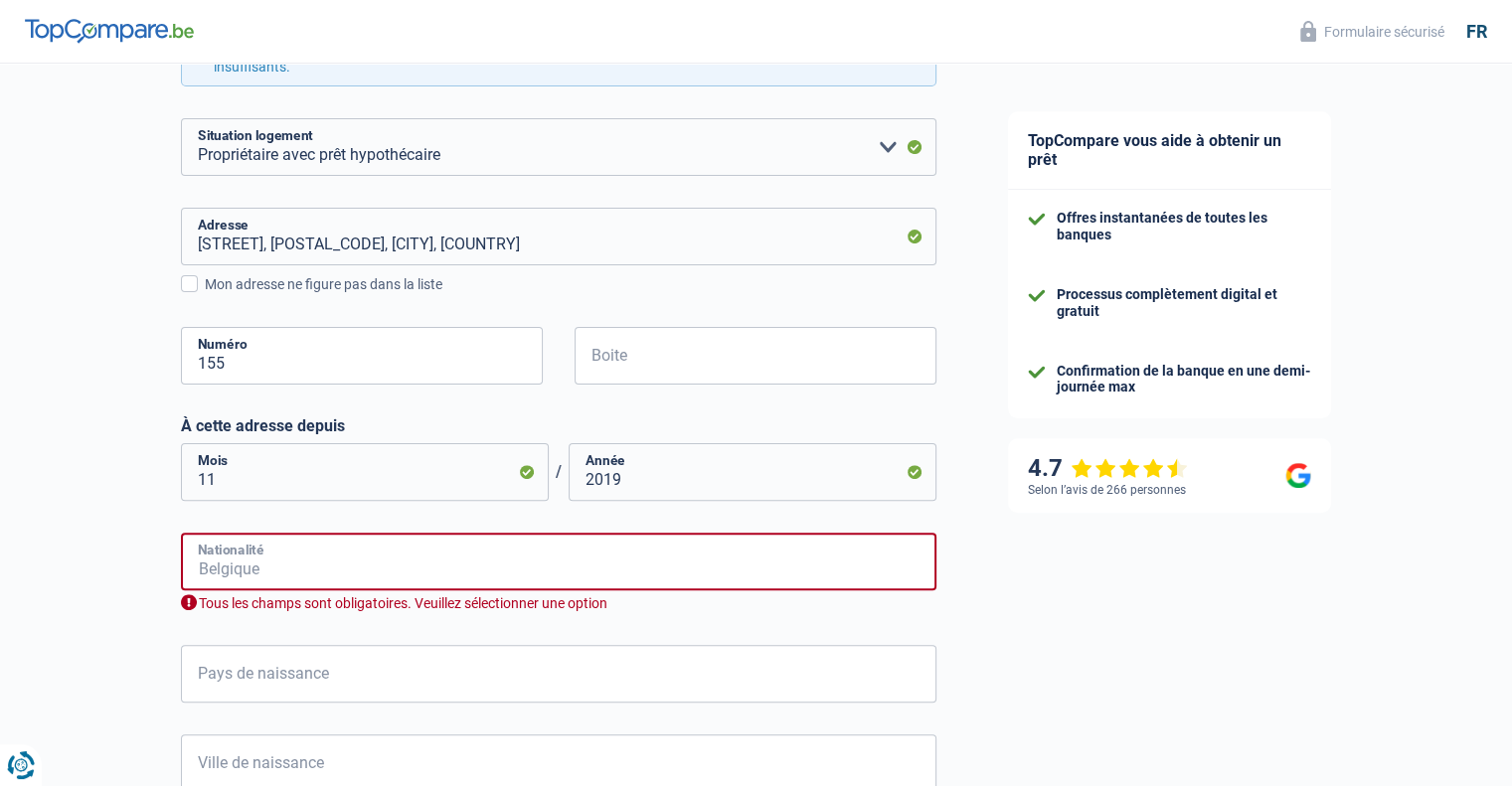 click on "Nationalité" at bounding box center (559, 561) 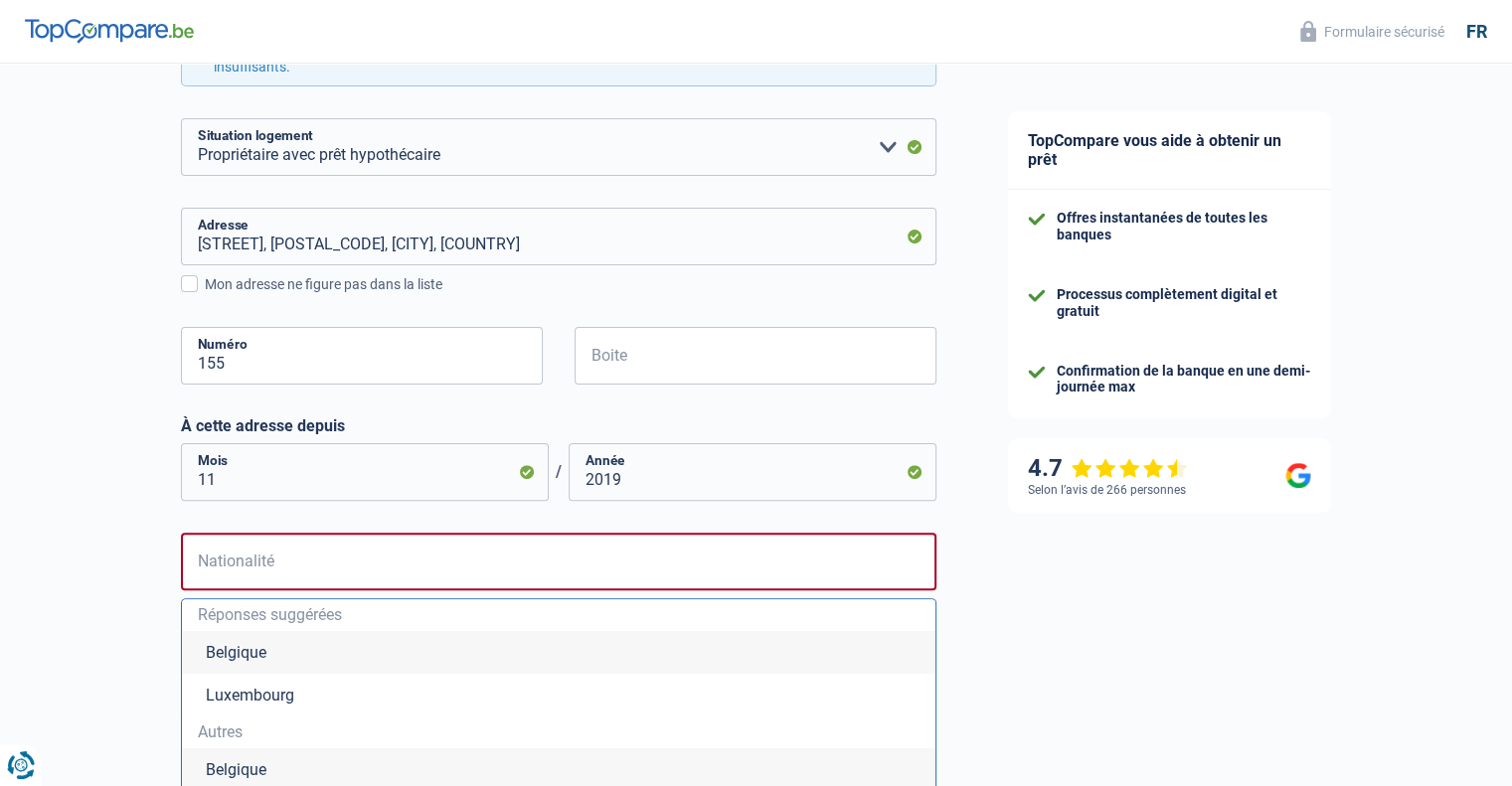 click on "Belgique" at bounding box center (559, 652) 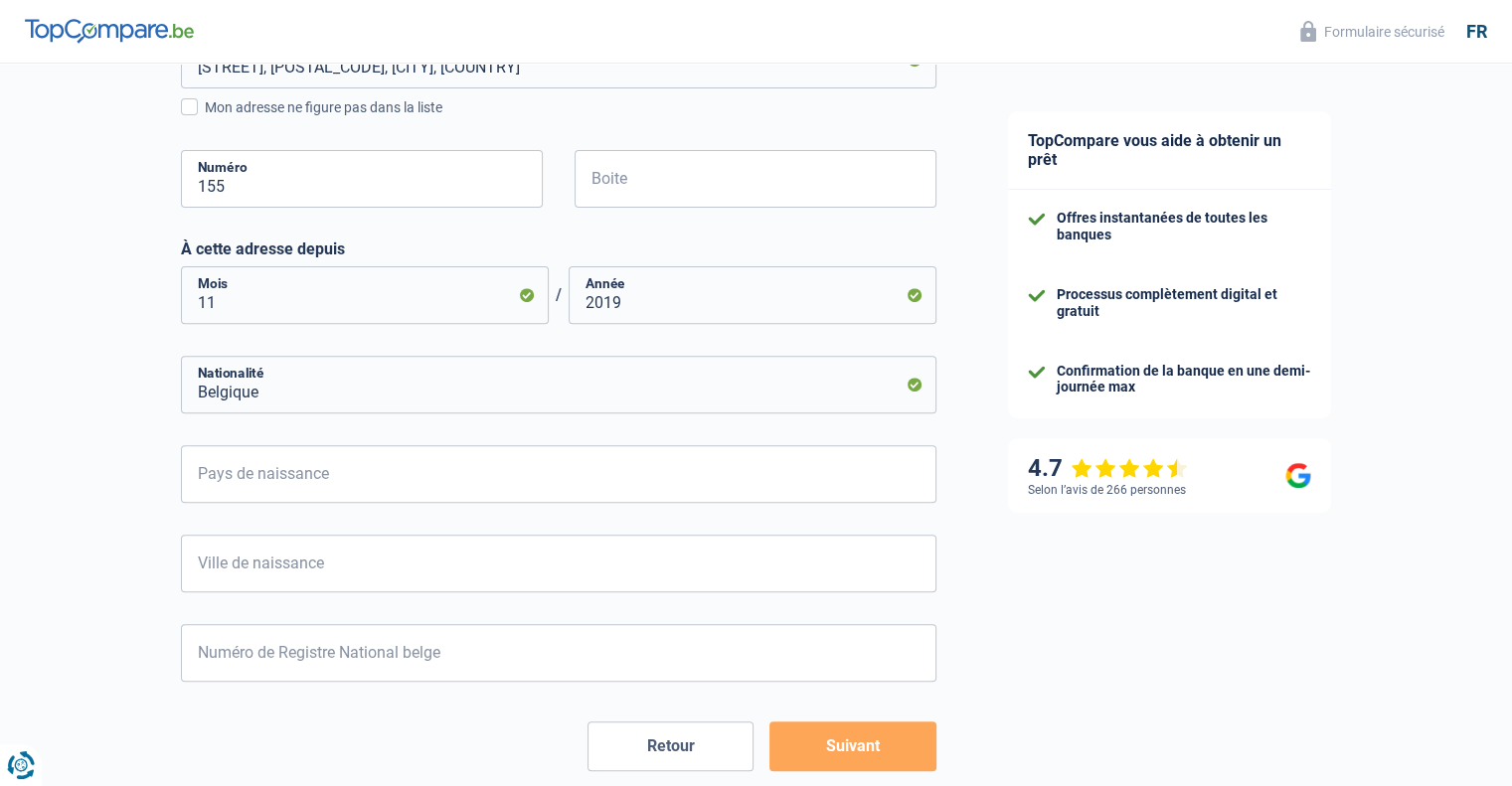 scroll, scrollTop: 696, scrollLeft: 0, axis: vertical 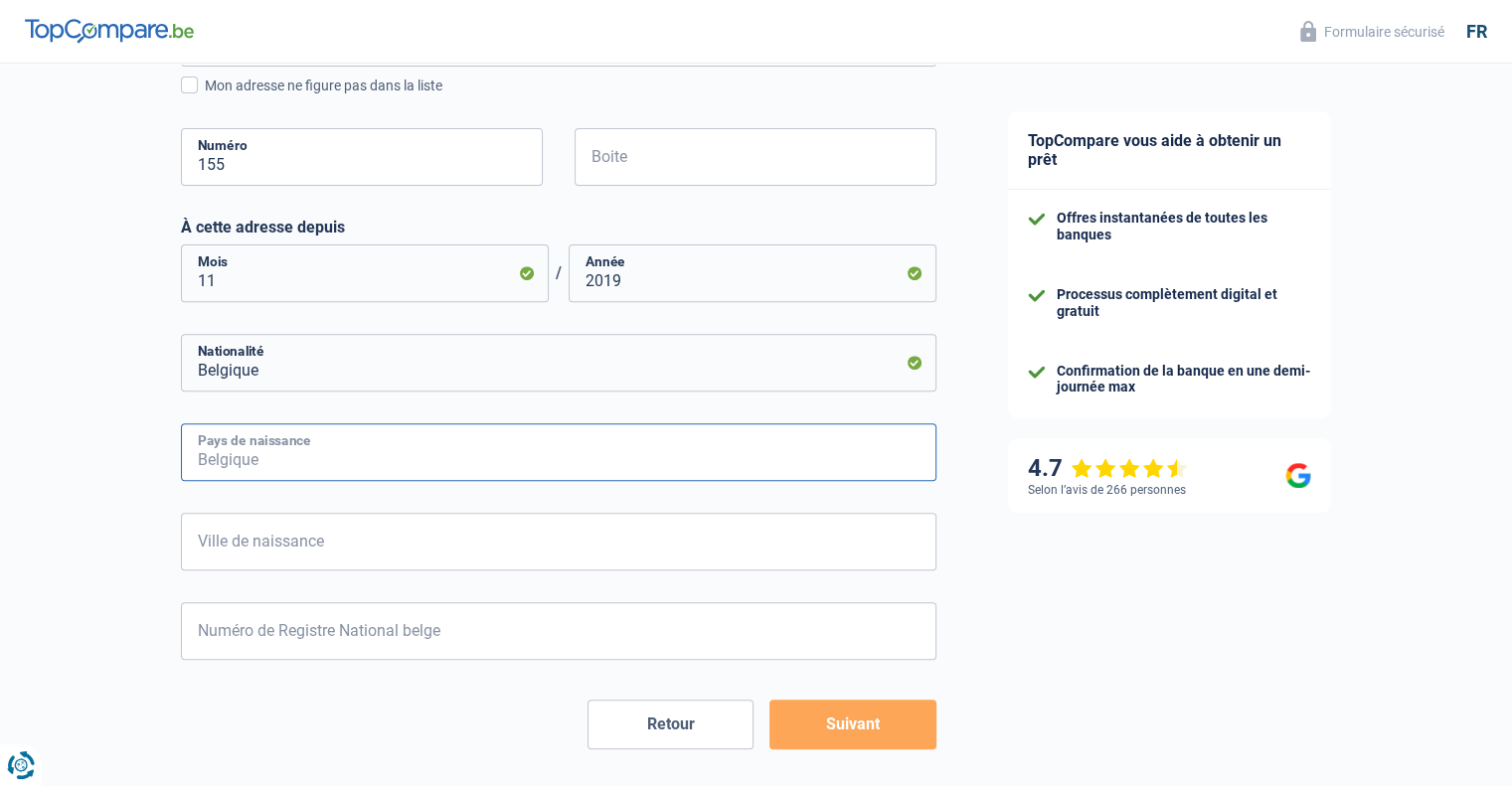 click on "Pays de naissance" at bounding box center [559, 452] 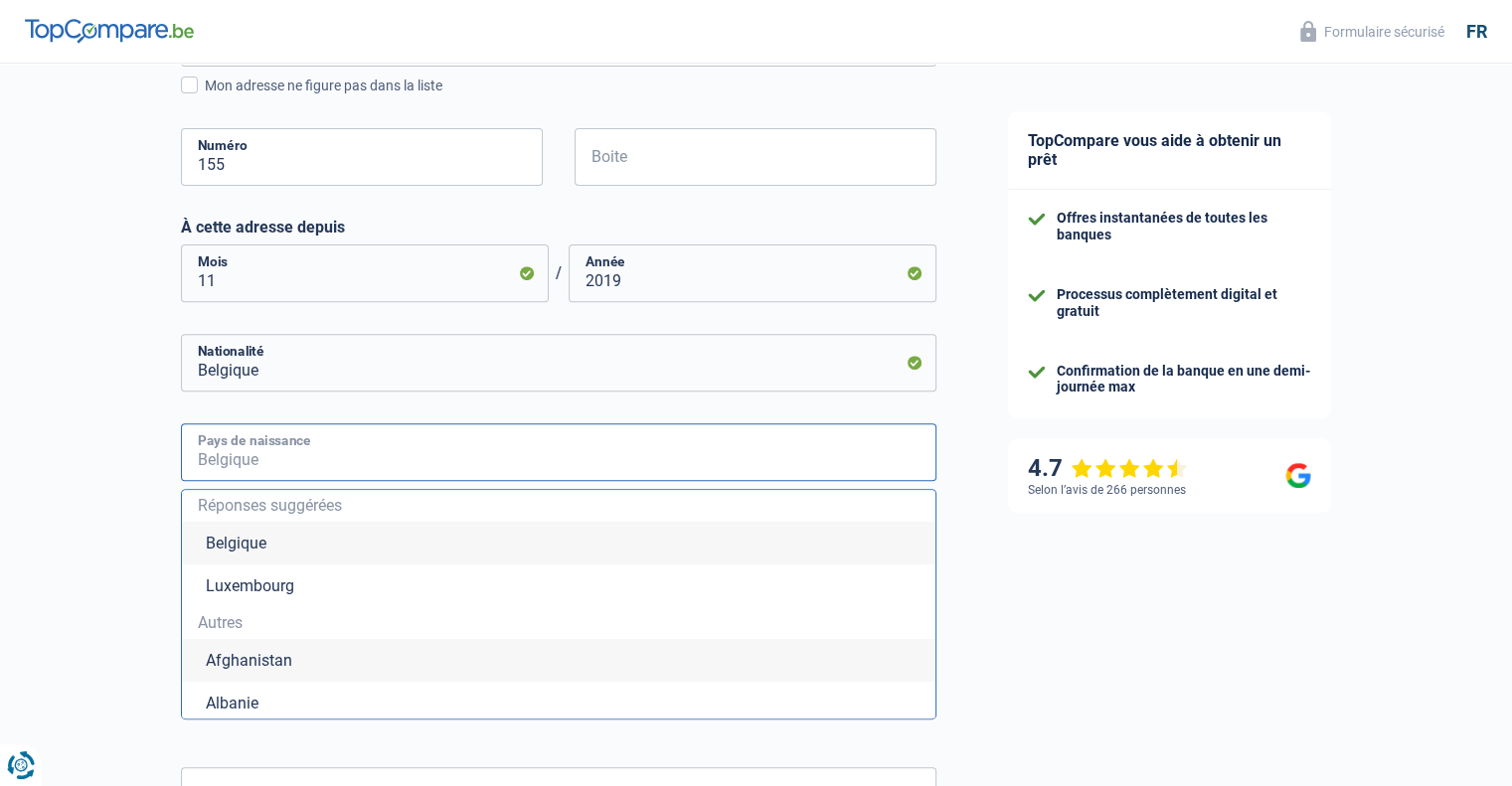 type on "t" 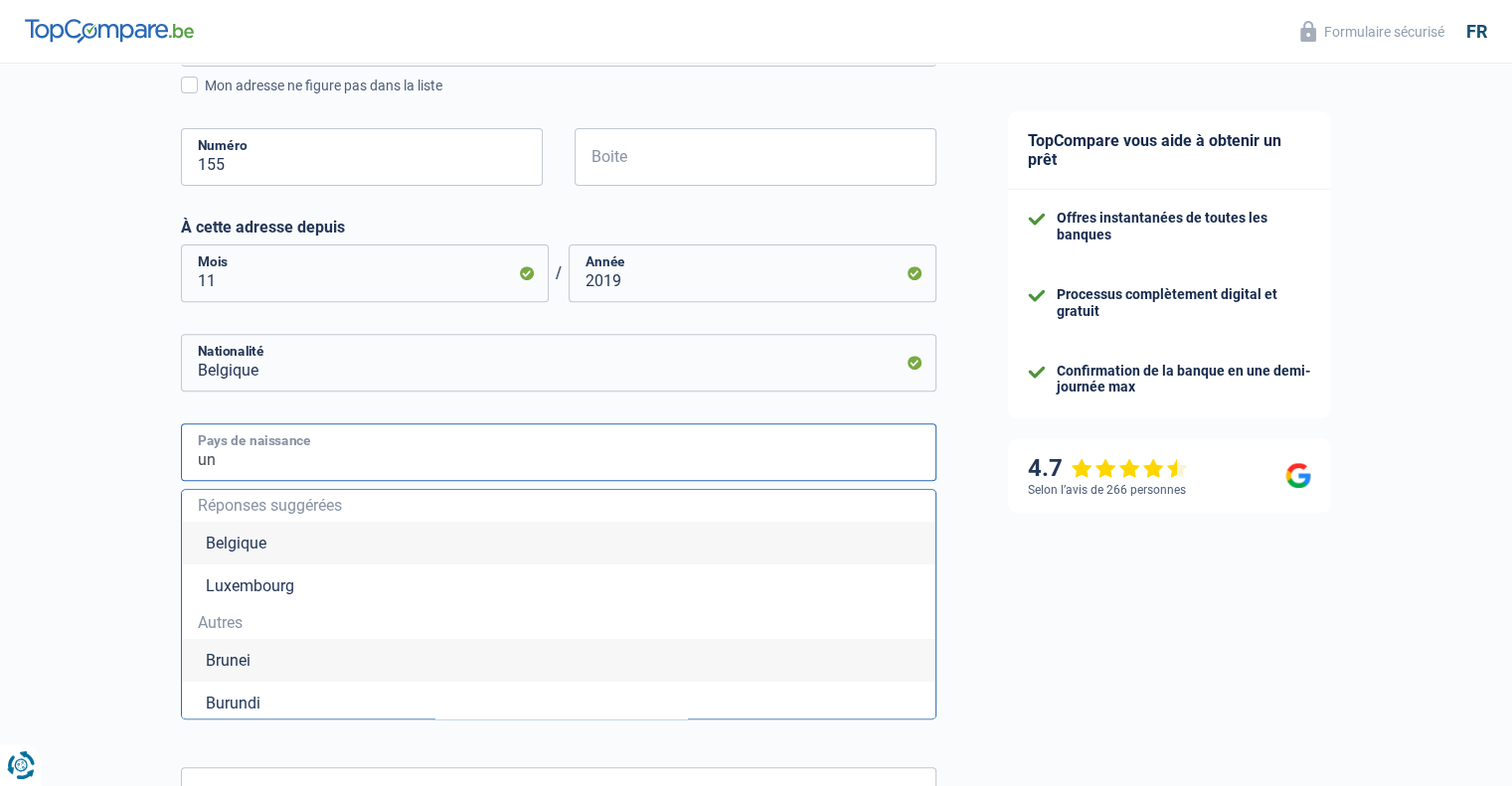 type on "u" 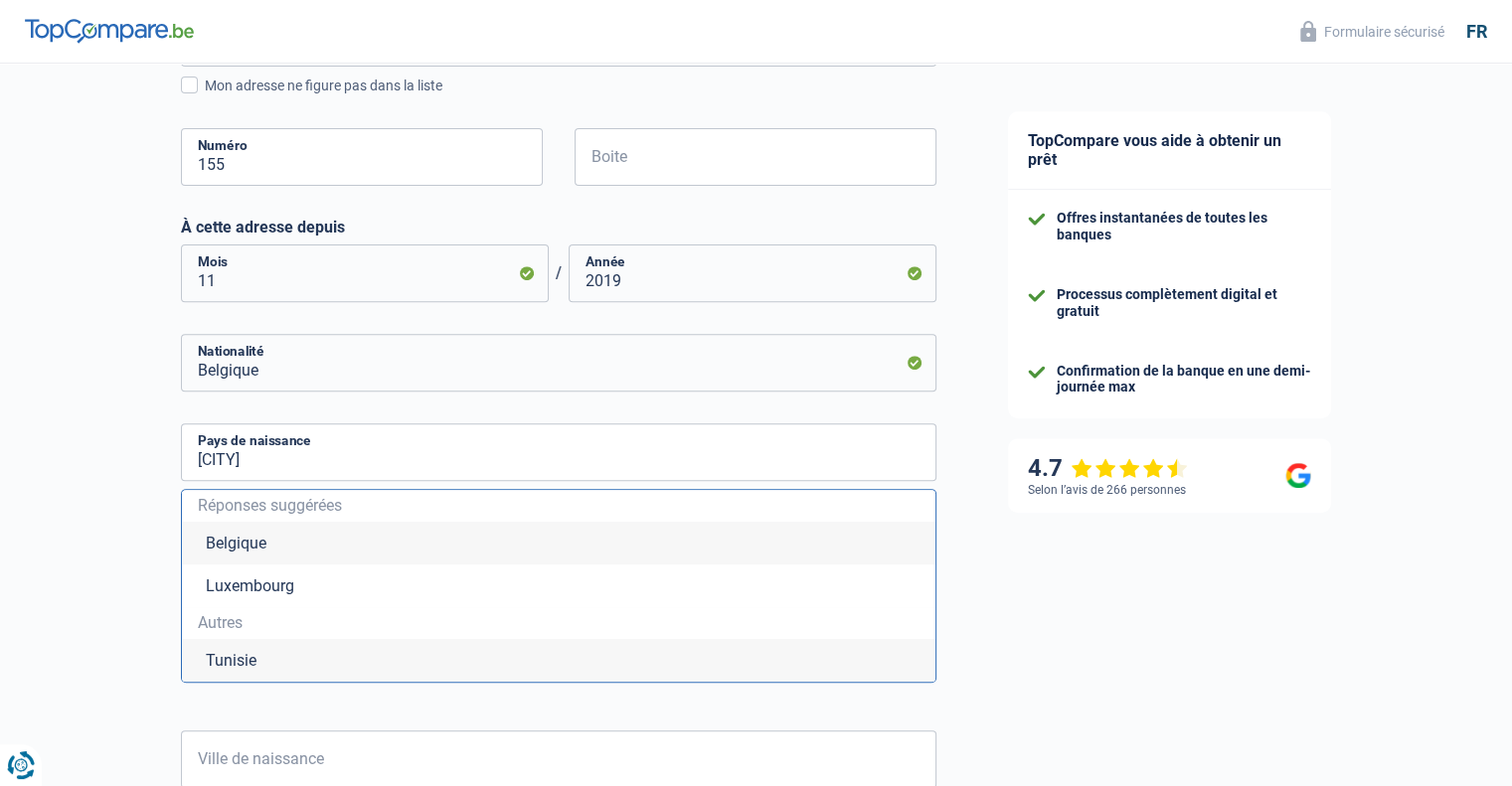 click on "Tunisie" at bounding box center (559, 660) 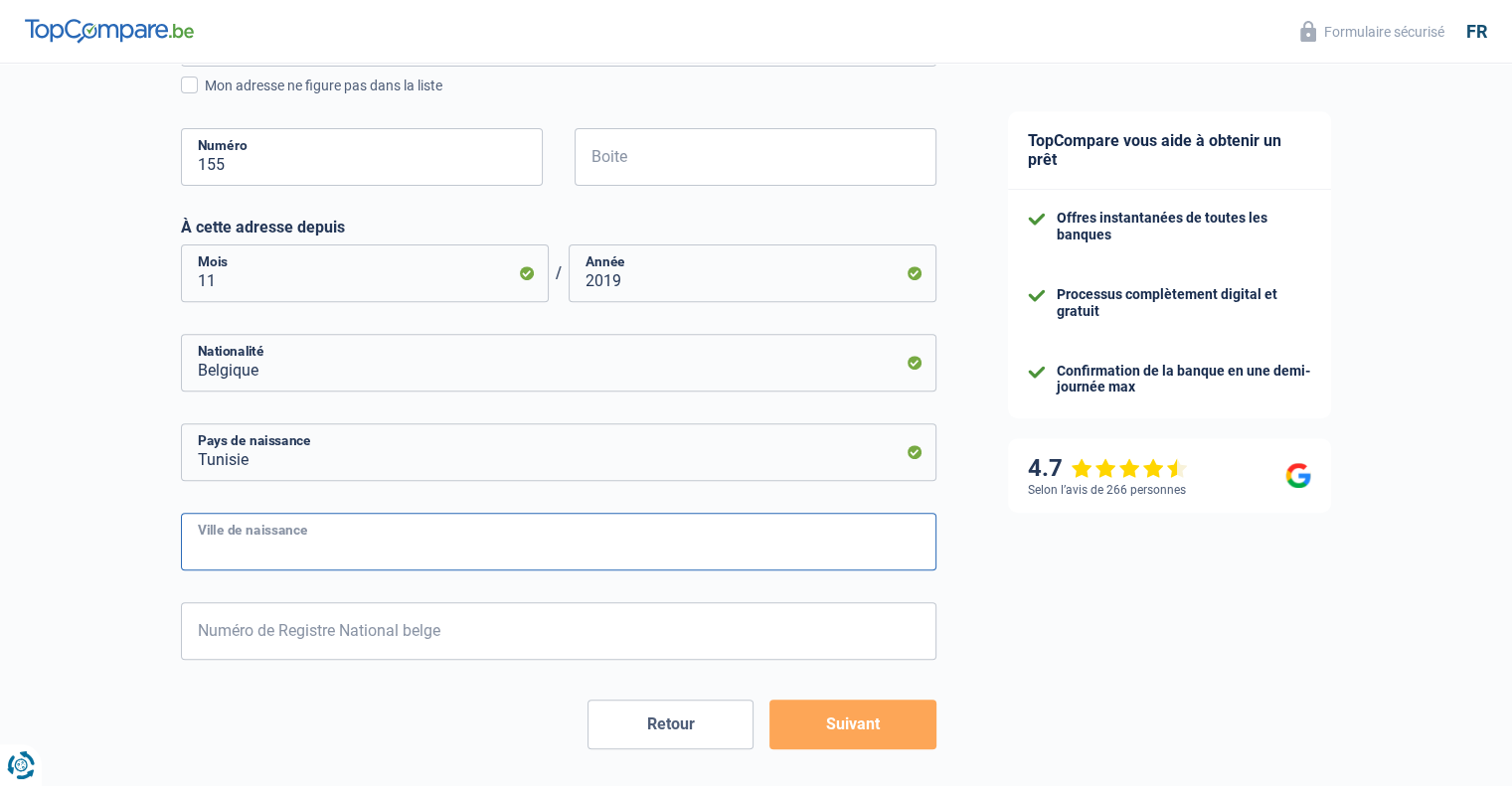 click on "Ville de naissance" at bounding box center (559, 542) 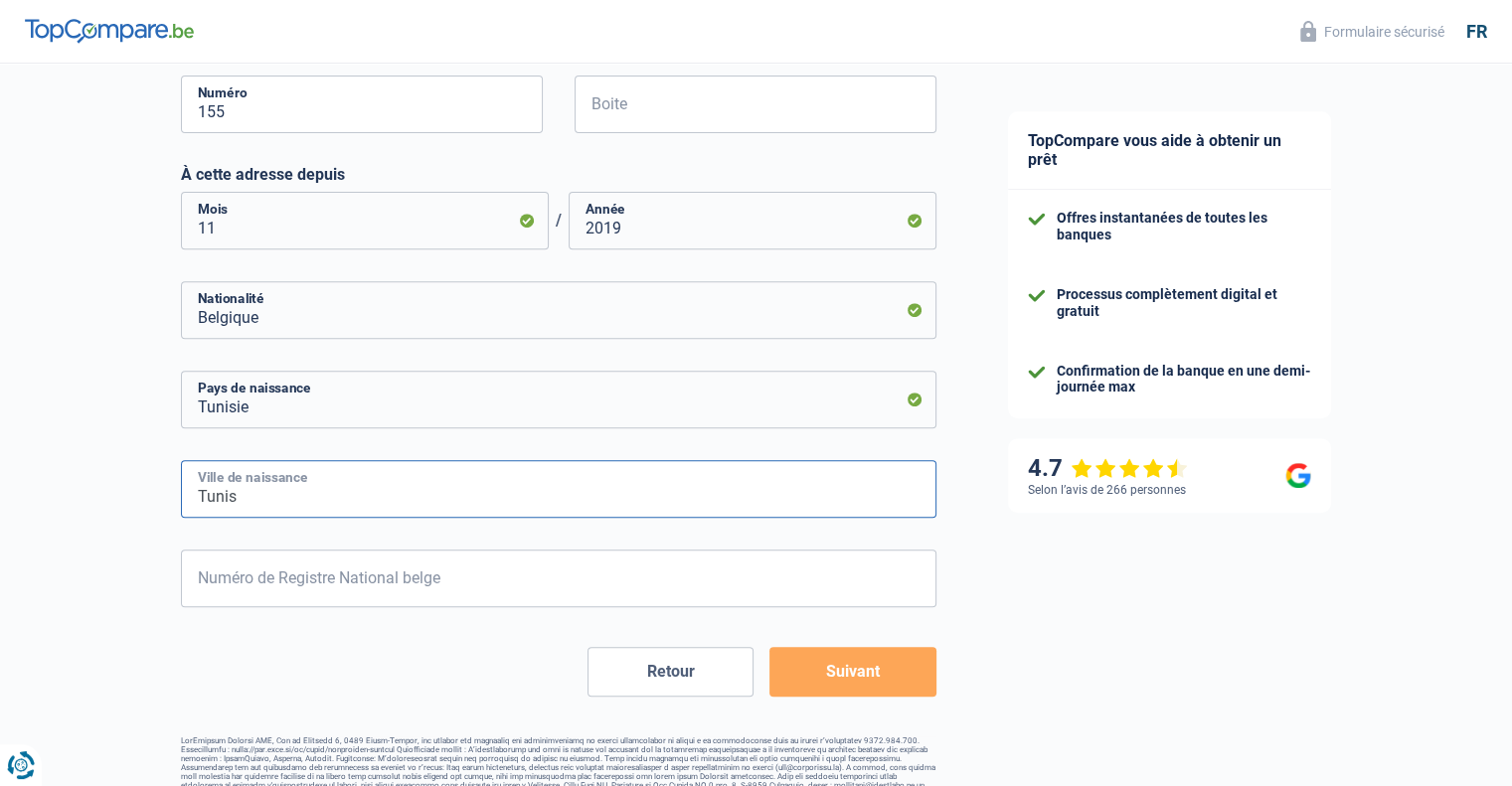 scroll, scrollTop: 776, scrollLeft: 0, axis: vertical 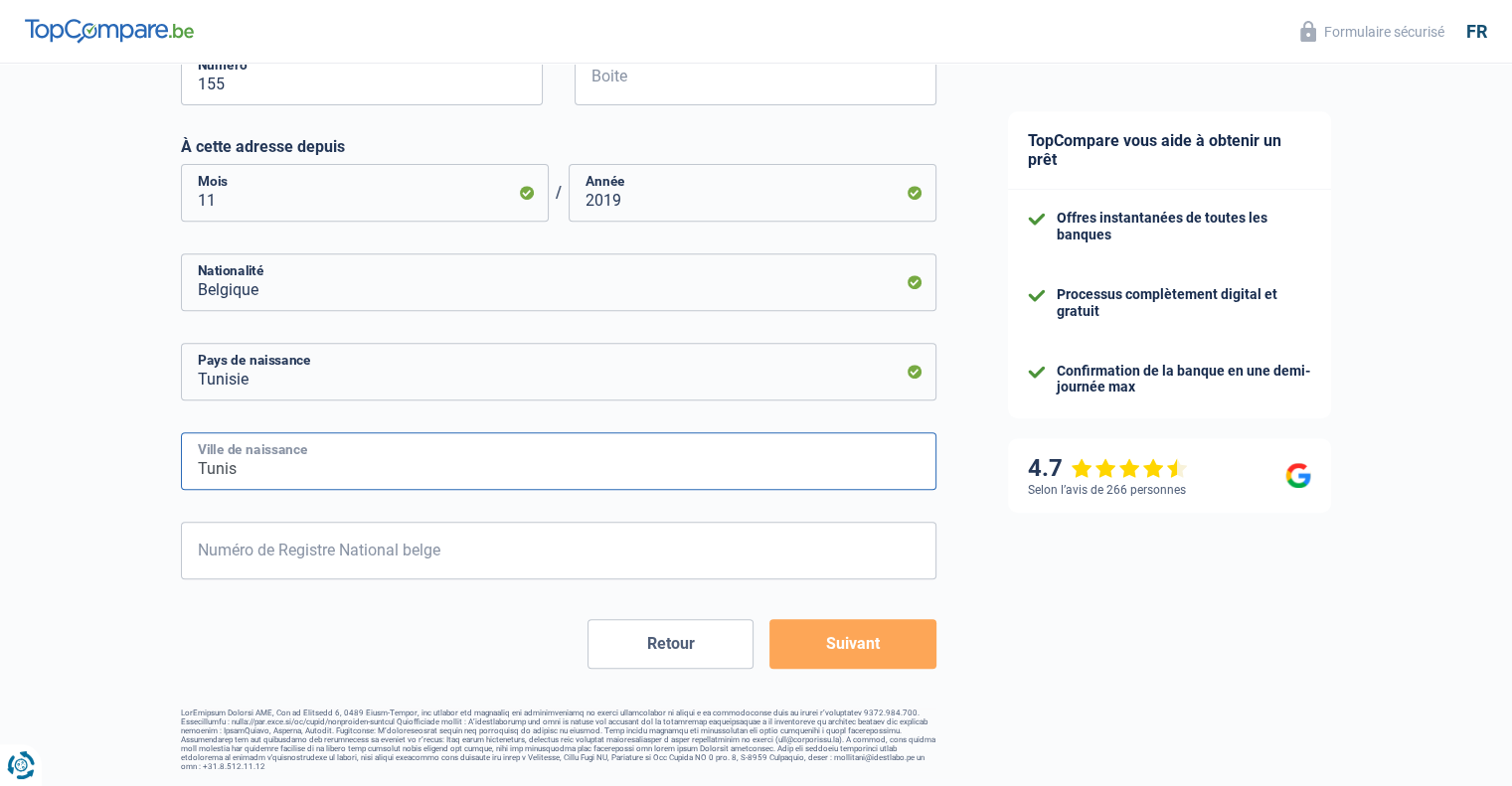 type on "Tunis" 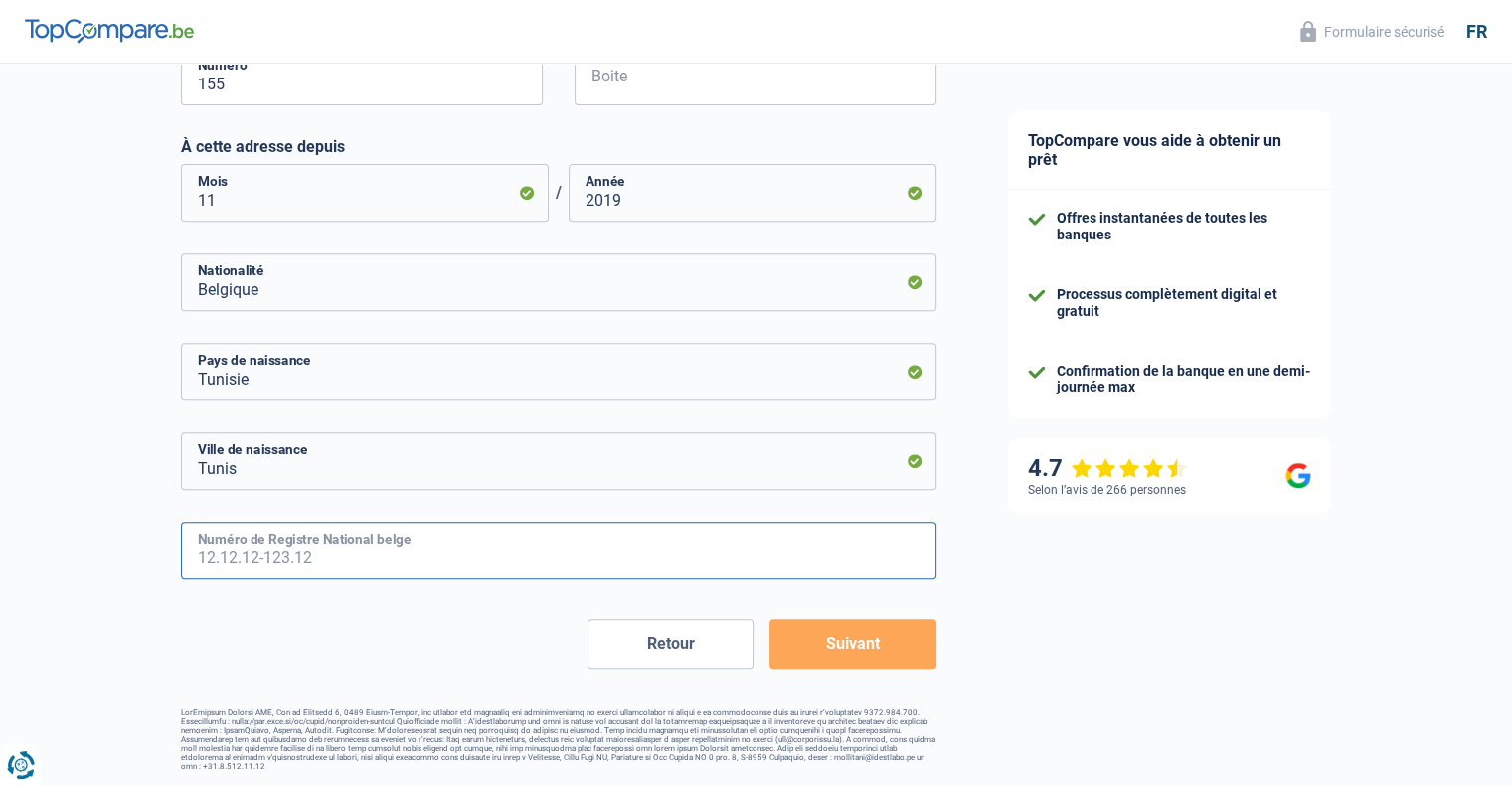 click on "Numéro de Registre National belge" at bounding box center [559, 550] 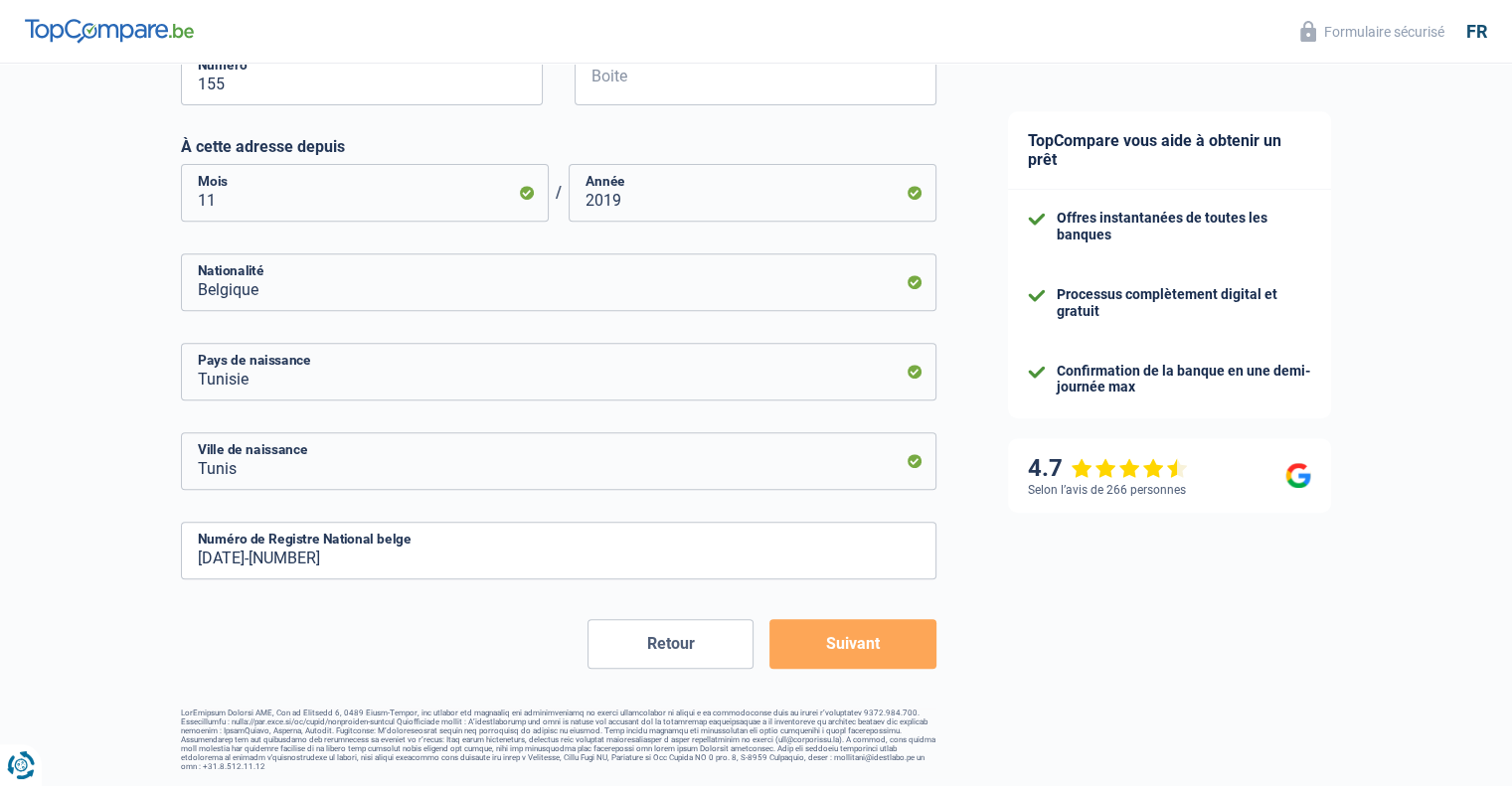 click on "Célibataire Marié(e) Cohabitant(e) légal(e) Divorcé(e) Veuf(ve) Séparé (de fait)
Veuillez sélectionner une option
État civil
Nombre de personnes à charge
Enfants
0
Adultes
0
Les adultes à charge sont les membres de votre famille vivant sous le même toit, dont les revenus sont soit nuls, soit insuffisants.
Locataire Propriétaire avec prêt hypothécaire Propriétaire sans prêt hypothécaire Logé(e) par la famille Concierge
Veuillez sélectionner une option
Situation logement
[STREET], [POSTAL_CODE], [CITY], [COUNTRY]
Adresse
[NUMBER]" at bounding box center (559, 118) 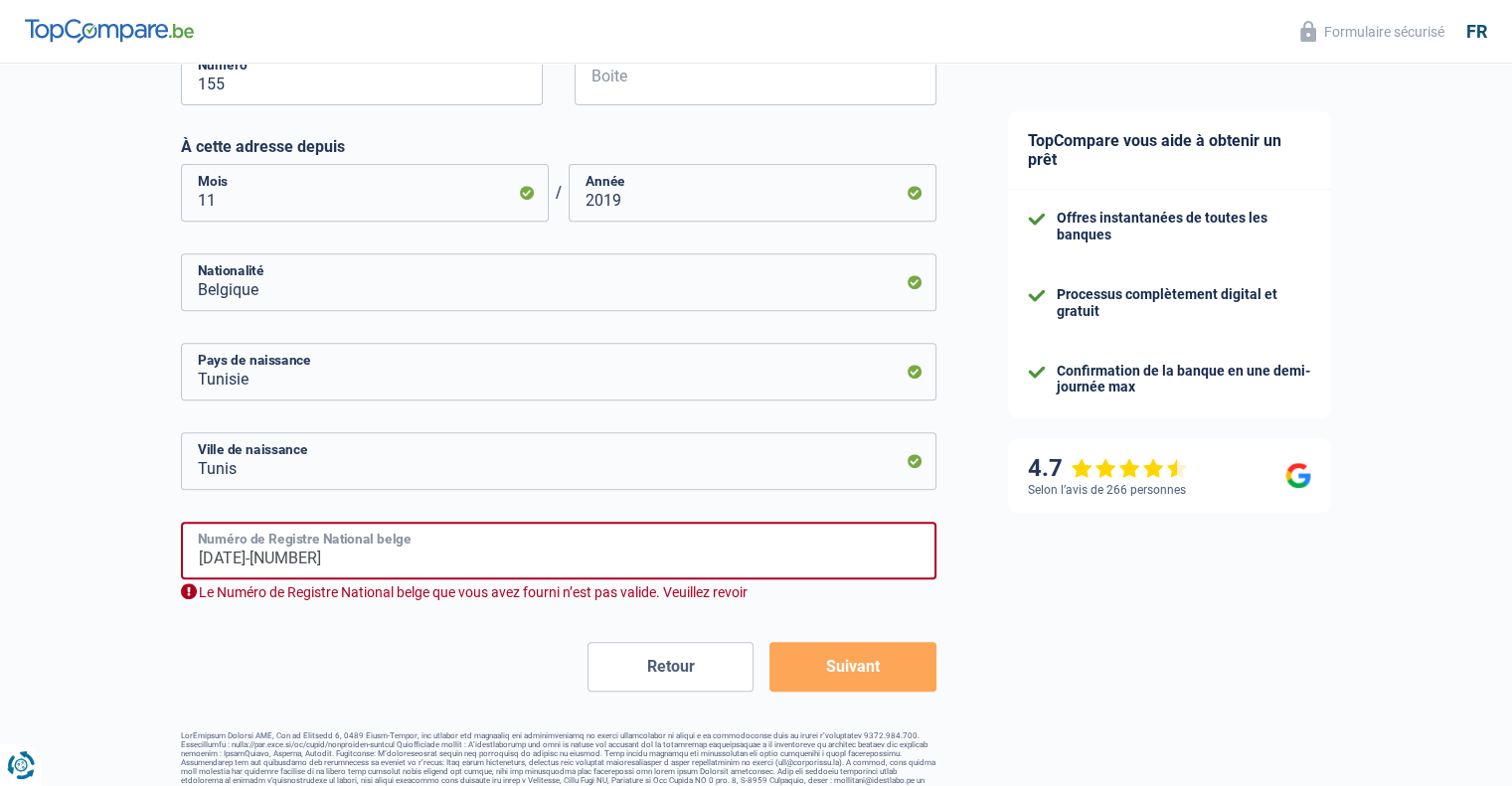click on "[DATE]-[NUMBER]" at bounding box center [559, 550] 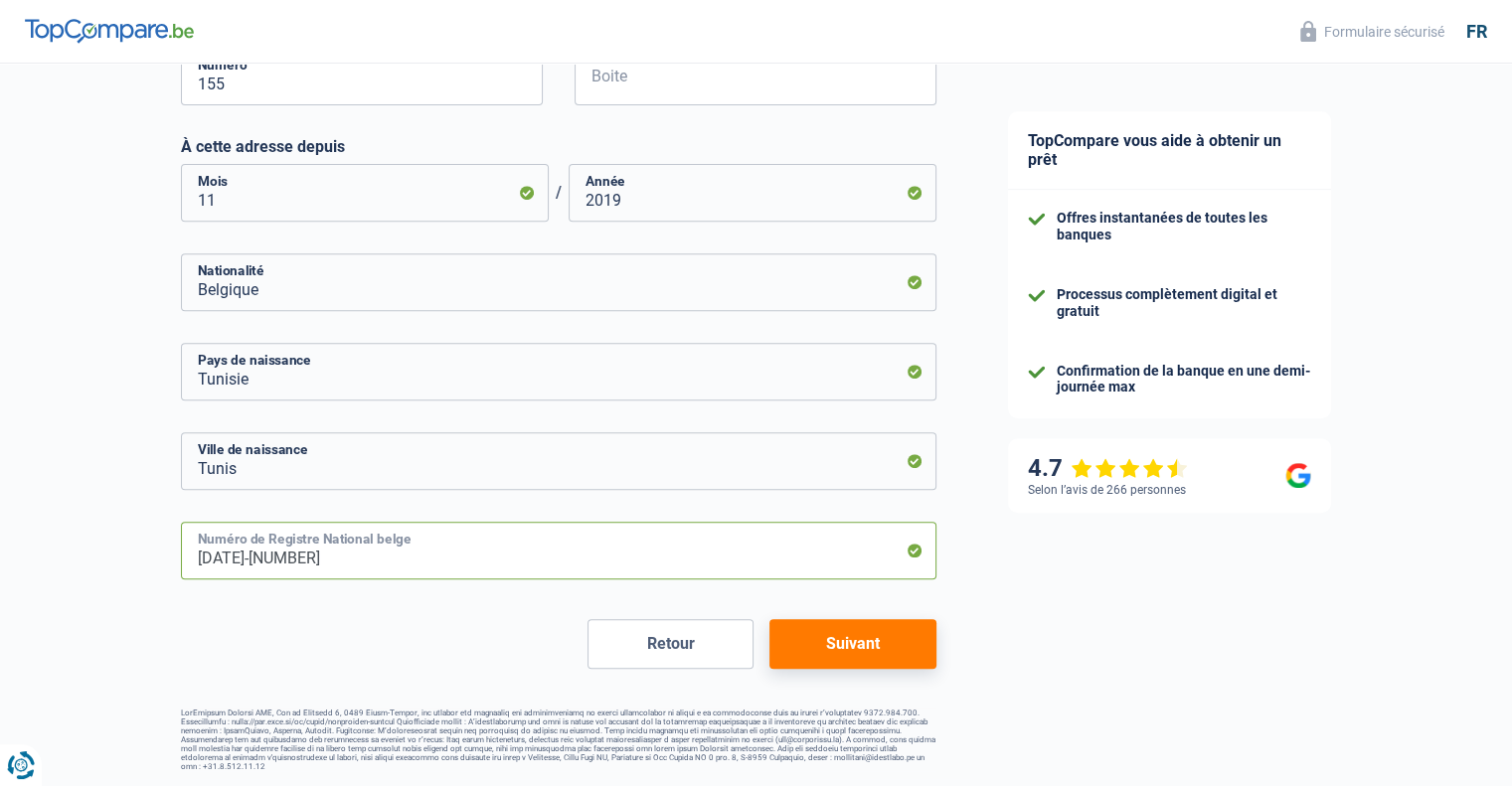type on "[DATE]-[NUMBER]" 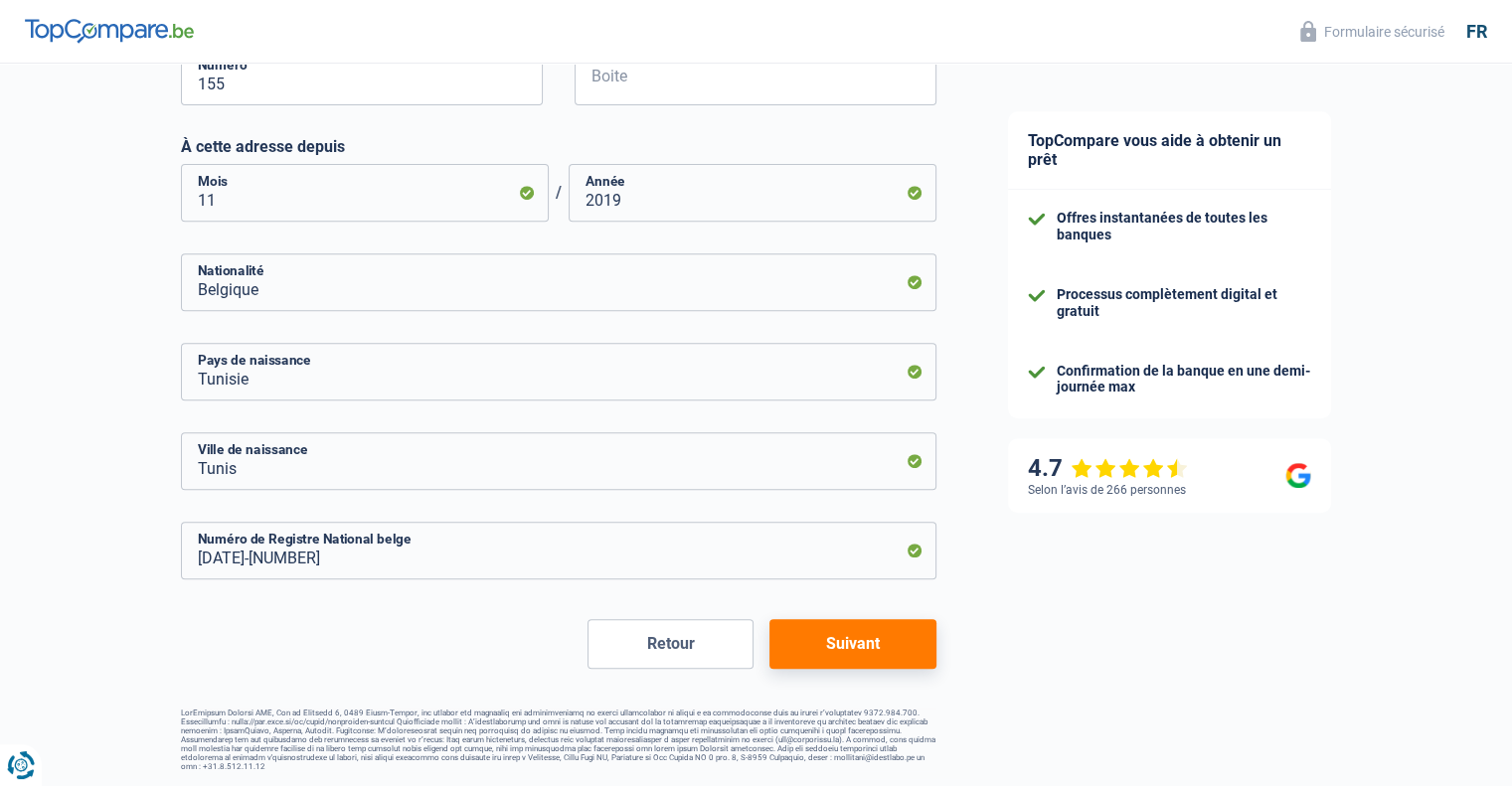 click on "Suivant" at bounding box center (852, 644) 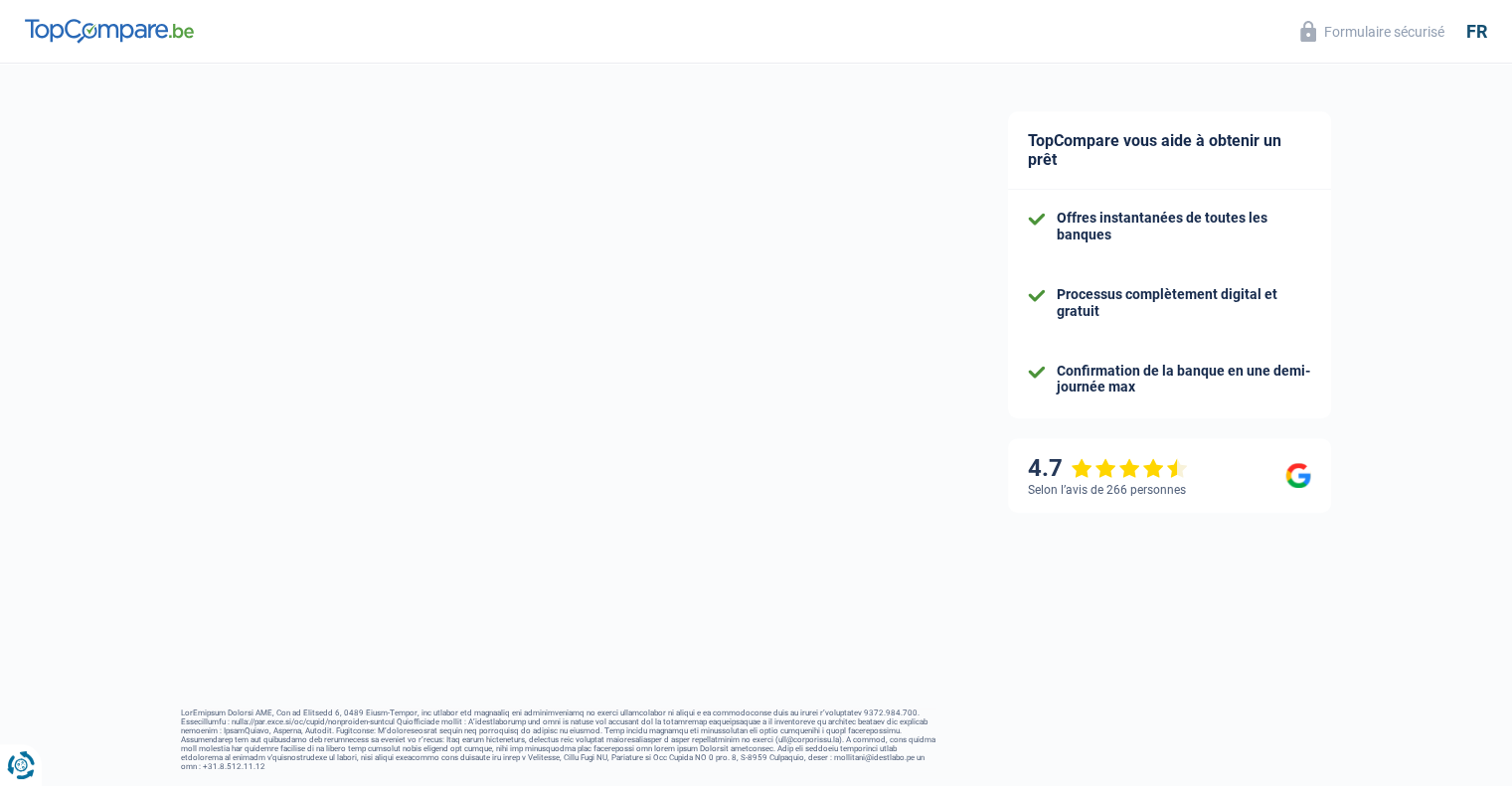 select on "netSalary" 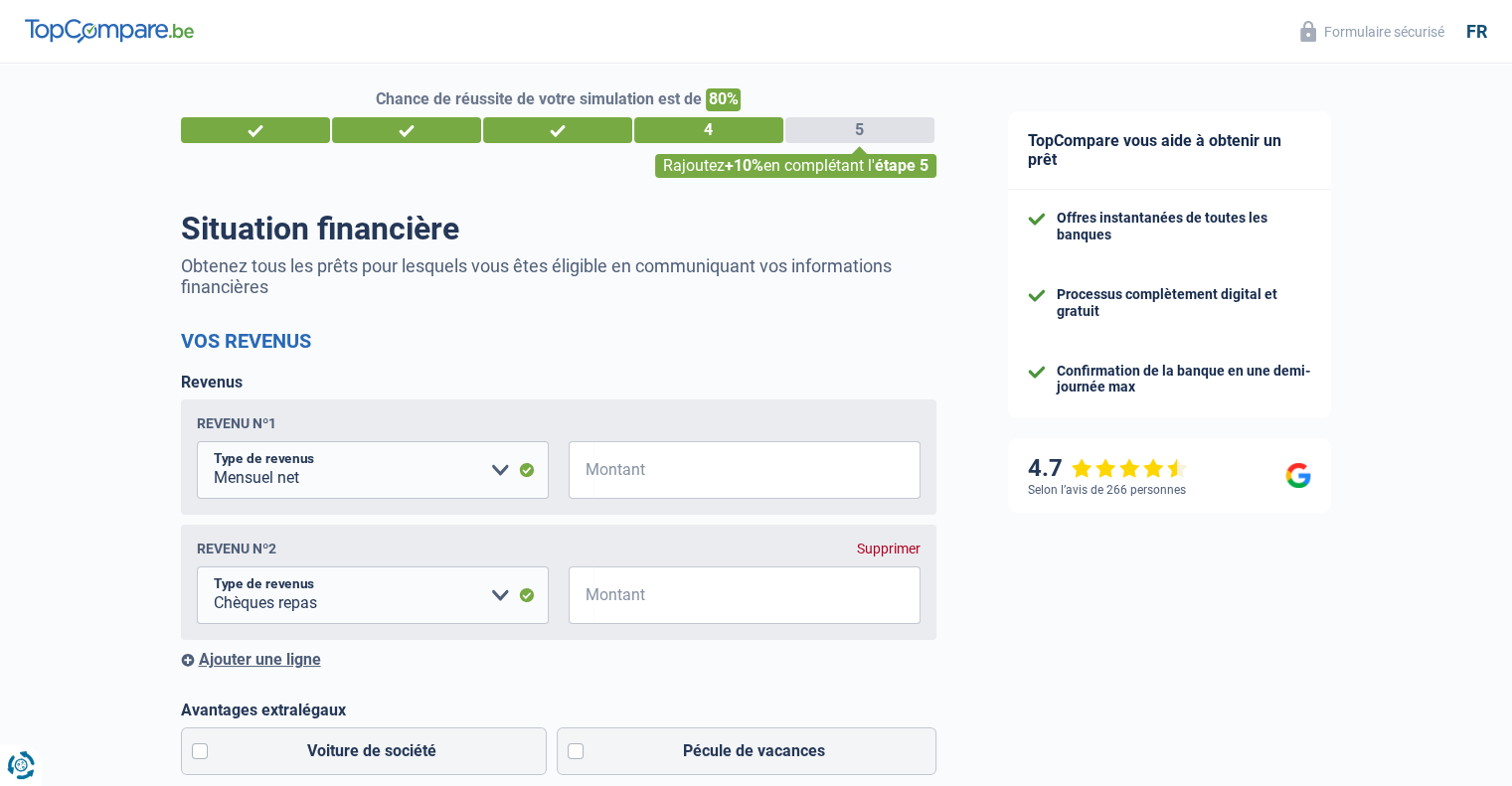 scroll, scrollTop: 0, scrollLeft: 0, axis: both 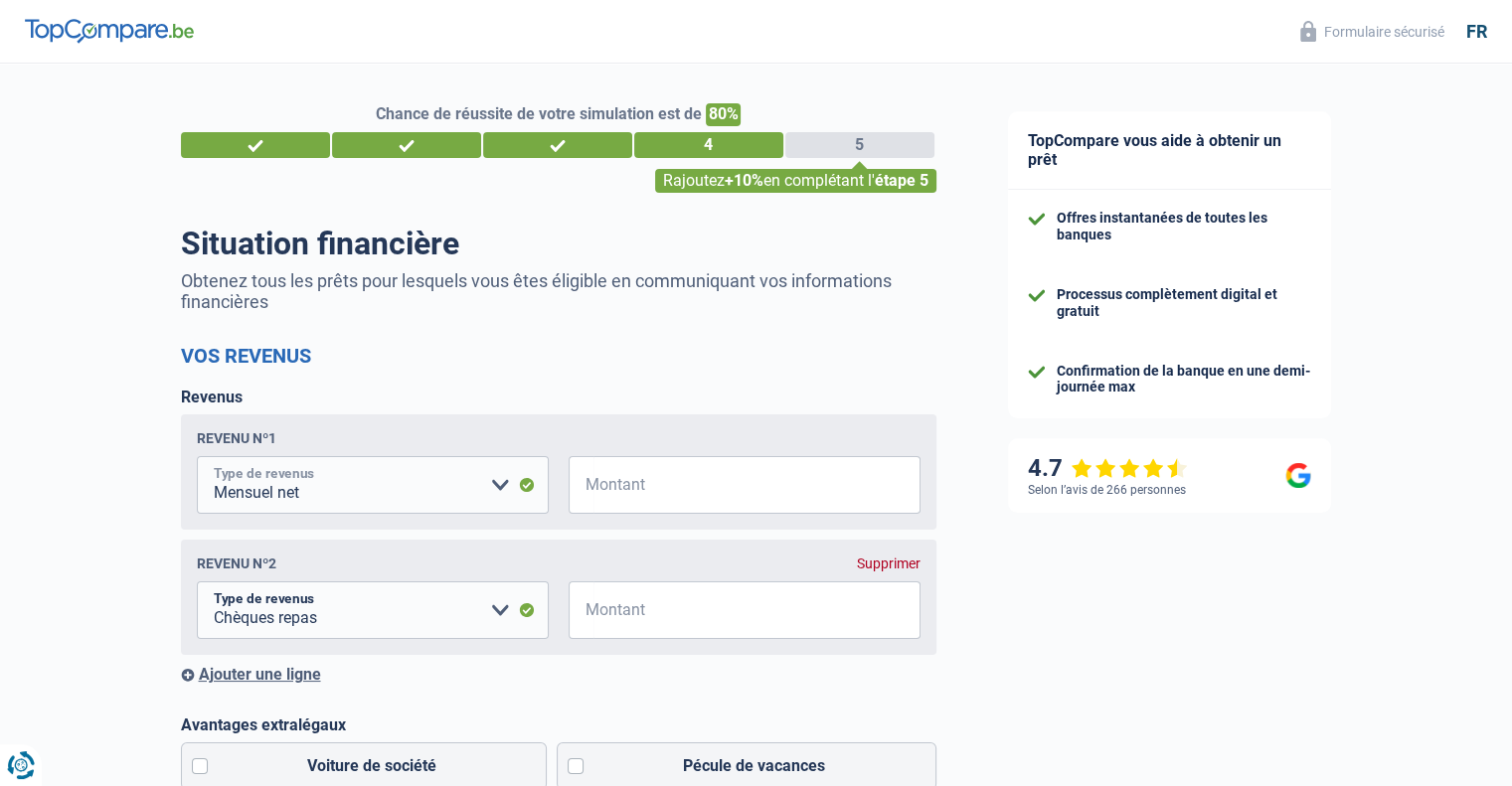 click on "Allocation d'handicap Allocations chômage Allocations familiales Chèques repas Complément d'entreprise Indemnité mutuelle Indépendant complémentaire Mensuel net Pension Pension alimentaire Pension d'invalidité Revenu d'intégration sociale Revenus locatifs Autres revenus
Veuillez sélectionner une option" at bounding box center (373, 485) 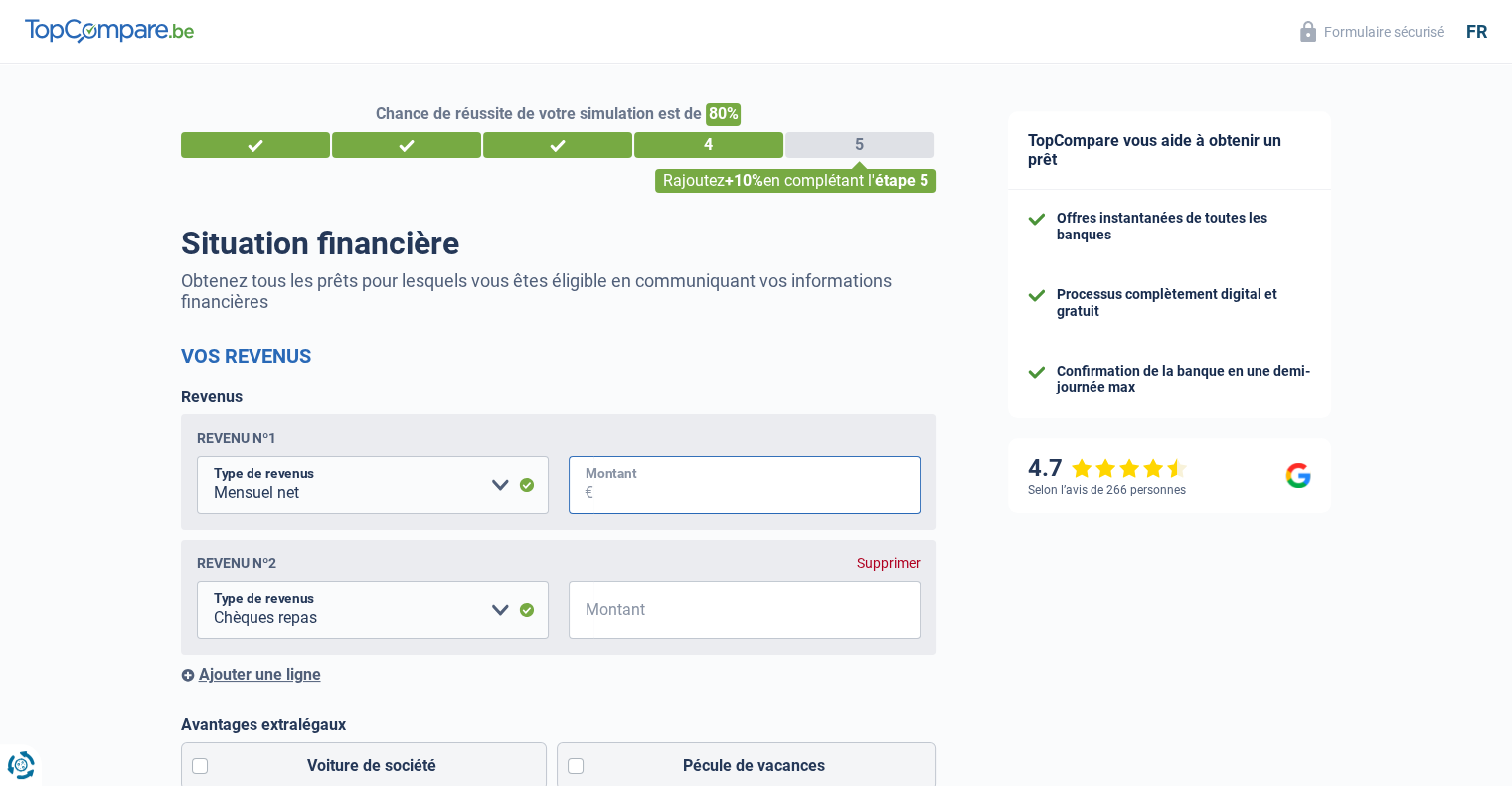 click on "Montant" at bounding box center (756, 485) 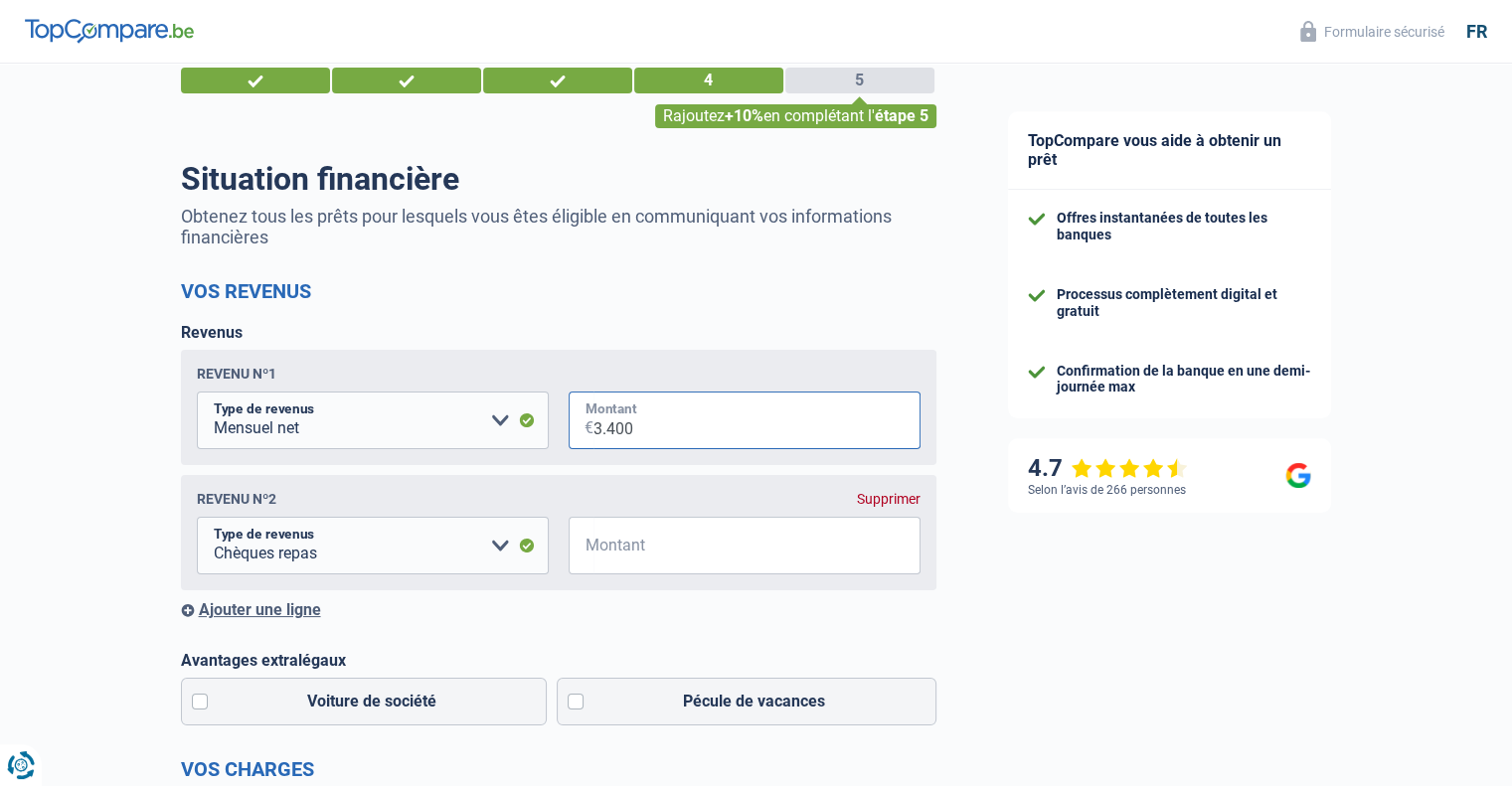 scroll, scrollTop: 99, scrollLeft: 0, axis: vertical 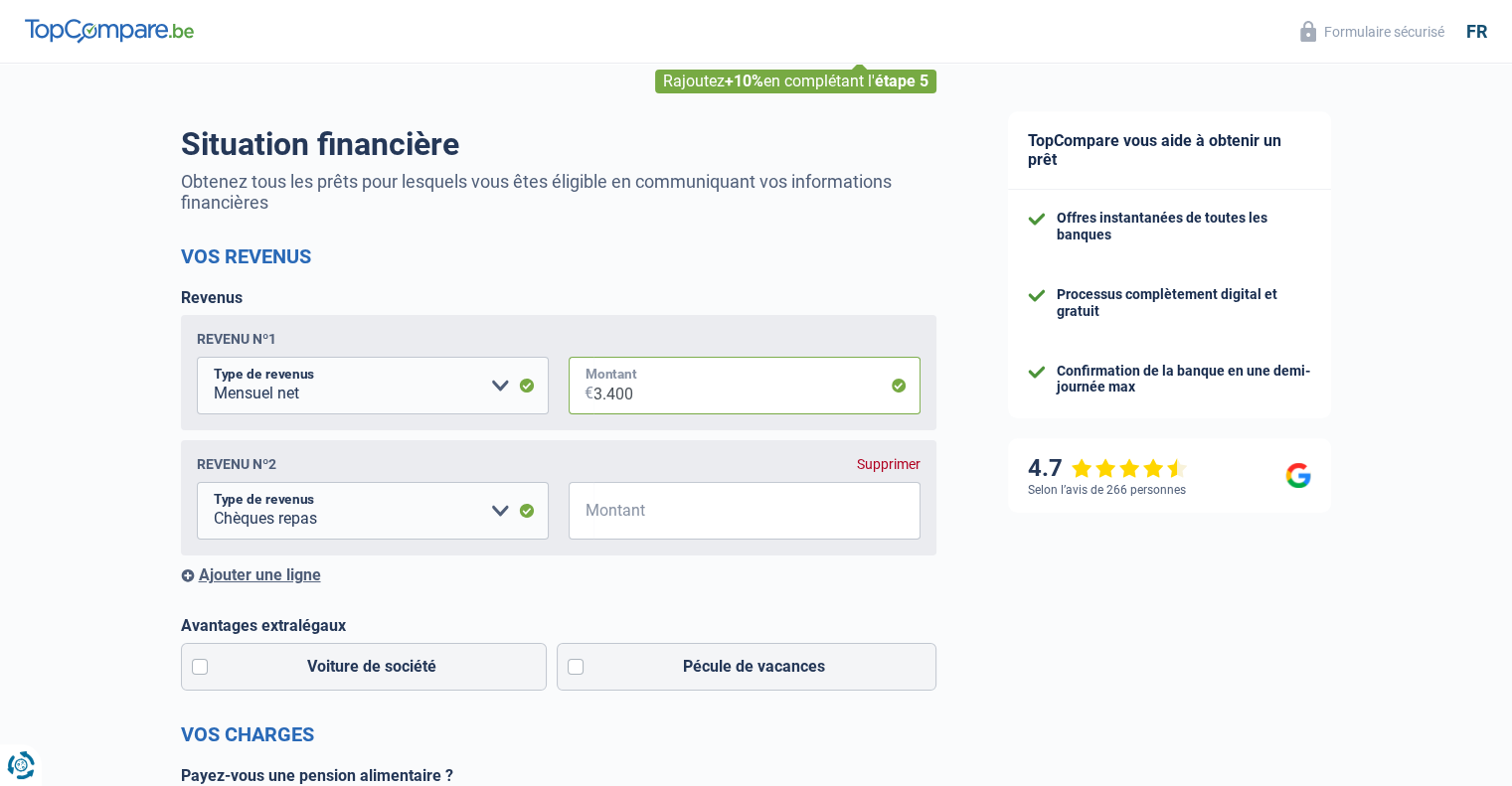 type on "3.400" 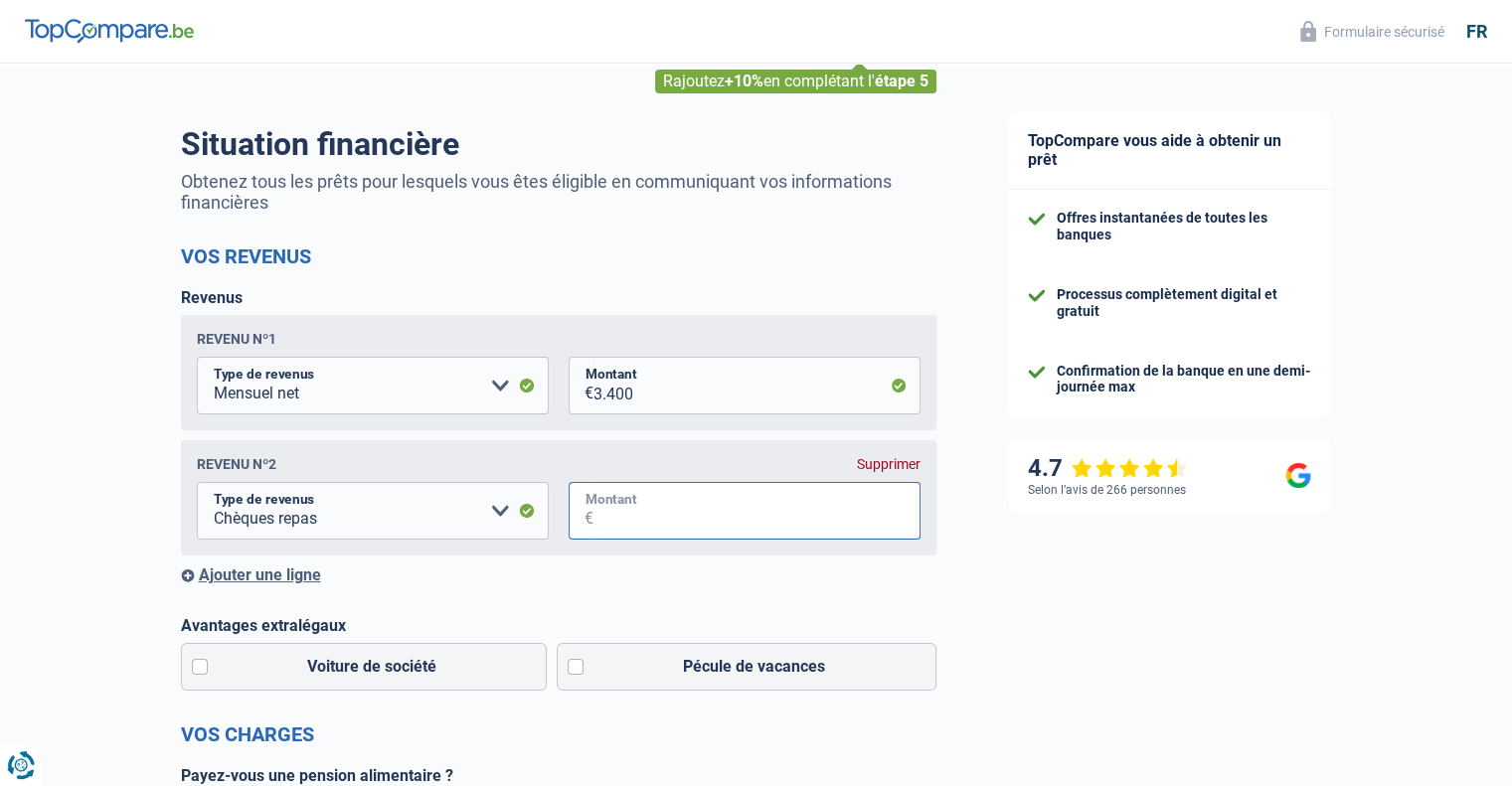 click on "Montant" at bounding box center (756, 511) 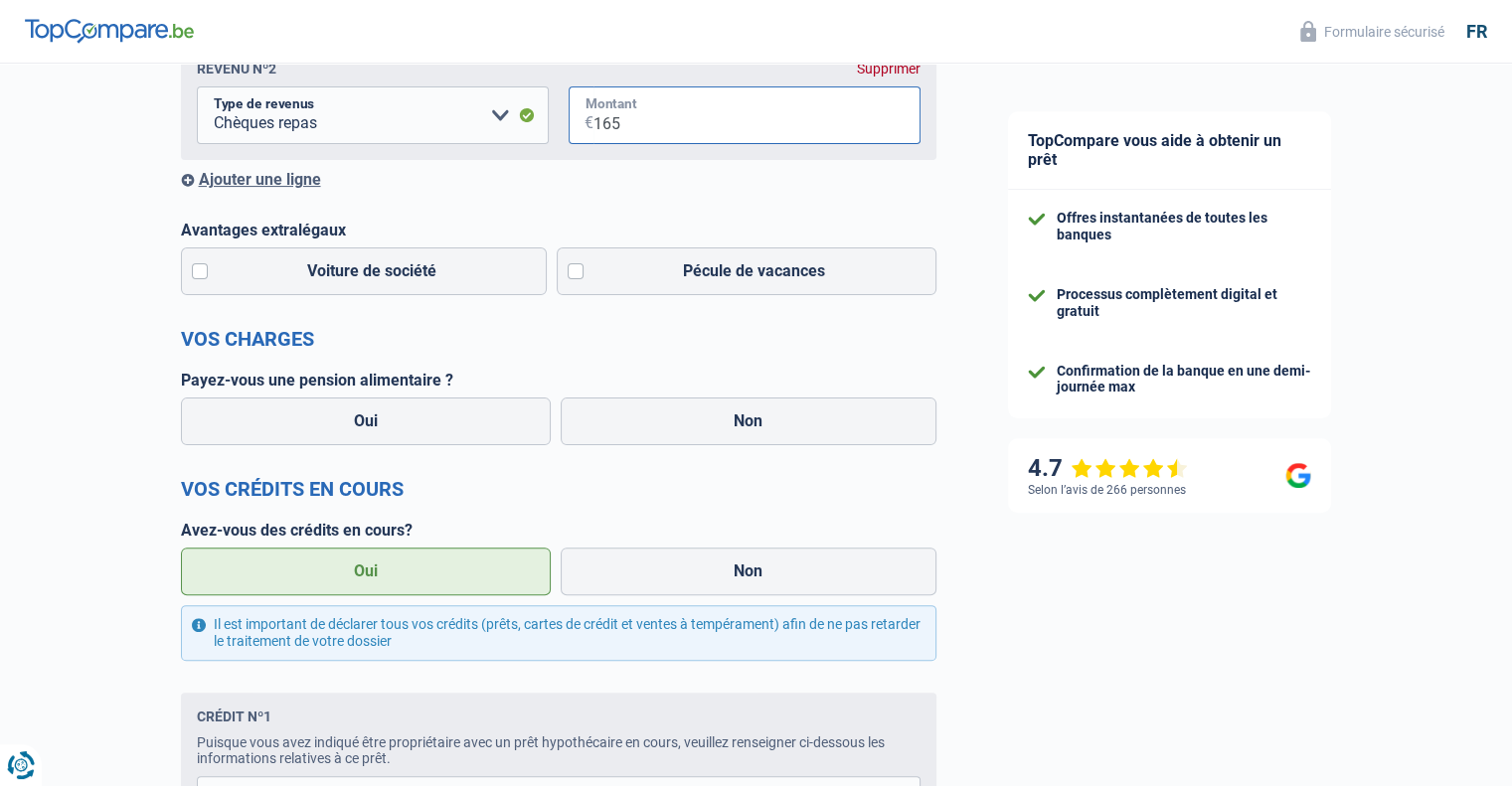 scroll, scrollTop: 497, scrollLeft: 0, axis: vertical 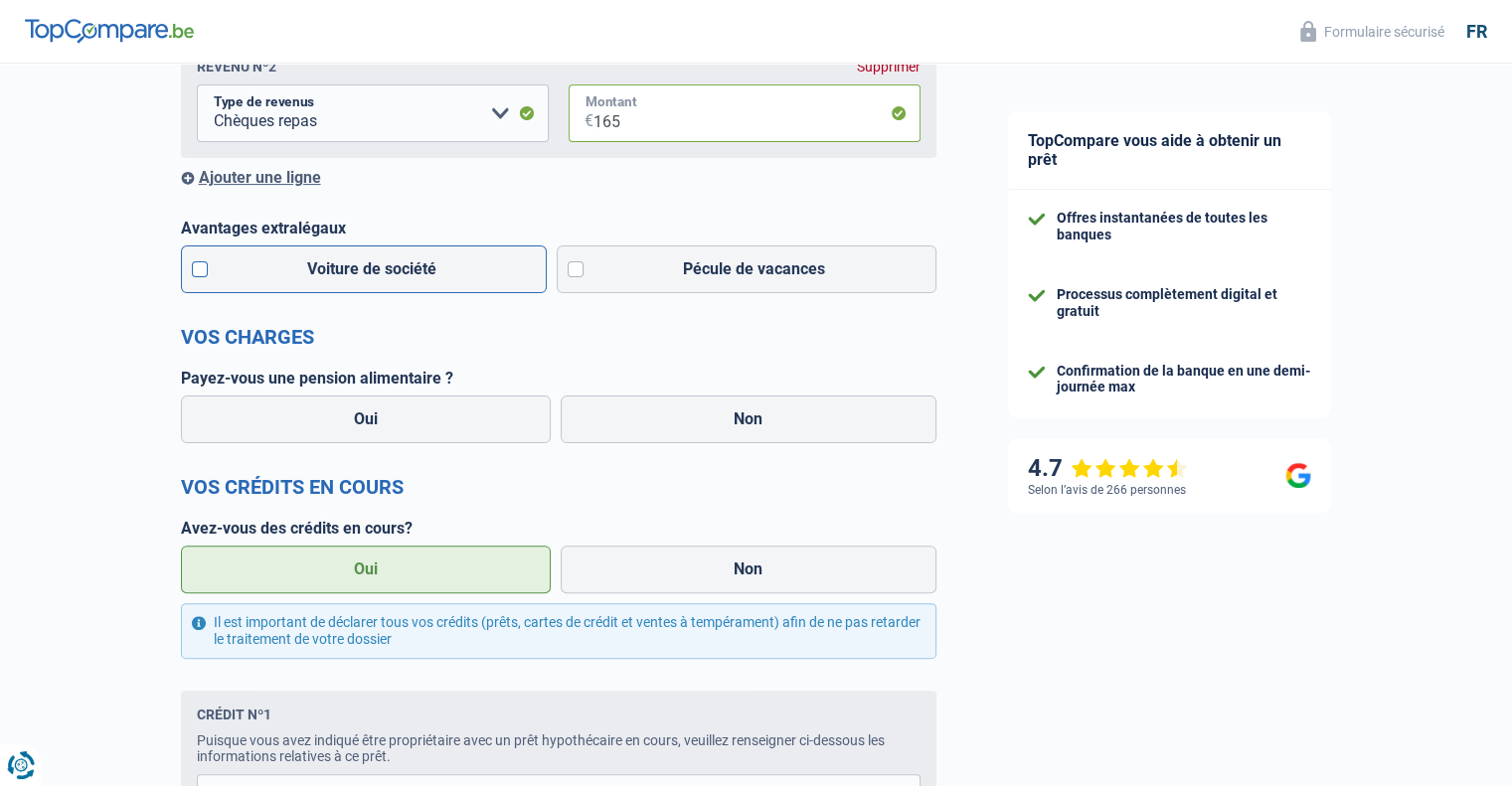 type on "165" 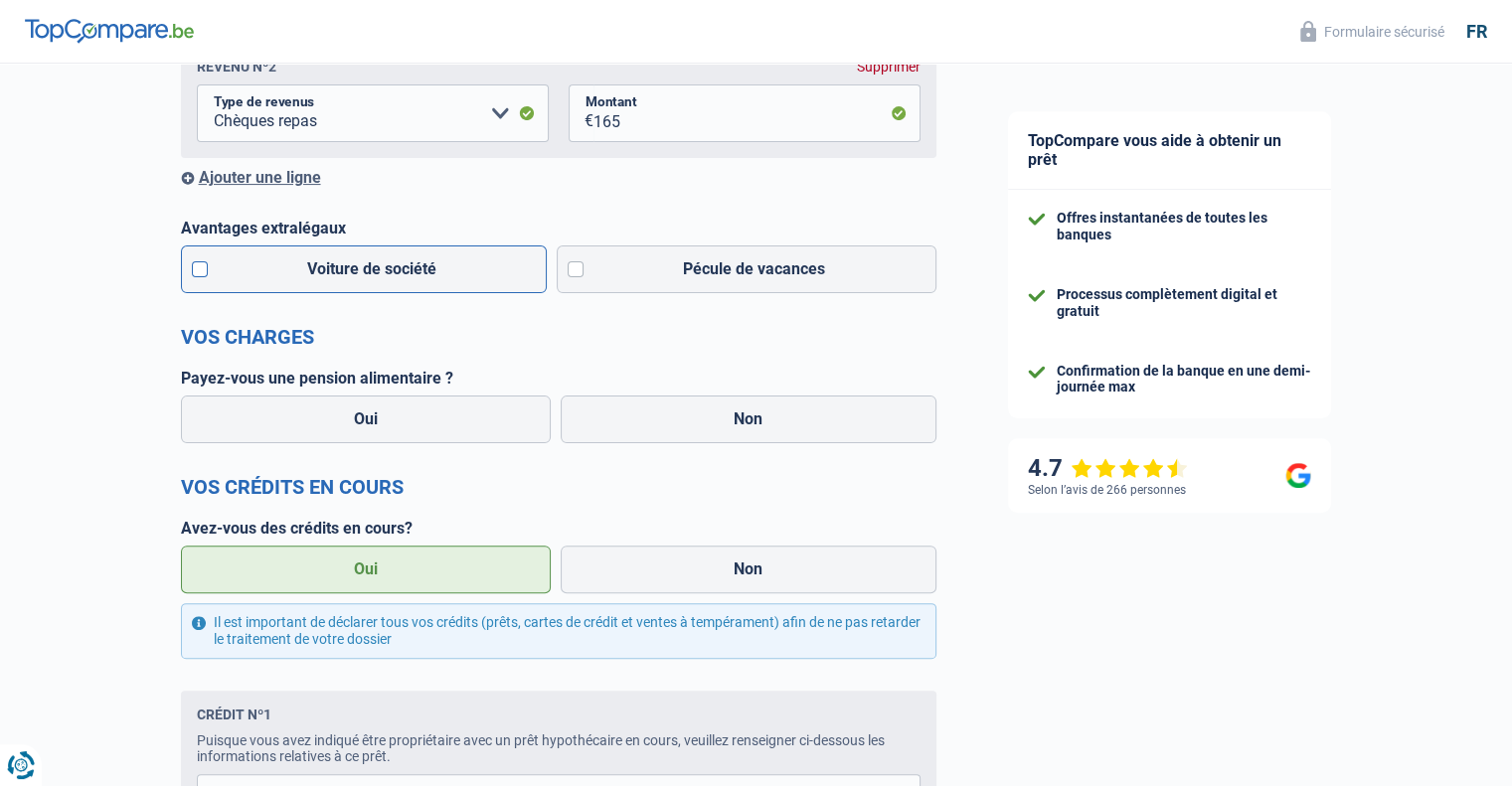 click on "Voiture de société" at bounding box center (364, 269) 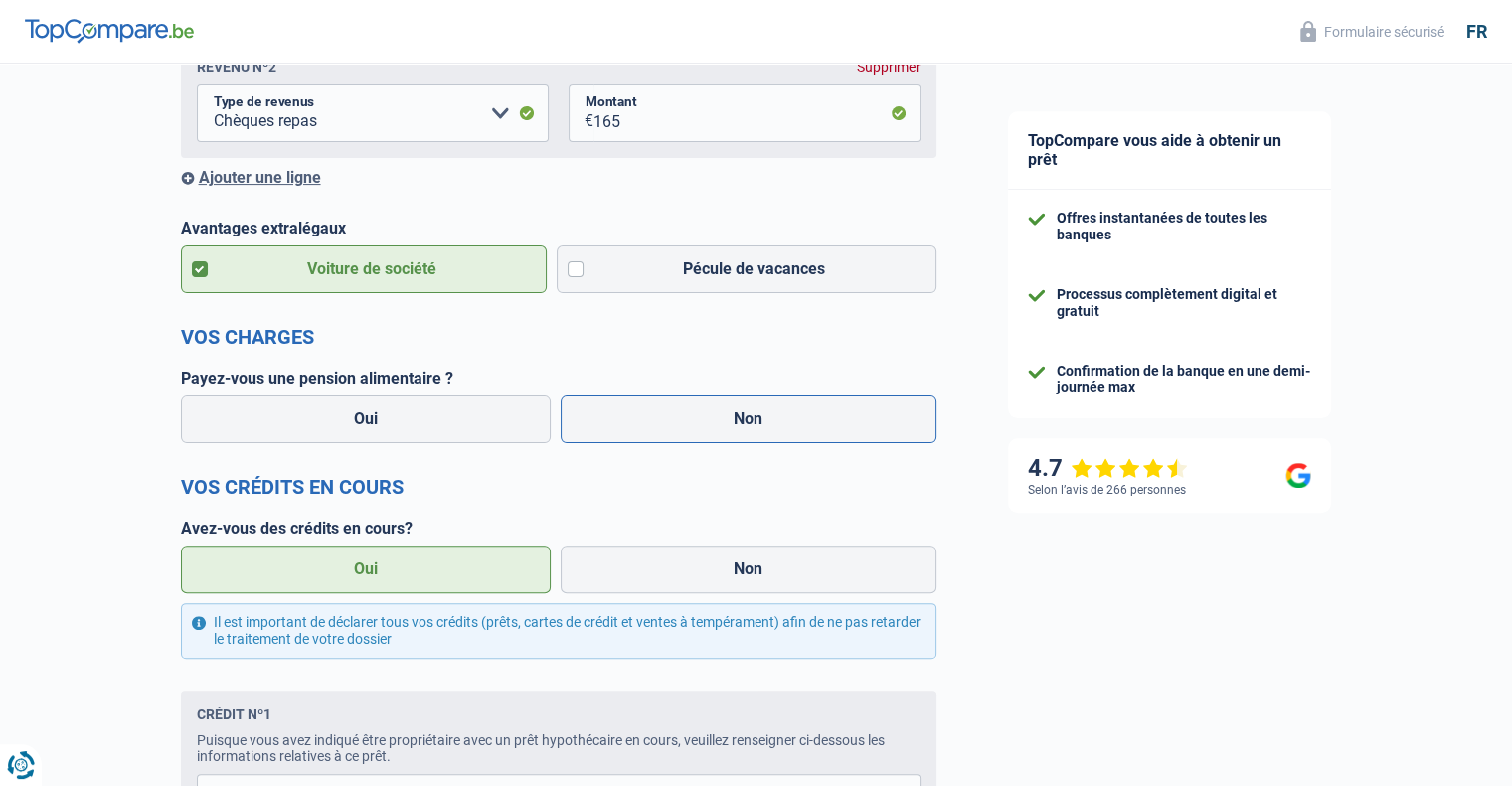 click on "Non" at bounding box center [749, 419] 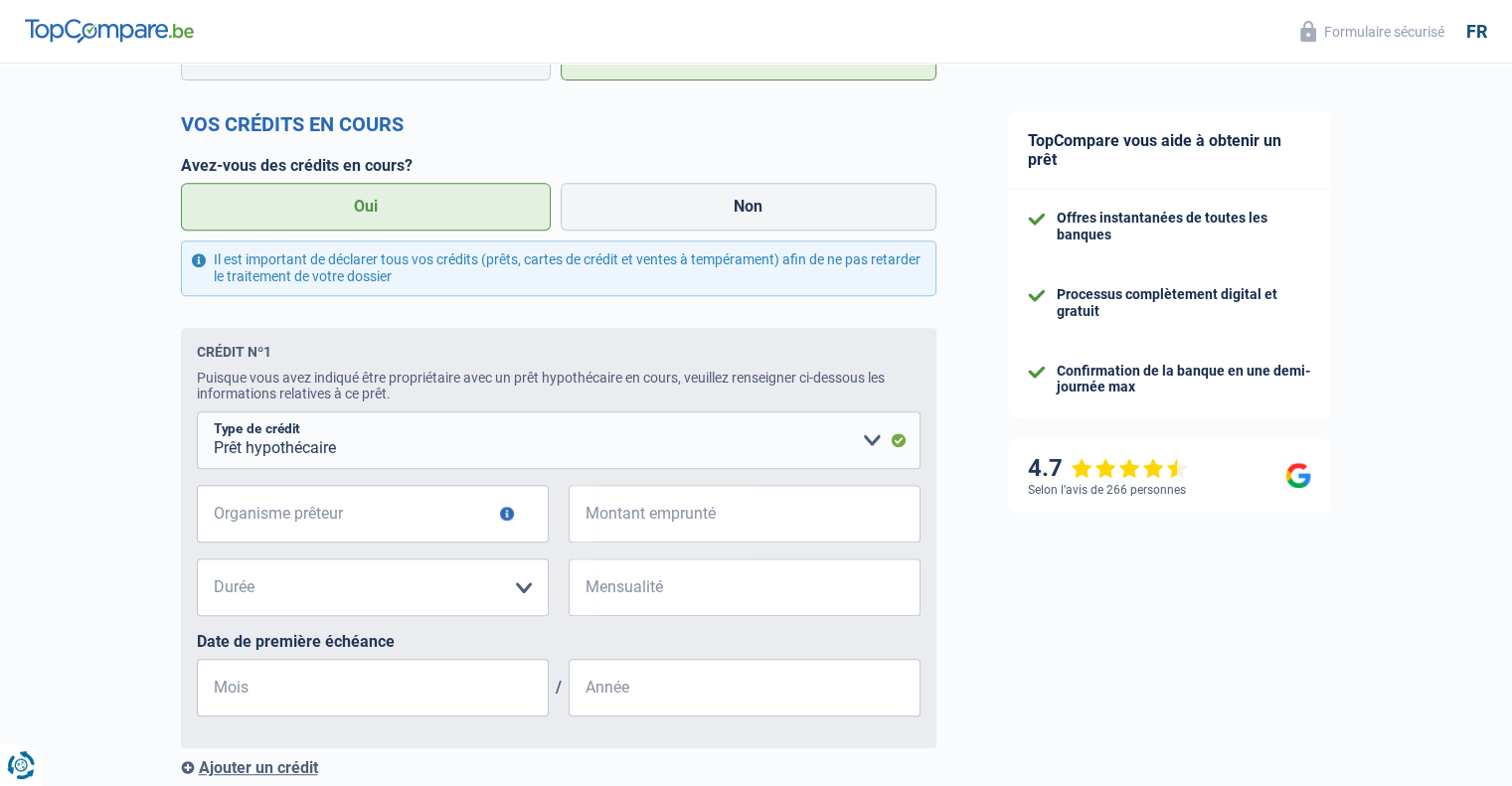 scroll, scrollTop: 894, scrollLeft: 0, axis: vertical 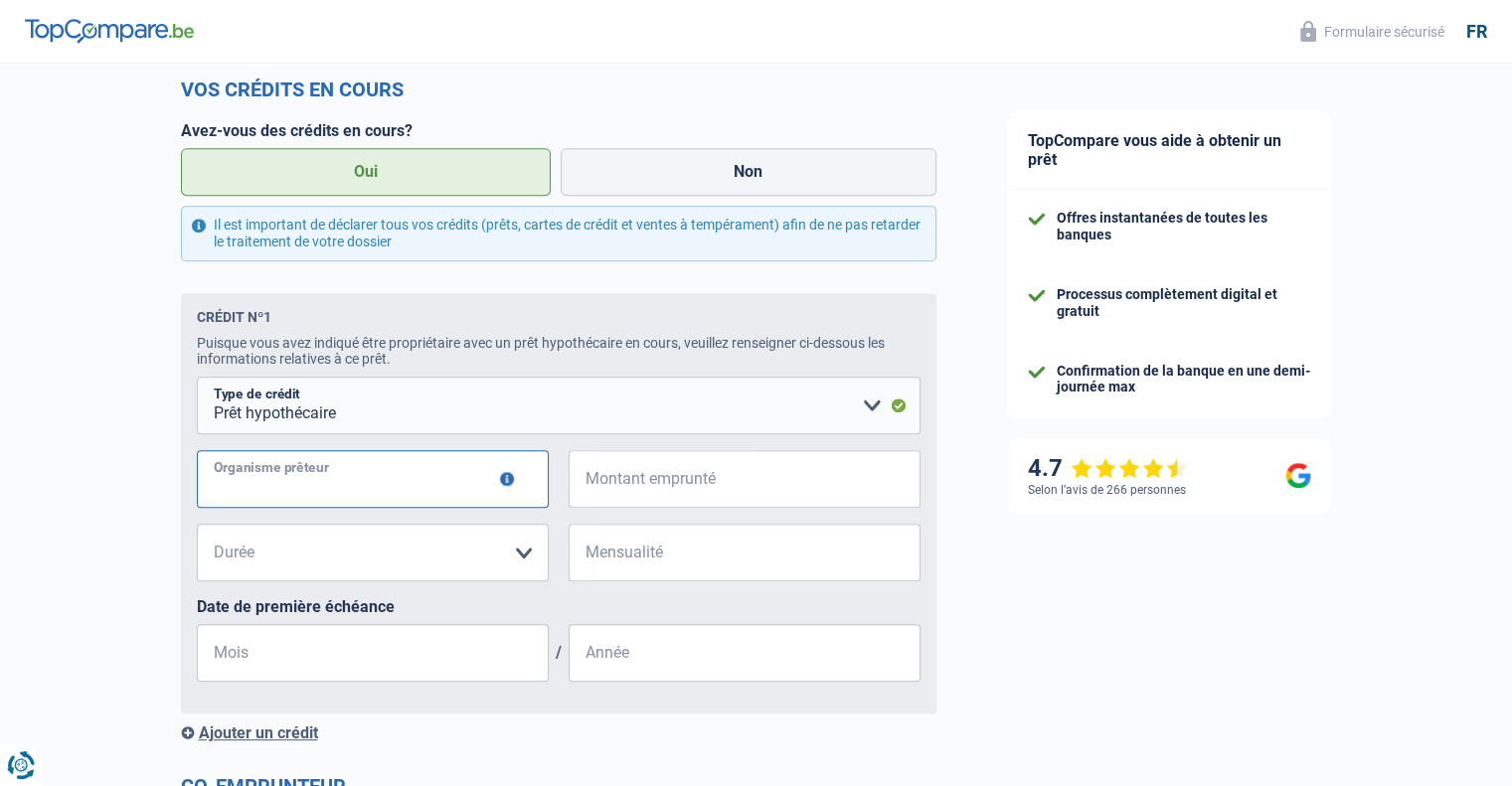 click on "Organisme prêteur" at bounding box center [373, 479] 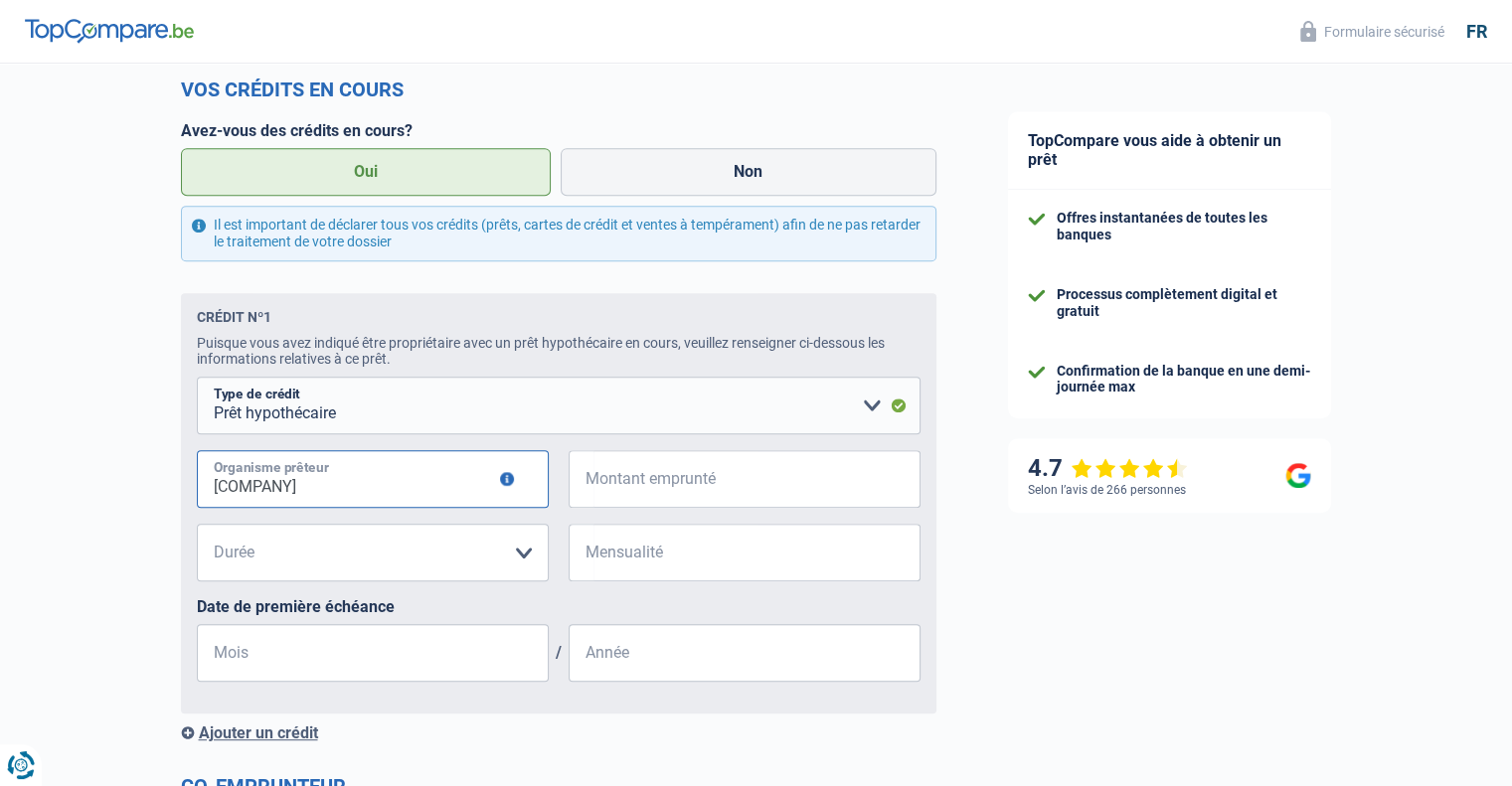 type on "[COMPANY]" 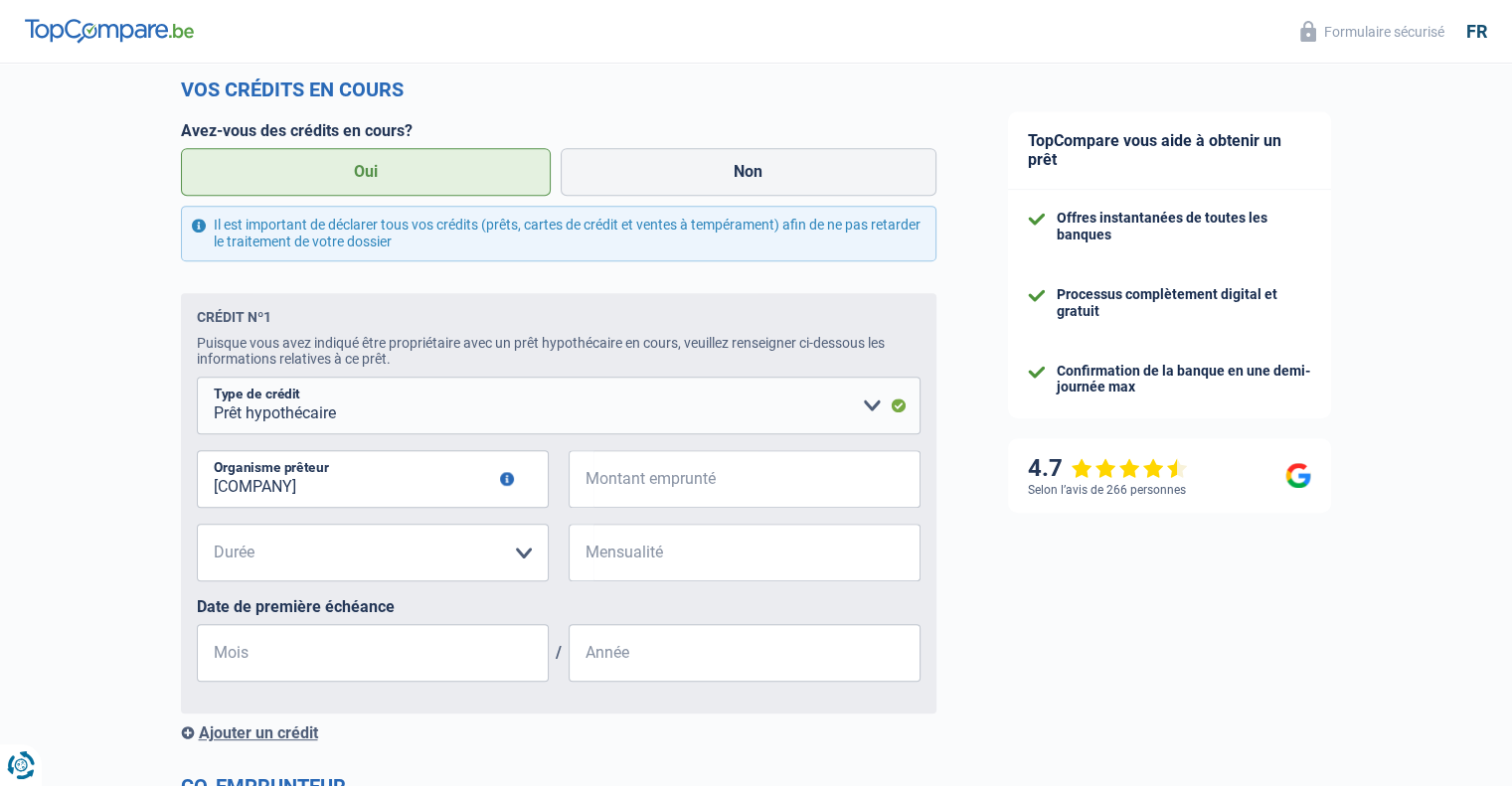 type 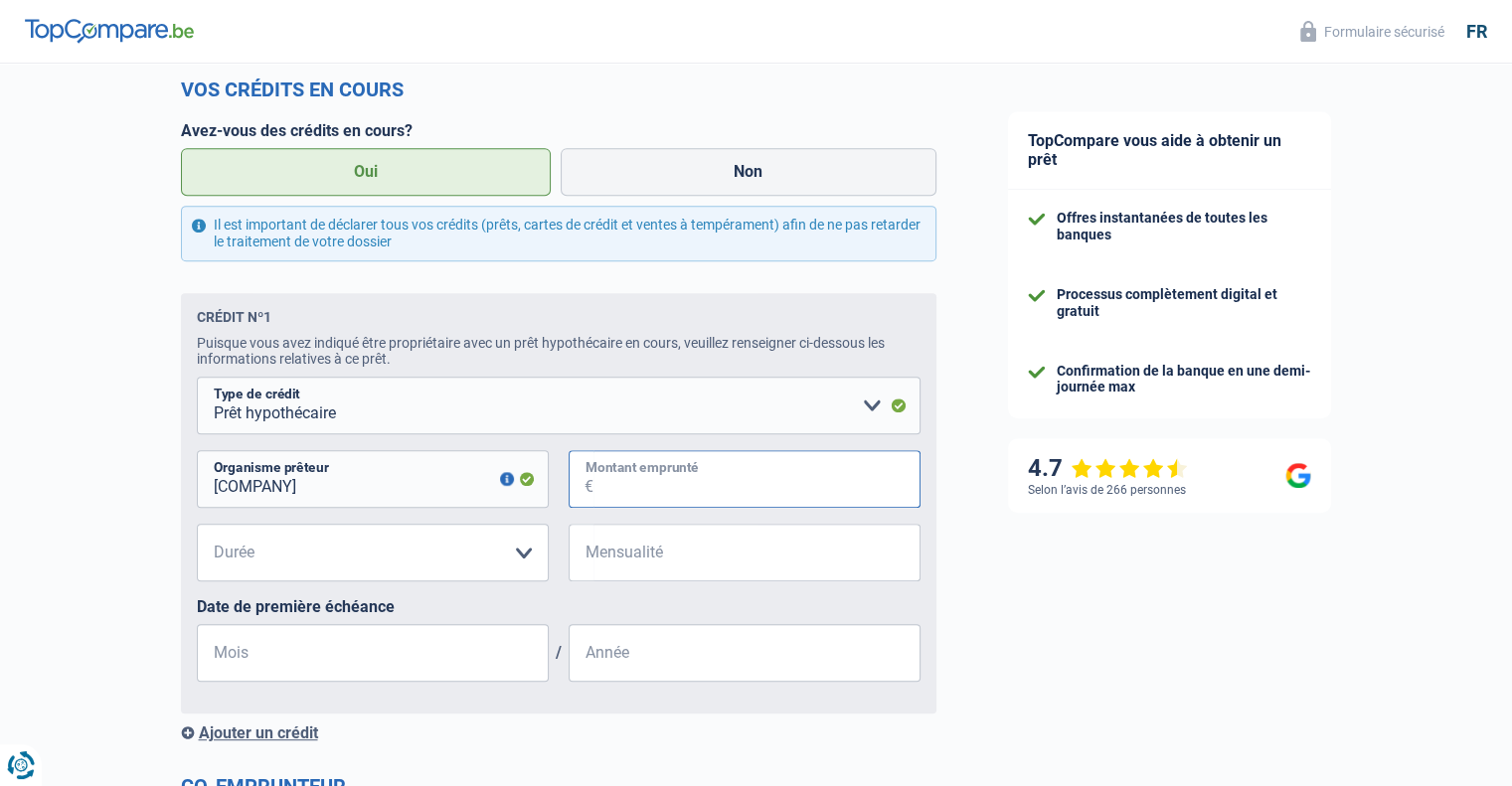 click on "Montant emprunté" at bounding box center (756, 479) 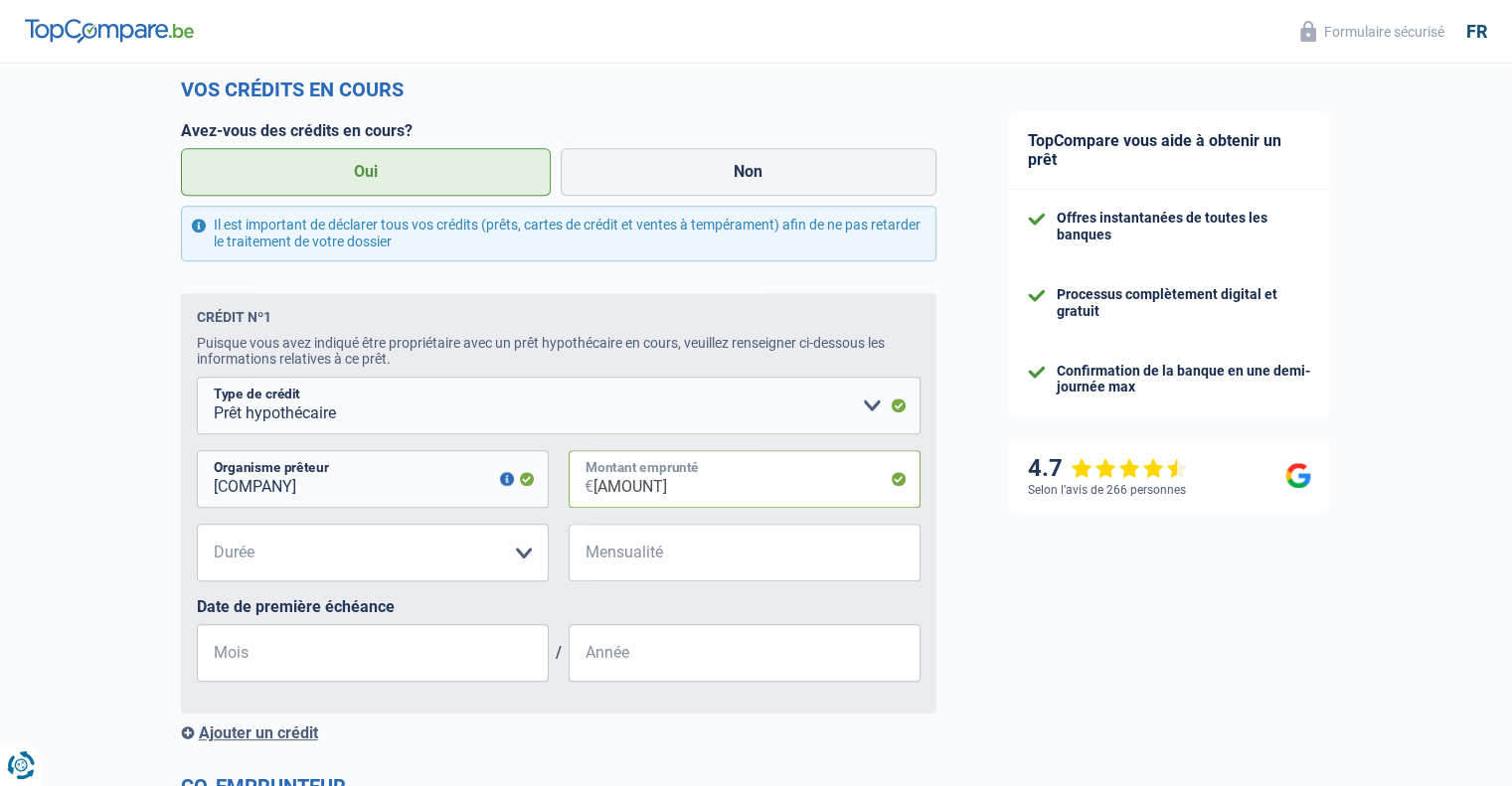 type on "[AMOUNT]" 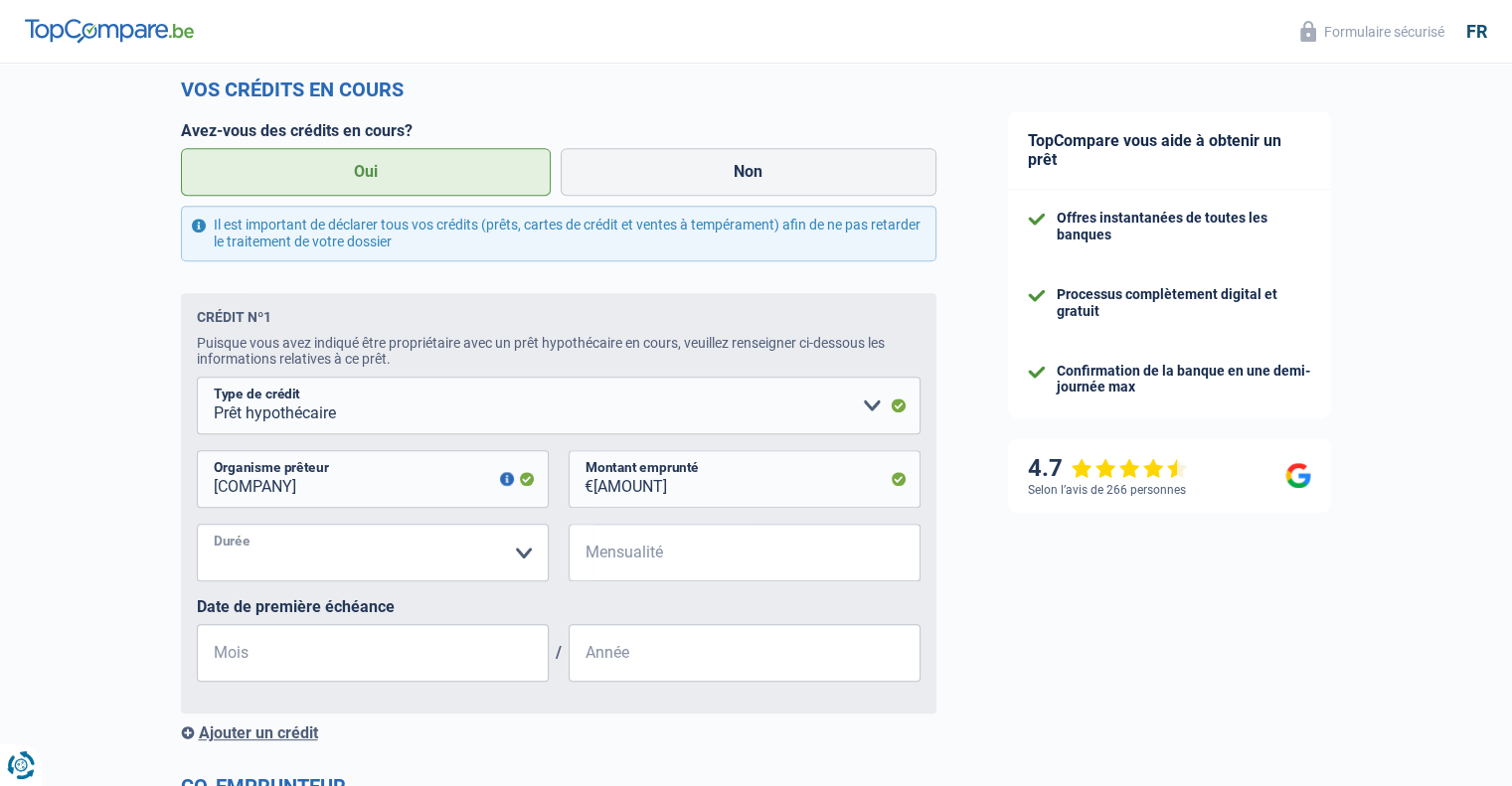 click on "120 mois 180 mois 240 mois 300 mois 360 mois 420 mois
Veuillez sélectionner une option" at bounding box center (373, 552) 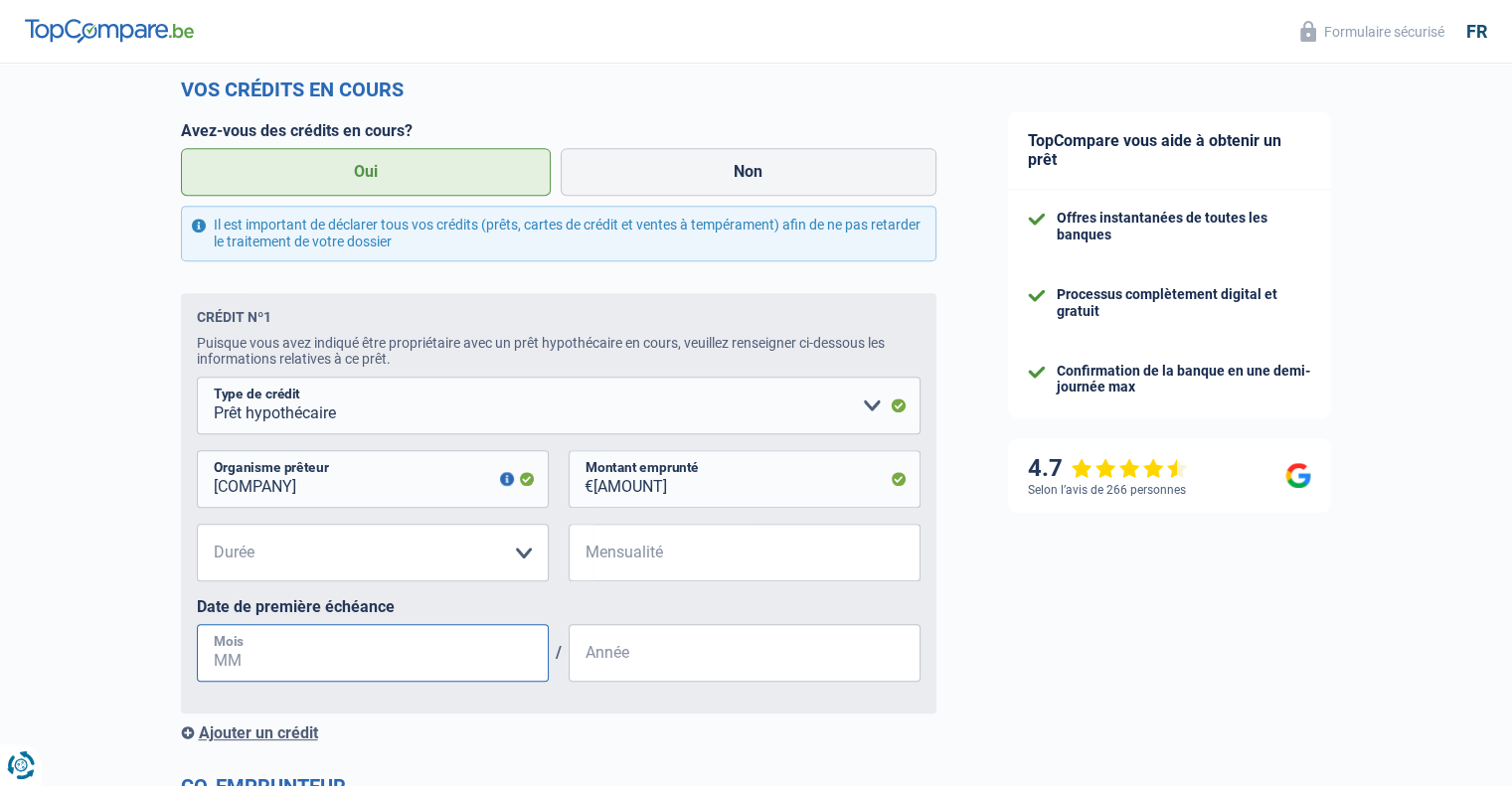 click on "Mois" at bounding box center (373, 653) 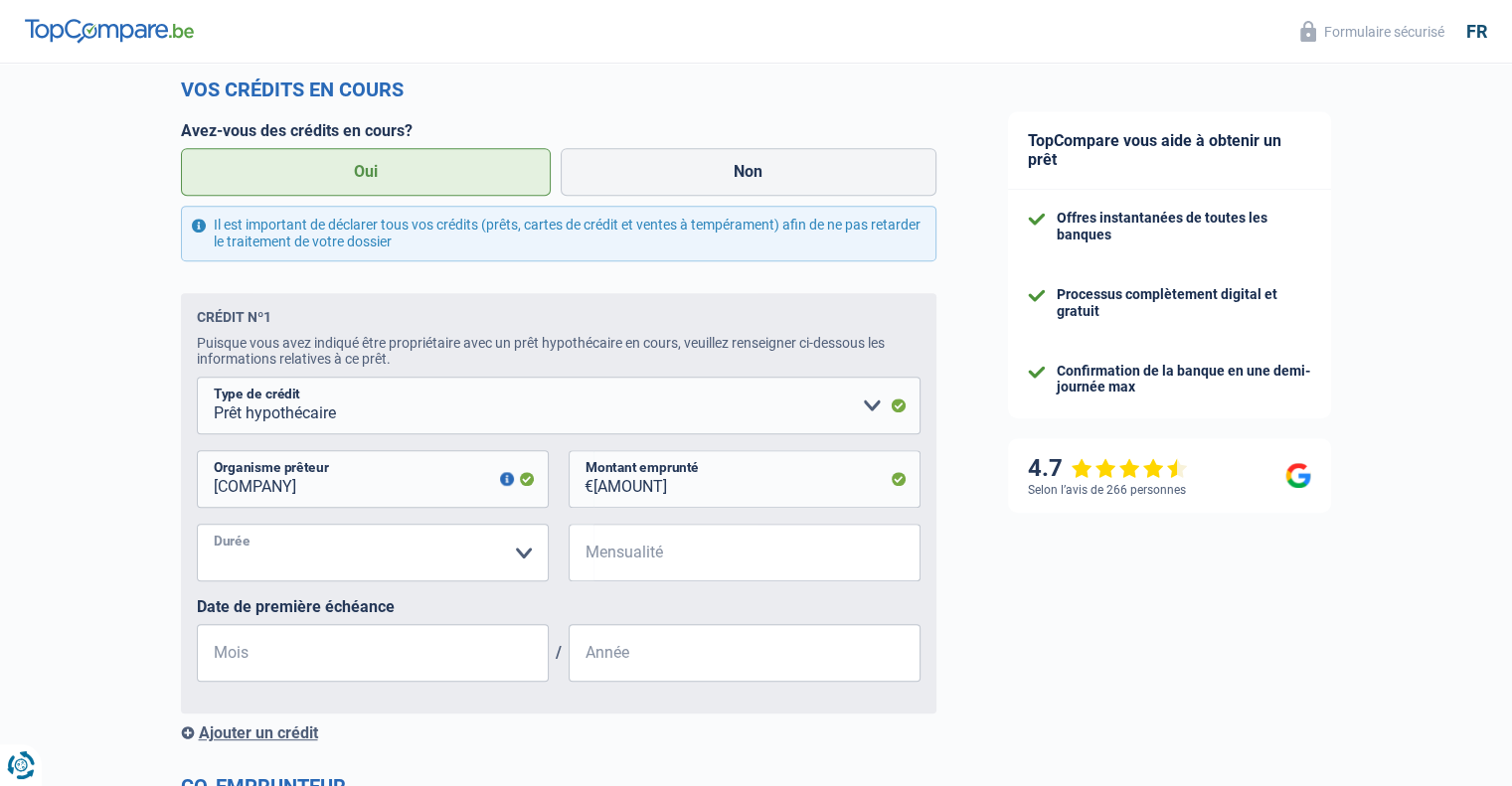 click on "120 mois 180 mois 240 mois 300 mois 360 mois 420 mois
Veuillez sélectionner une option" at bounding box center [373, 552] 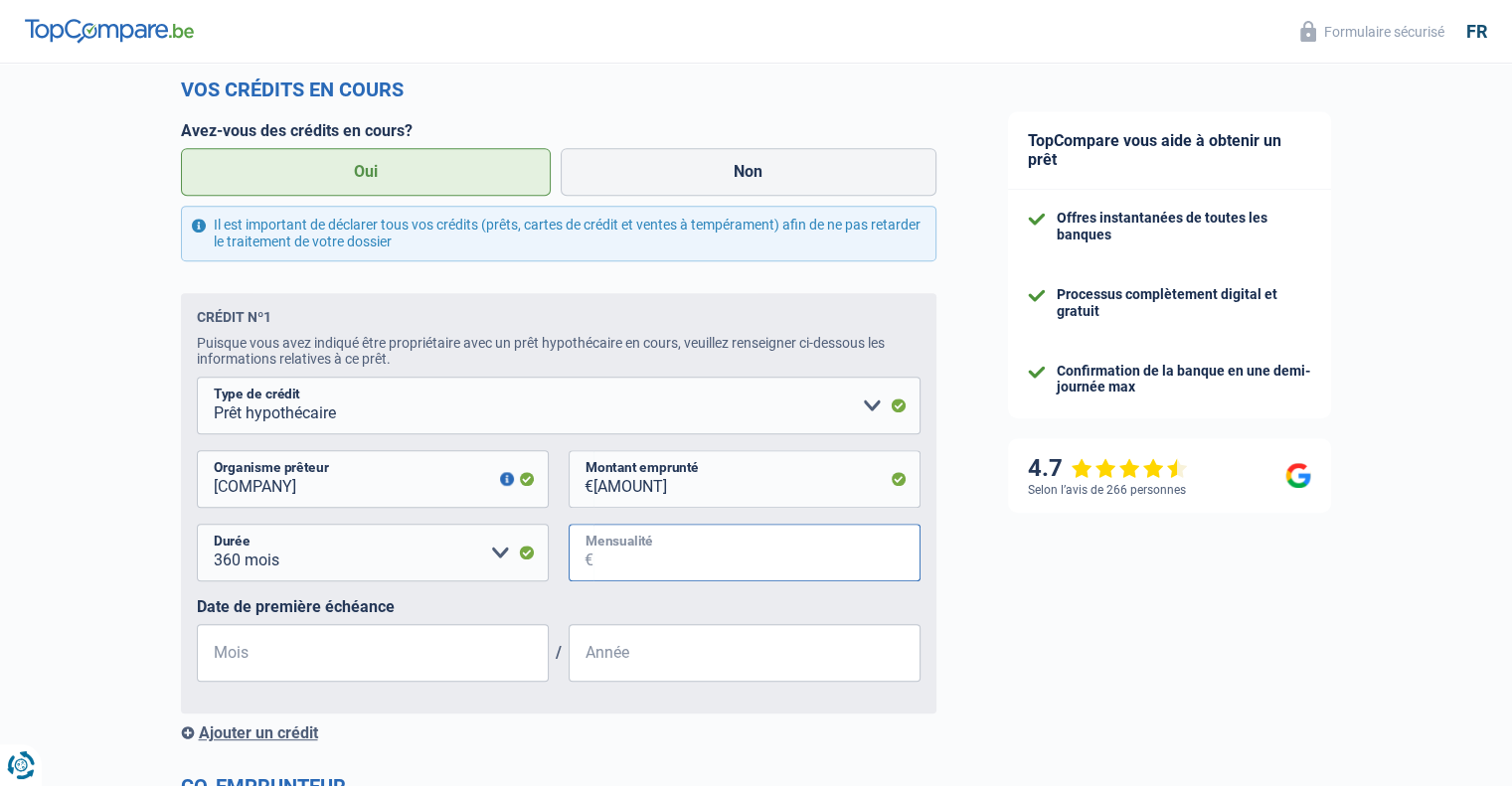 click on "Mensualité" at bounding box center [756, 552] 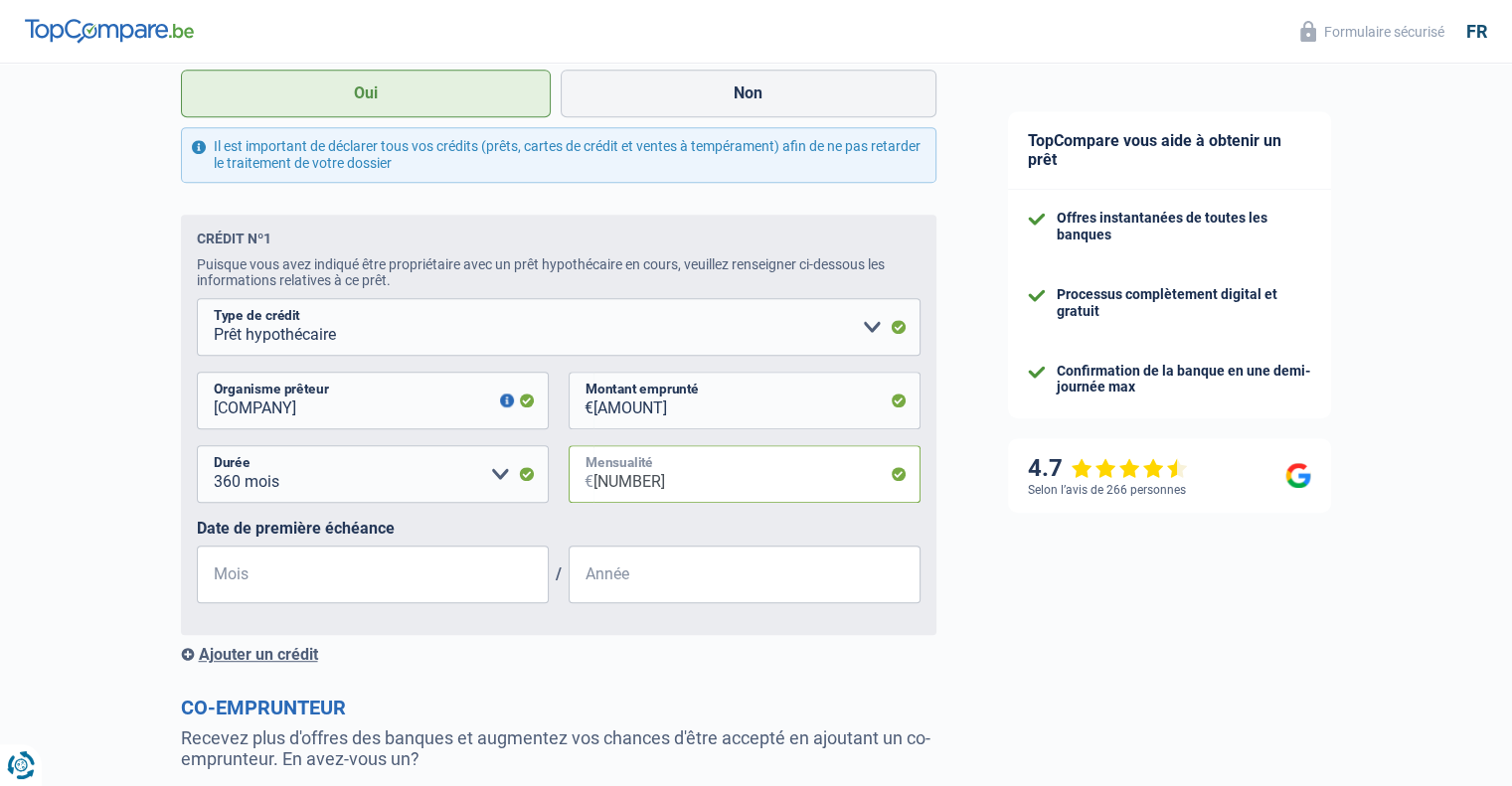 scroll, scrollTop: 994, scrollLeft: 0, axis: vertical 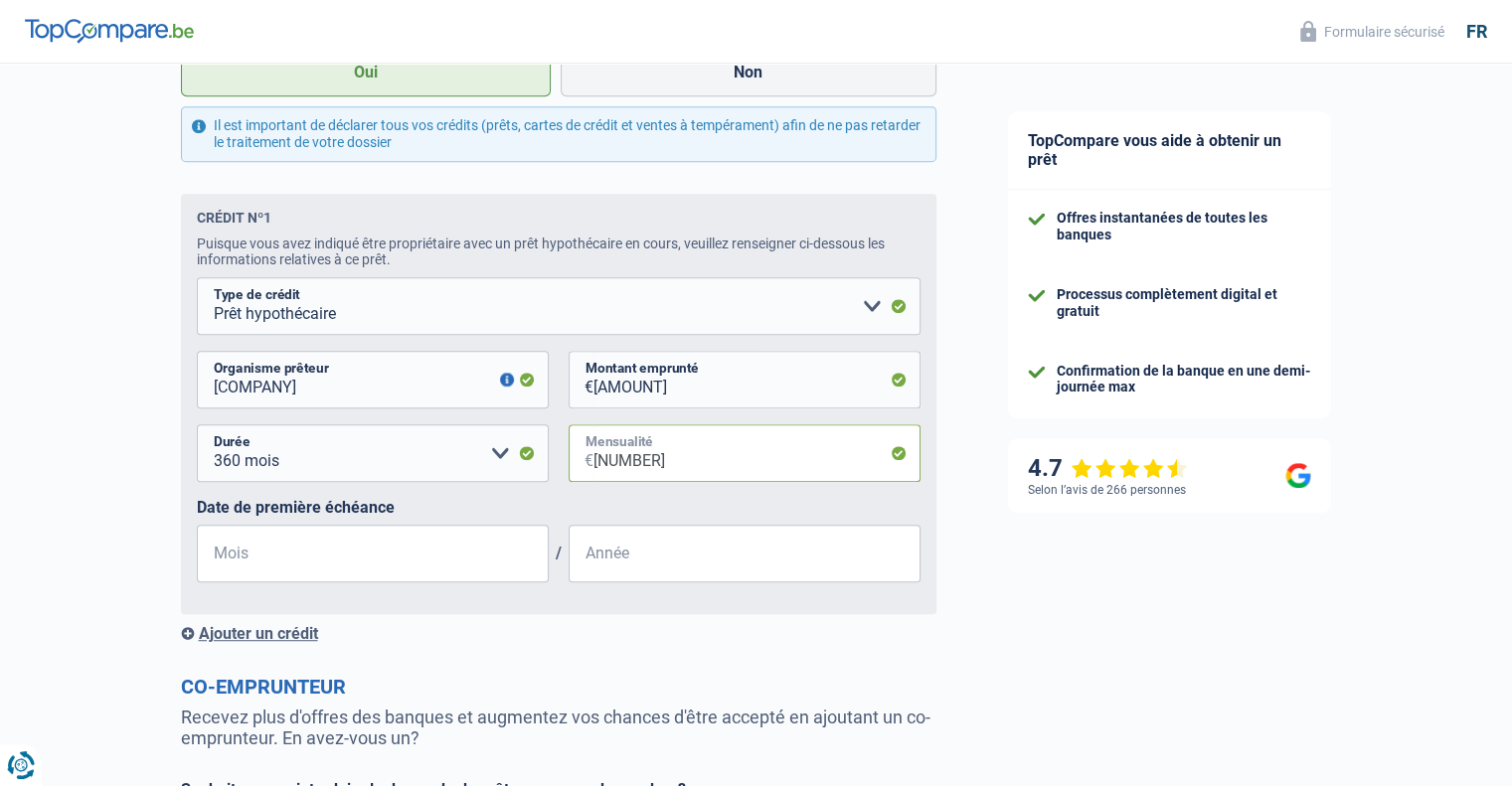 type on "[NUMBER]" 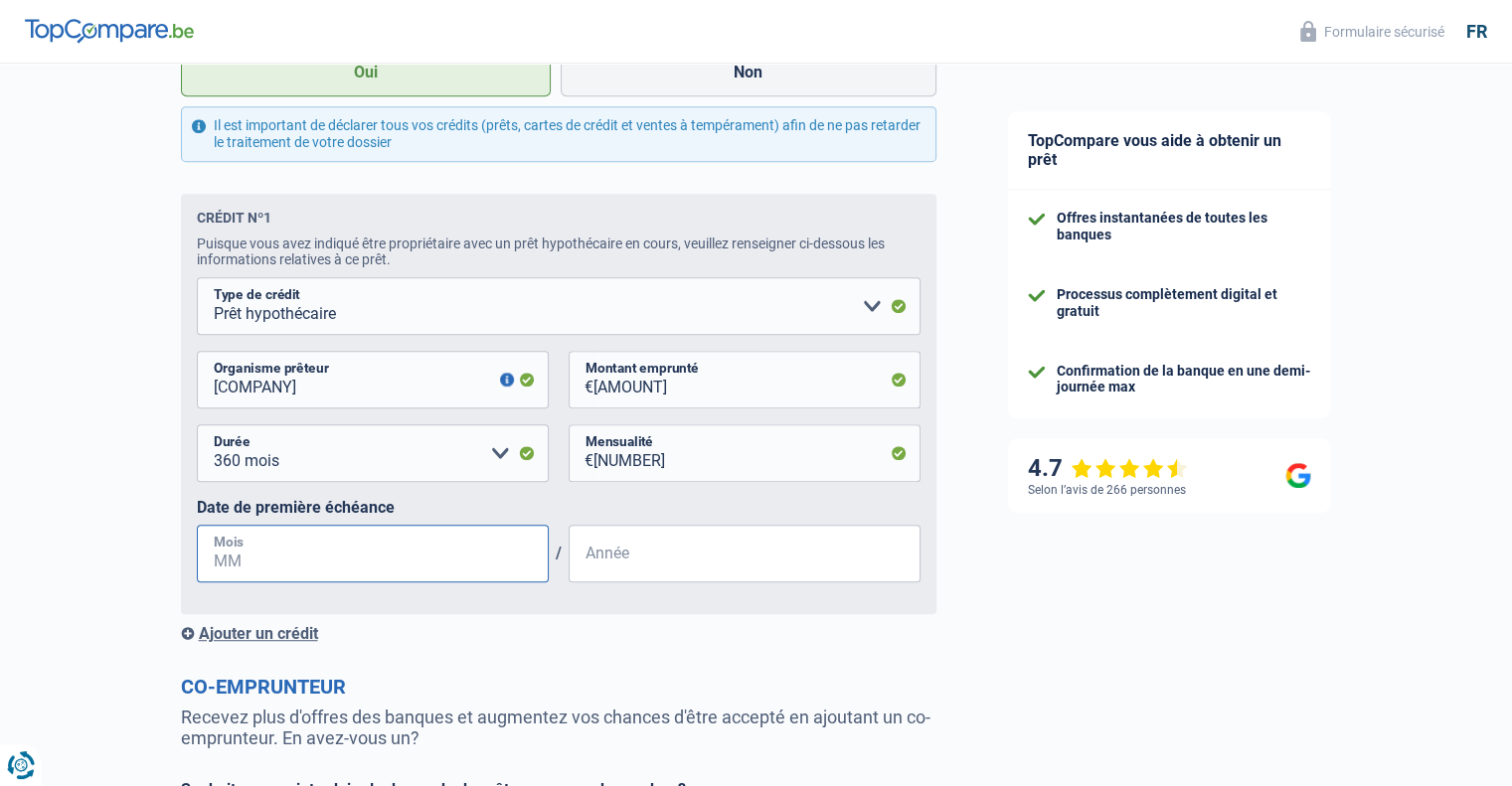 click on "Mois" at bounding box center [373, 553] 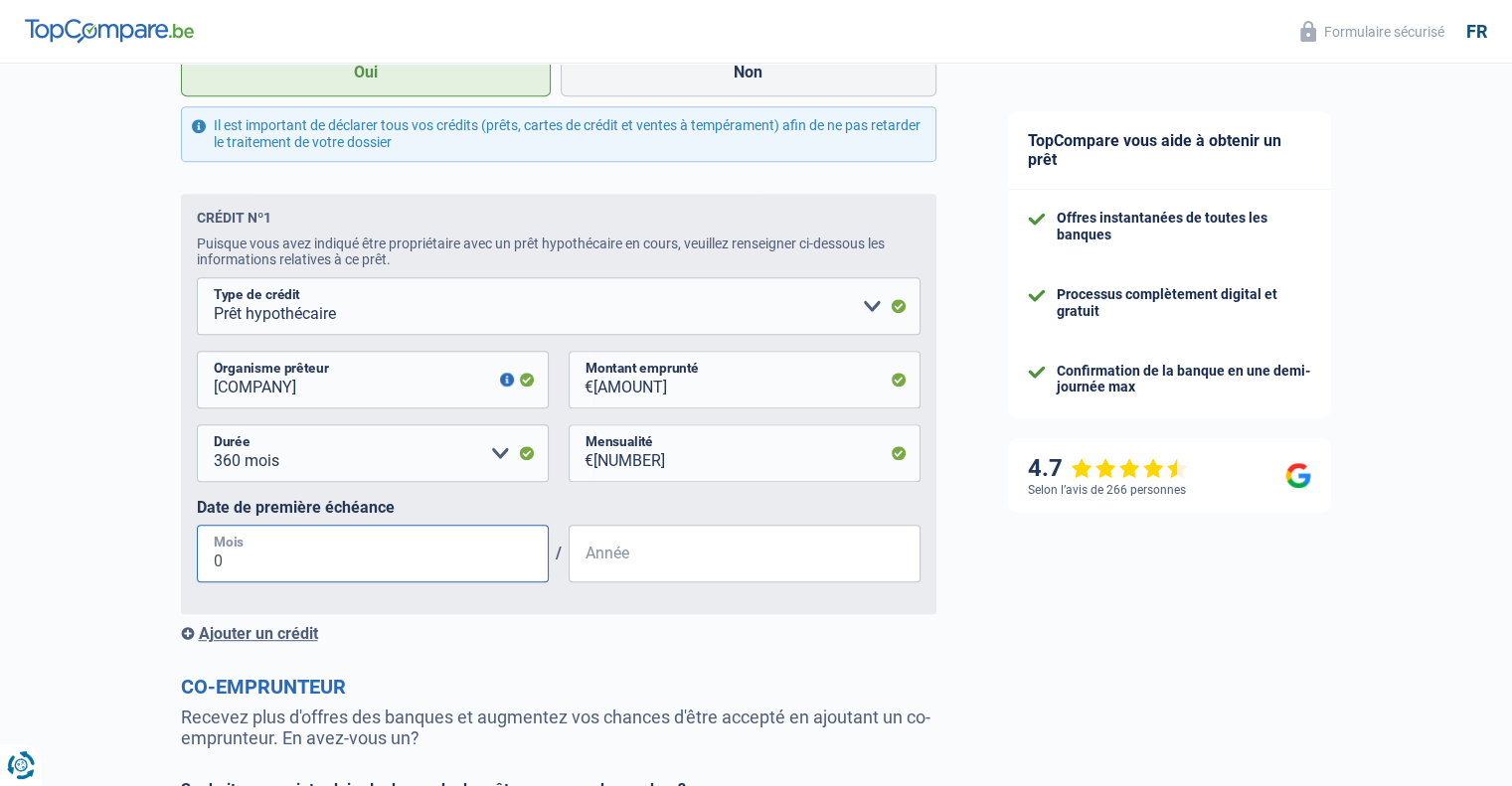 type on "09" 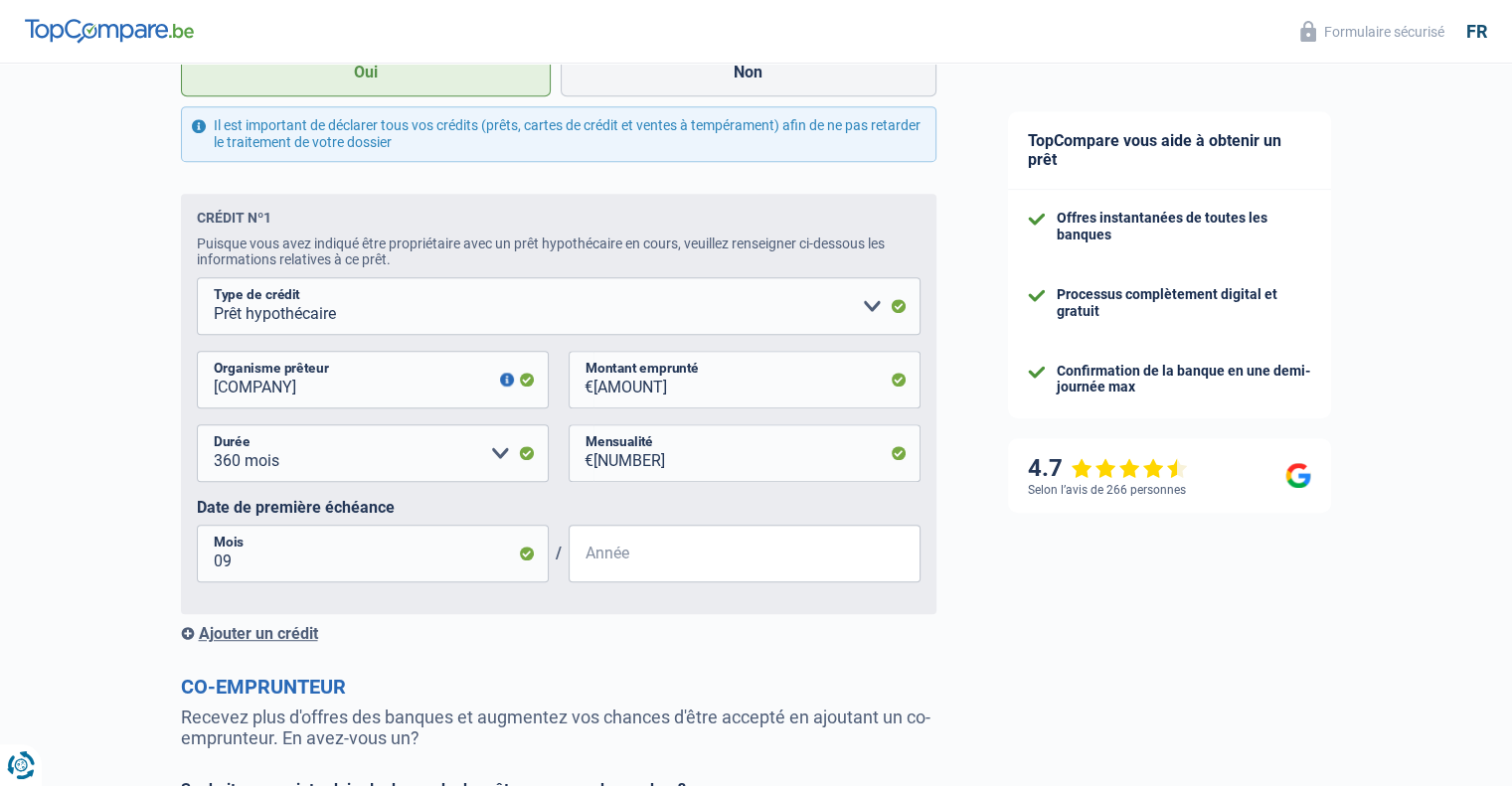 scroll, scrollTop: 1276, scrollLeft: 0, axis: vertical 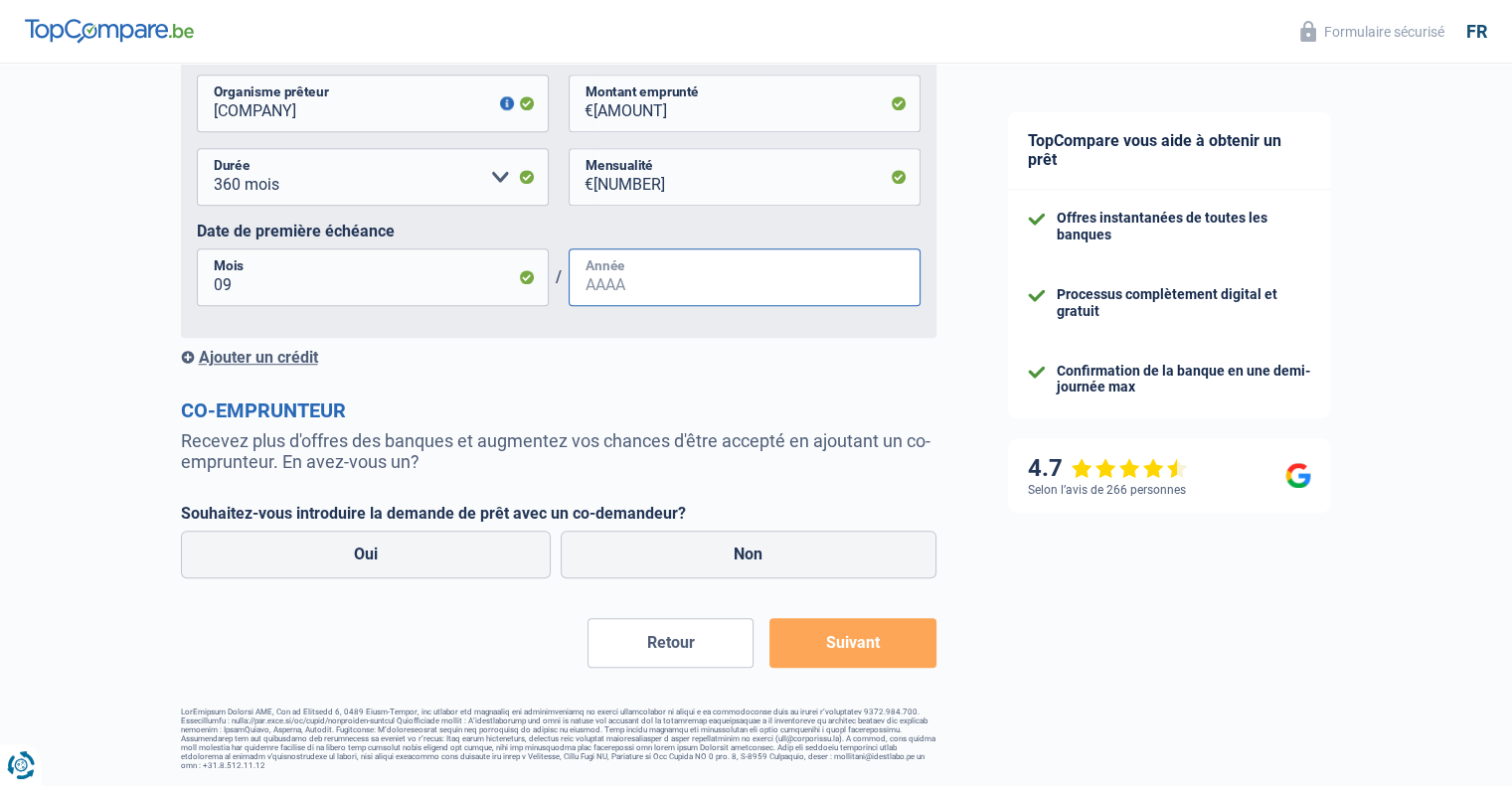 click on "Année" at bounding box center [745, 277] 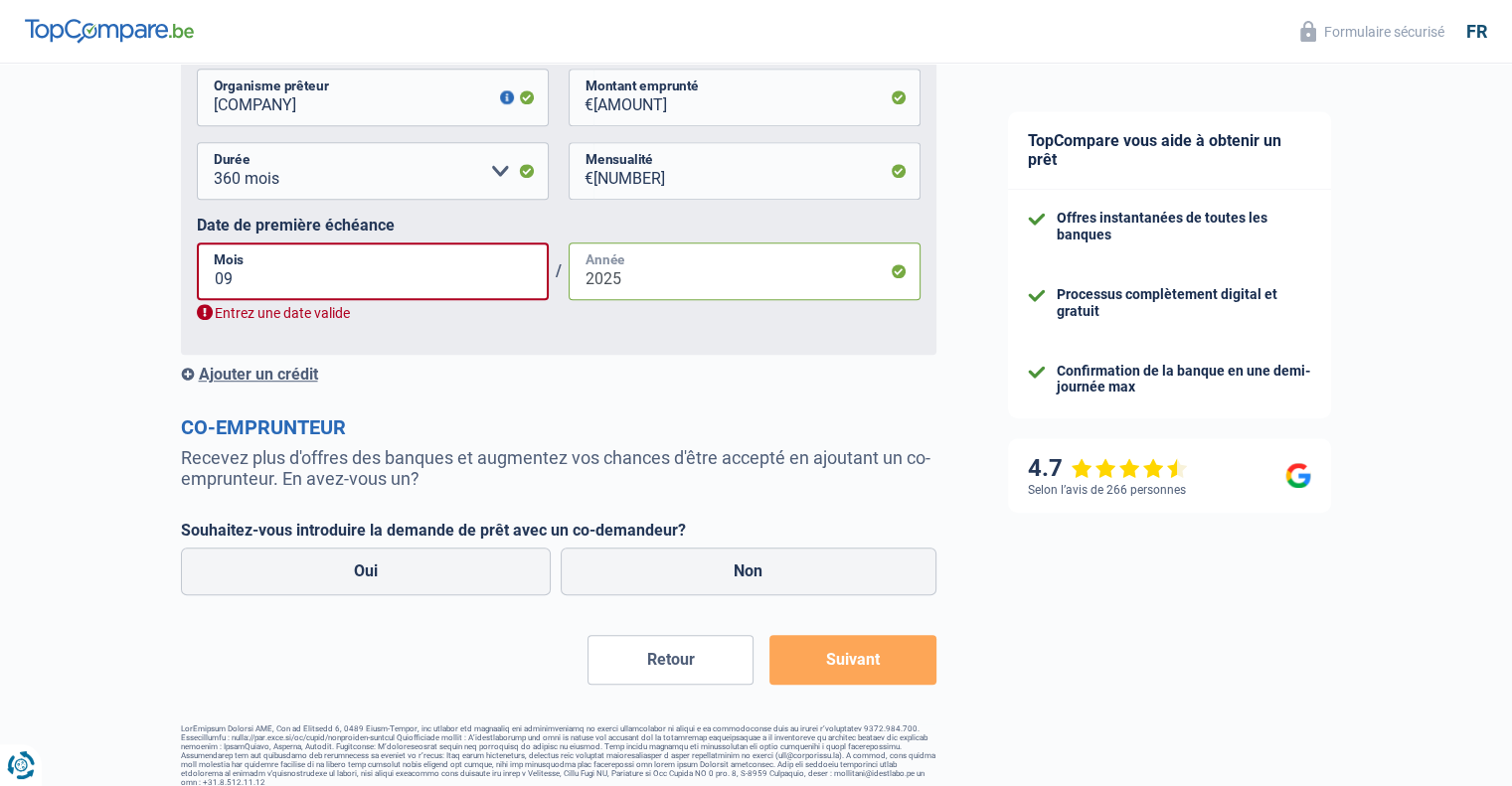 type on "2025" 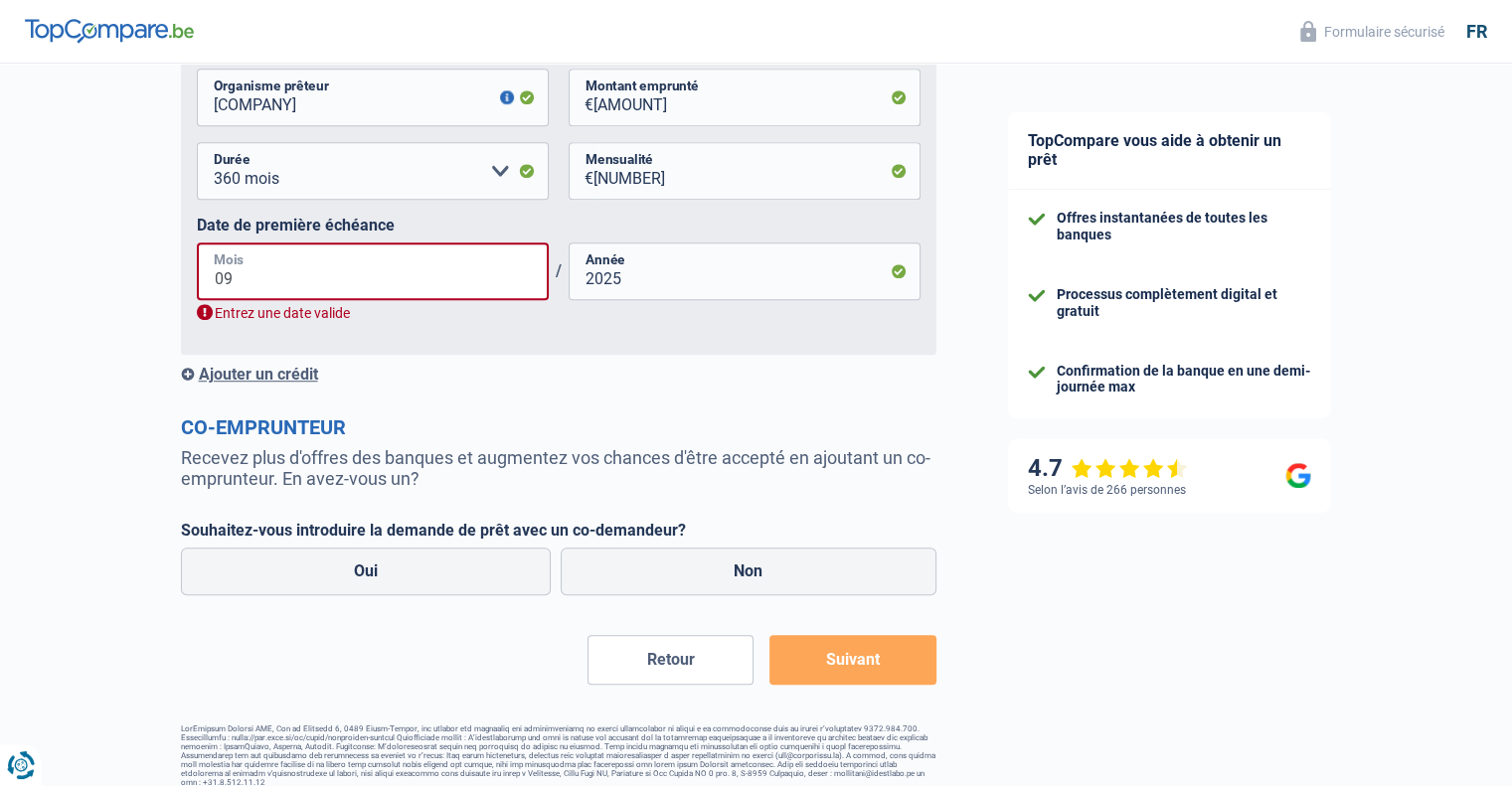 click on "09" at bounding box center (373, 271) 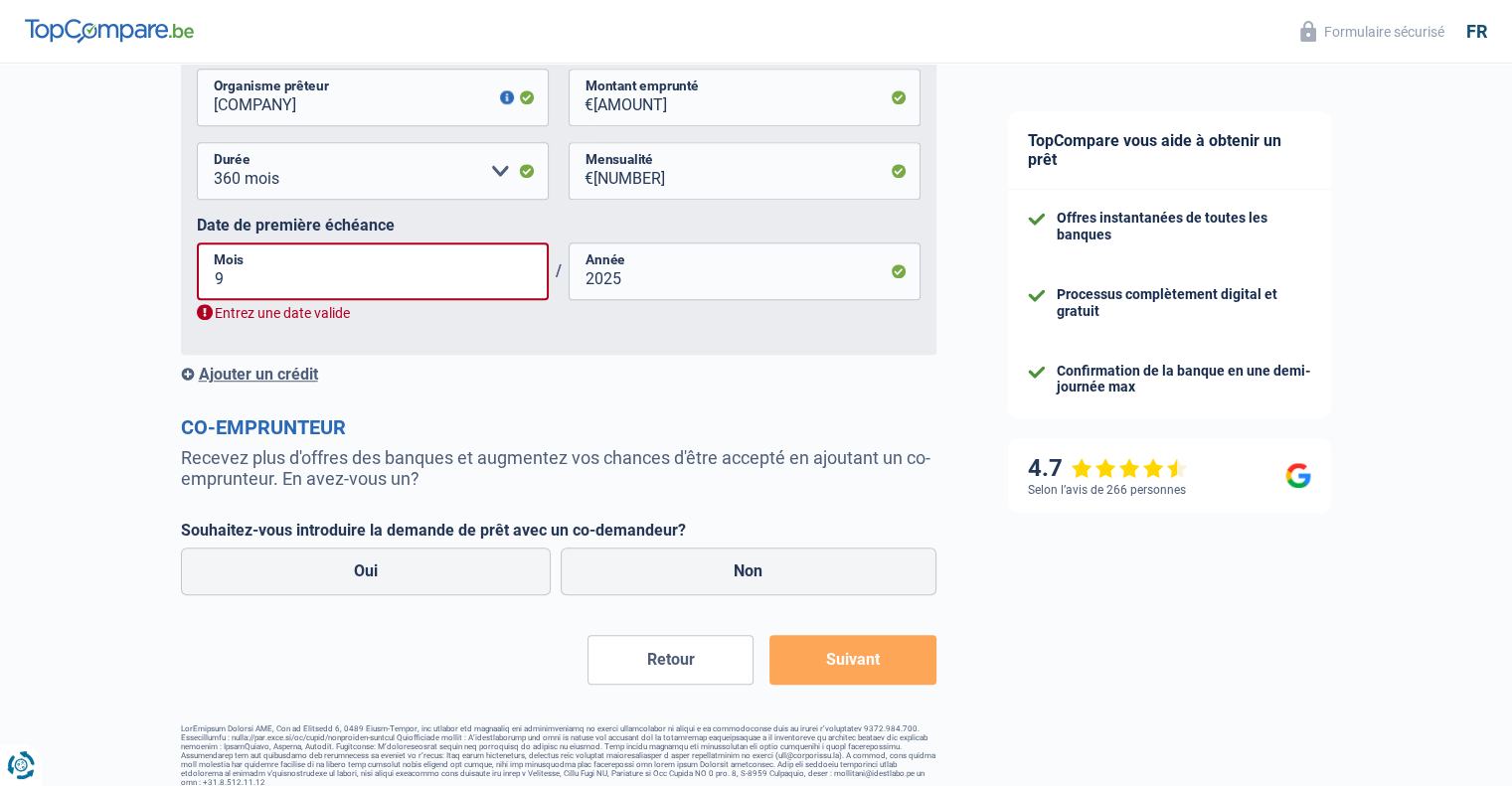 click on "Chance de réussite de votre simulation est de
[PERCENT]%
1
2
3
4
5
Rajoutez  +[PERCENT]%
en complétant l' étape 5
Situation financière
Obtenez tous les prêts pour lesquels vous êtes éligible en communiquant vos informations financières
Vos revenus
Revenus
Revenu nº1
Allocation d'handicap Allocations chômage Allocations familiales Chèques repas Complément d'entreprise Indemnité mutuelle Indépendant complémentaire Mensuel net Pension Pension alimentaire Pension d'invalidité Revenu d'intégration sociale Revenus locatifs Autres revenus
Type de revenus
[AMOUNT]" at bounding box center [486, -213] 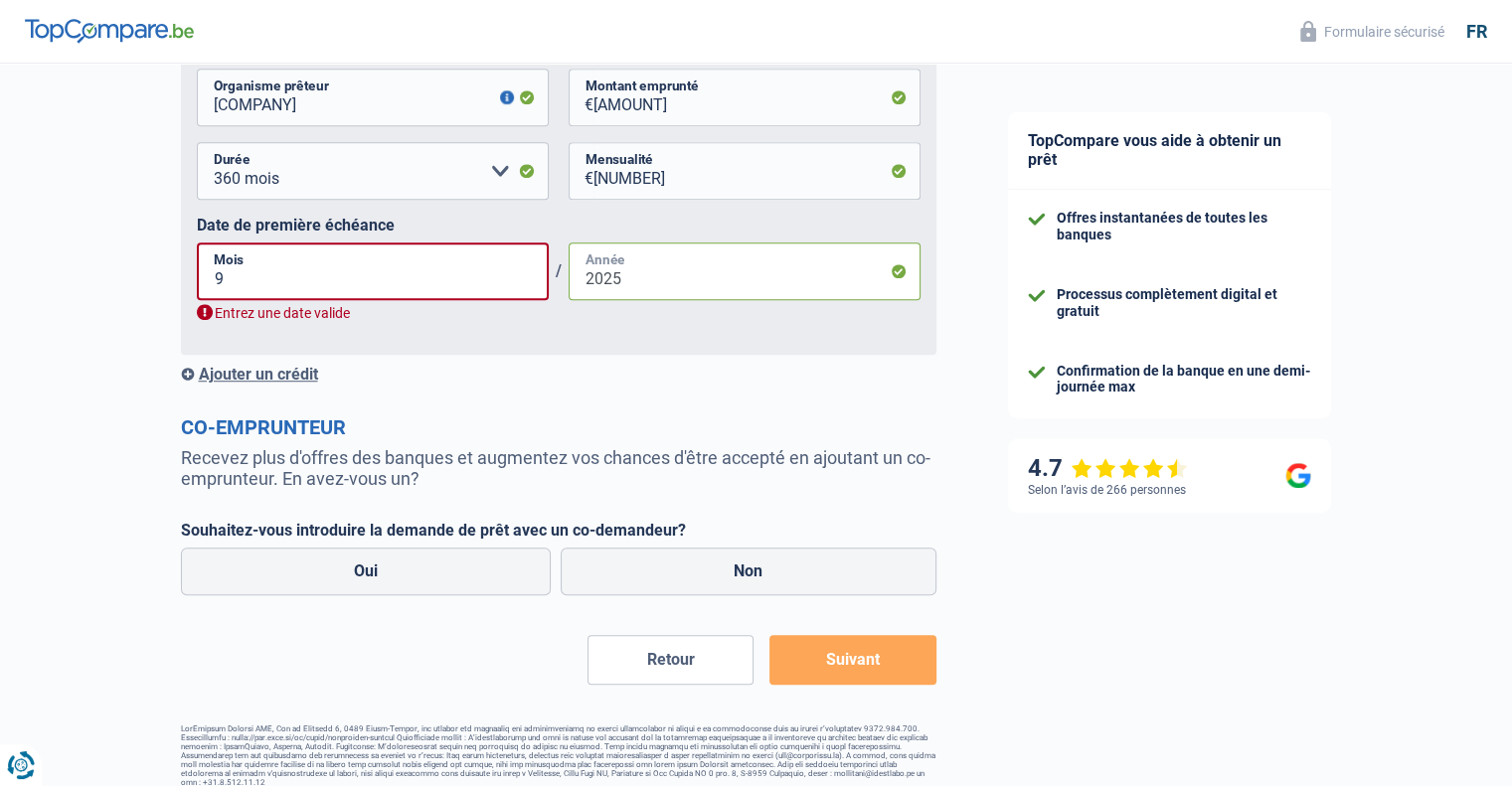 click on "2025" at bounding box center [745, 271] 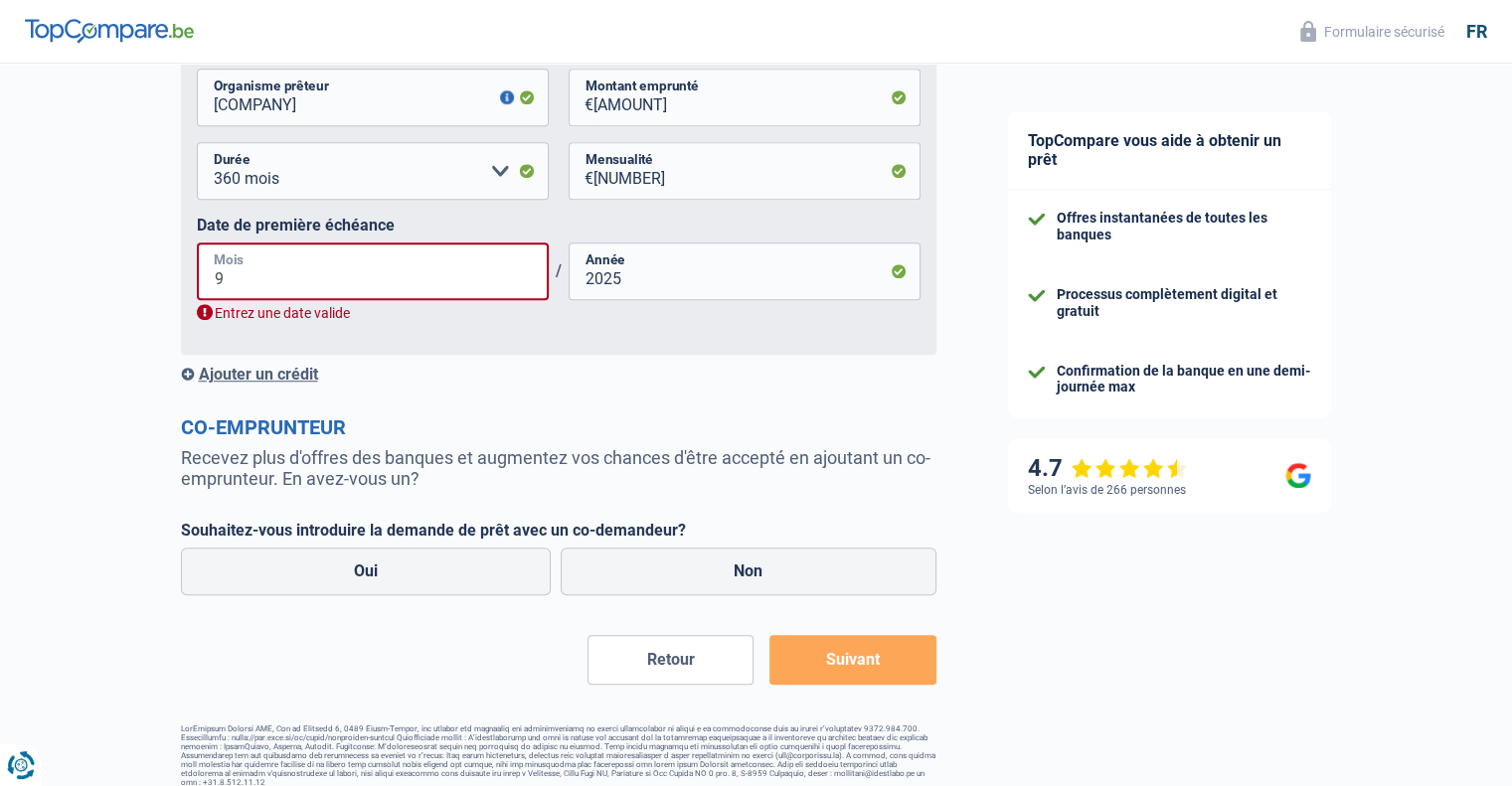 click on "9" at bounding box center [373, 271] 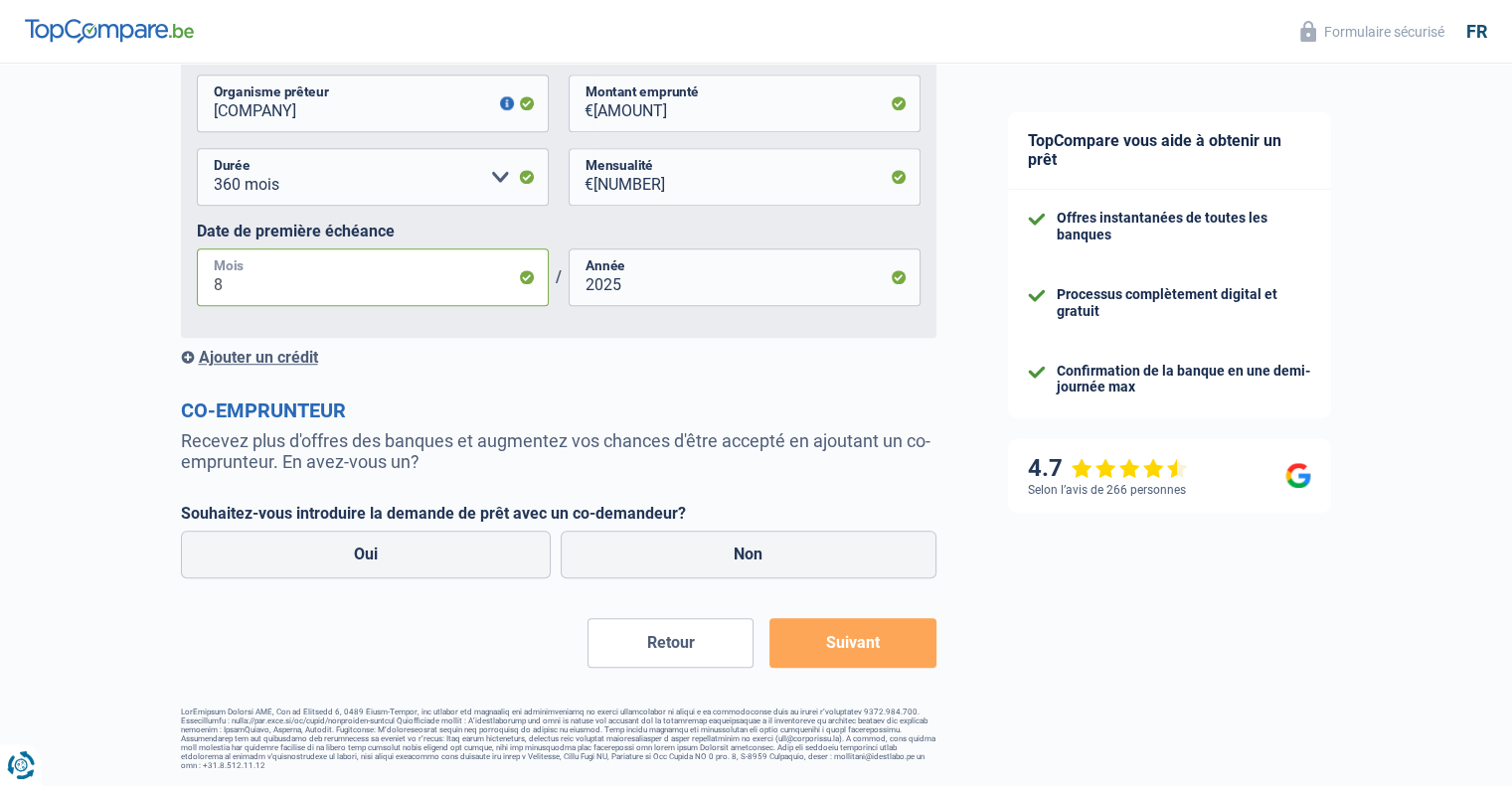 type on "8" 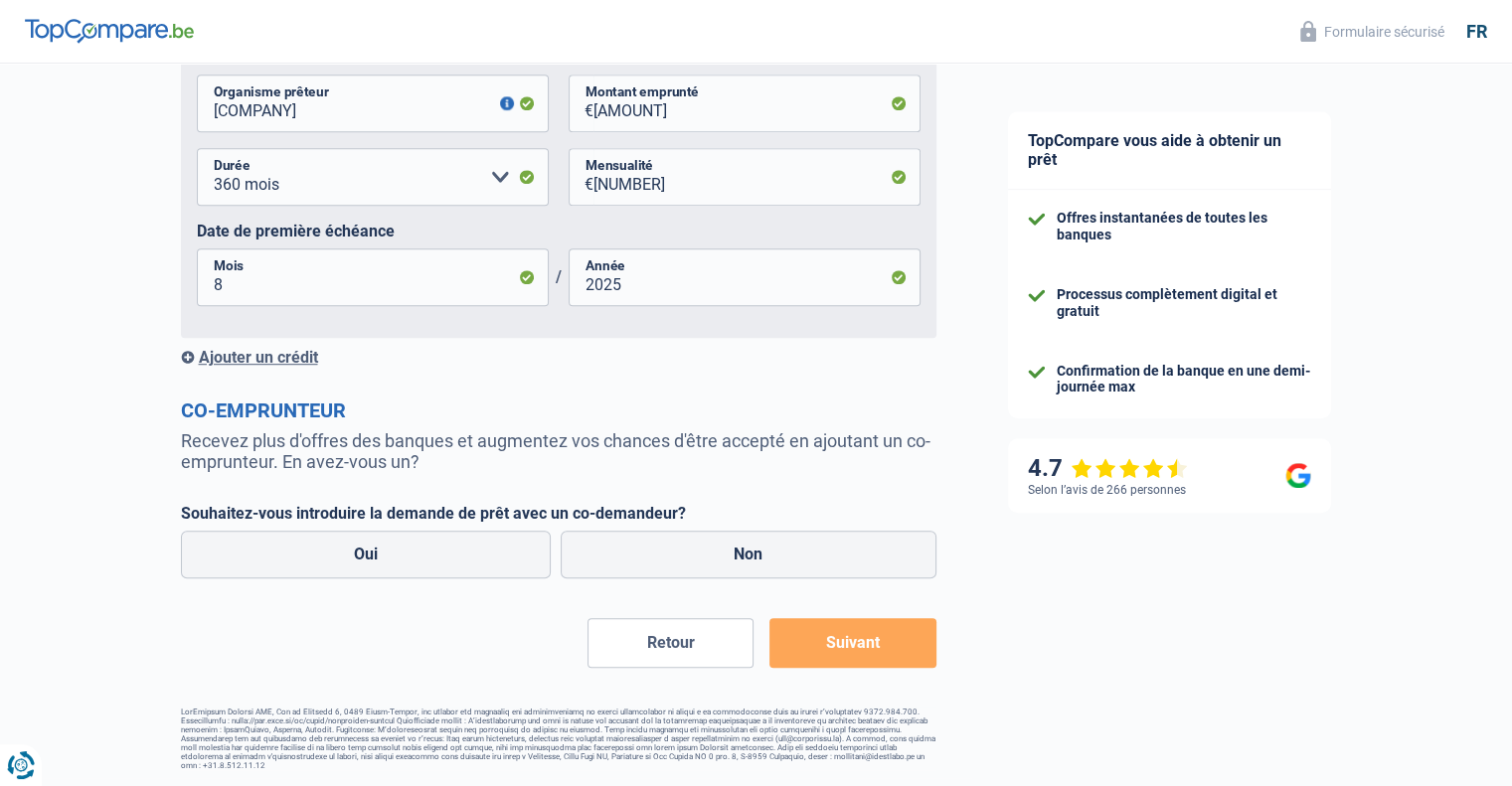 click on "Chance de réussite de votre simulation est de
[PERCENT]%
1
2
3
4
5
Rajoutez  +[PERCENT]%
en complétant l' étape 5
Situation financière
Obtenez tous les prêts pour lesquels vous êtes éligible en communiquant vos informations financières
Vos revenus
Revenus
Revenu nº1
Allocation d'handicap Allocations chômage Allocations familiales Chèques repas Complément d'entreprise Indemnité mutuelle Indépendant complémentaire Mensuel net Pension Pension alimentaire Pension d'invalidité Revenu d'intégration sociale Revenus locatifs Autres revenus
Type de revenus
[AMOUNT]" at bounding box center (486, -219) 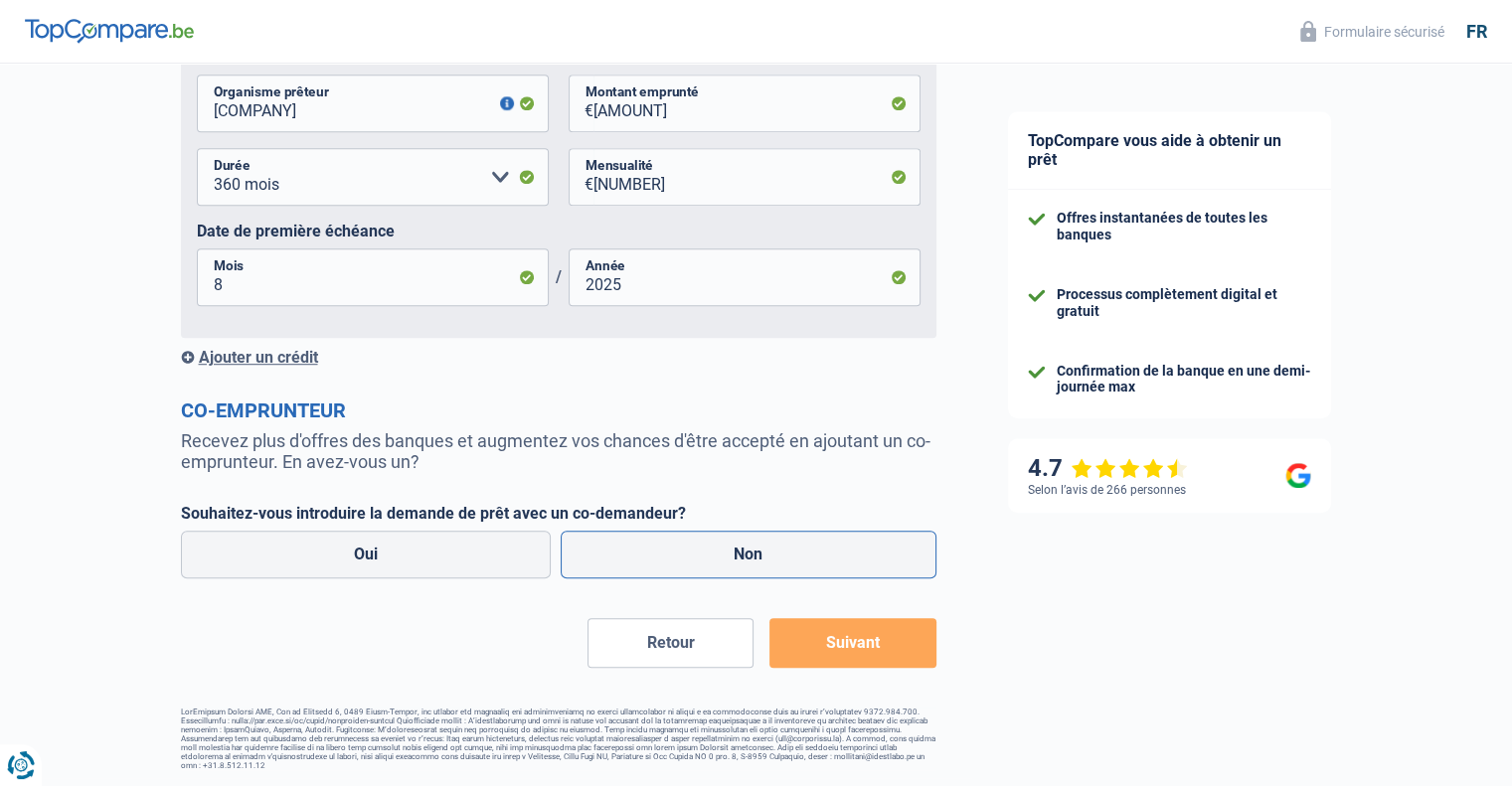click on "Non" at bounding box center [749, 554] 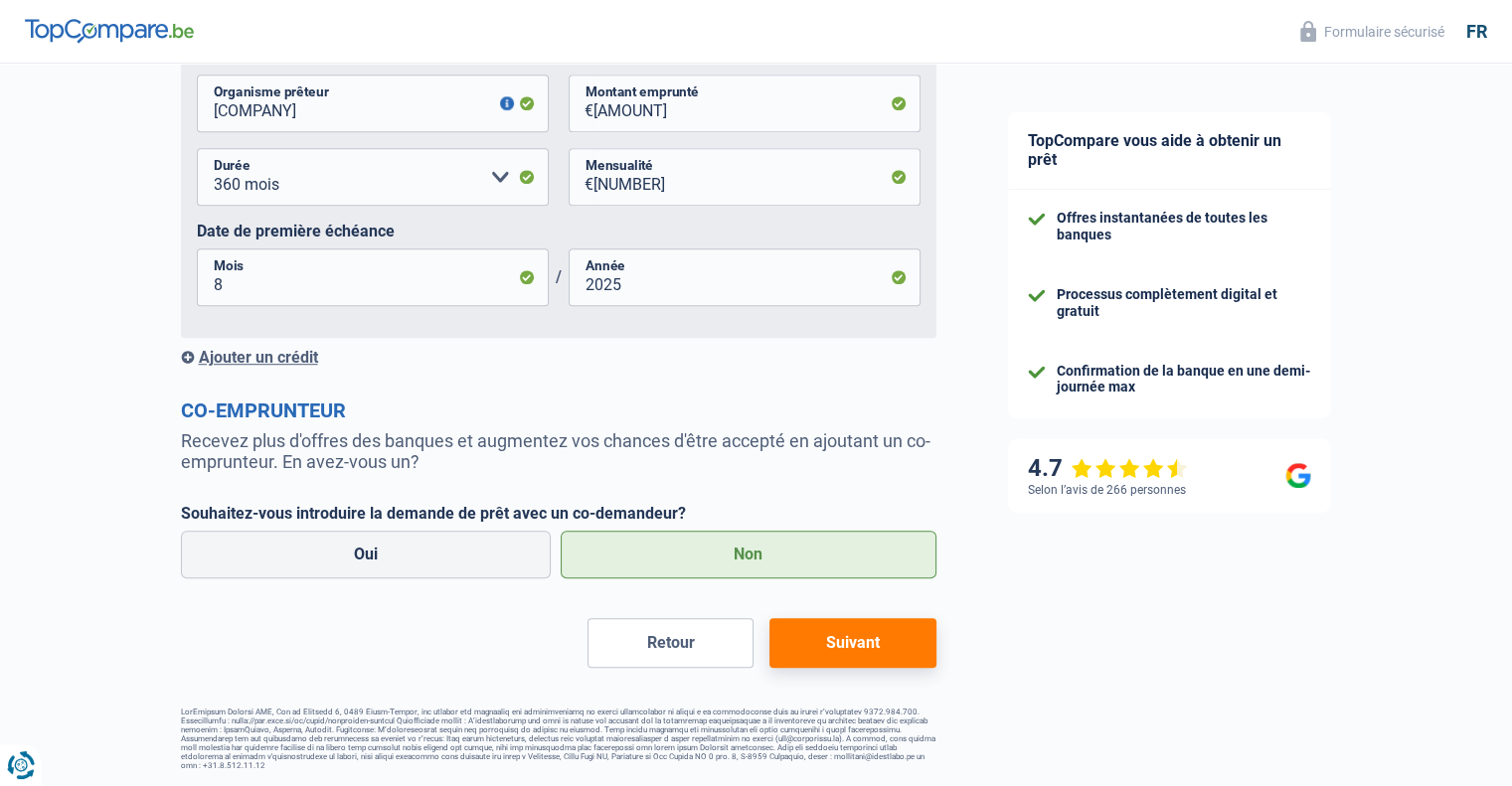 click on "Suivant" at bounding box center (852, 643) 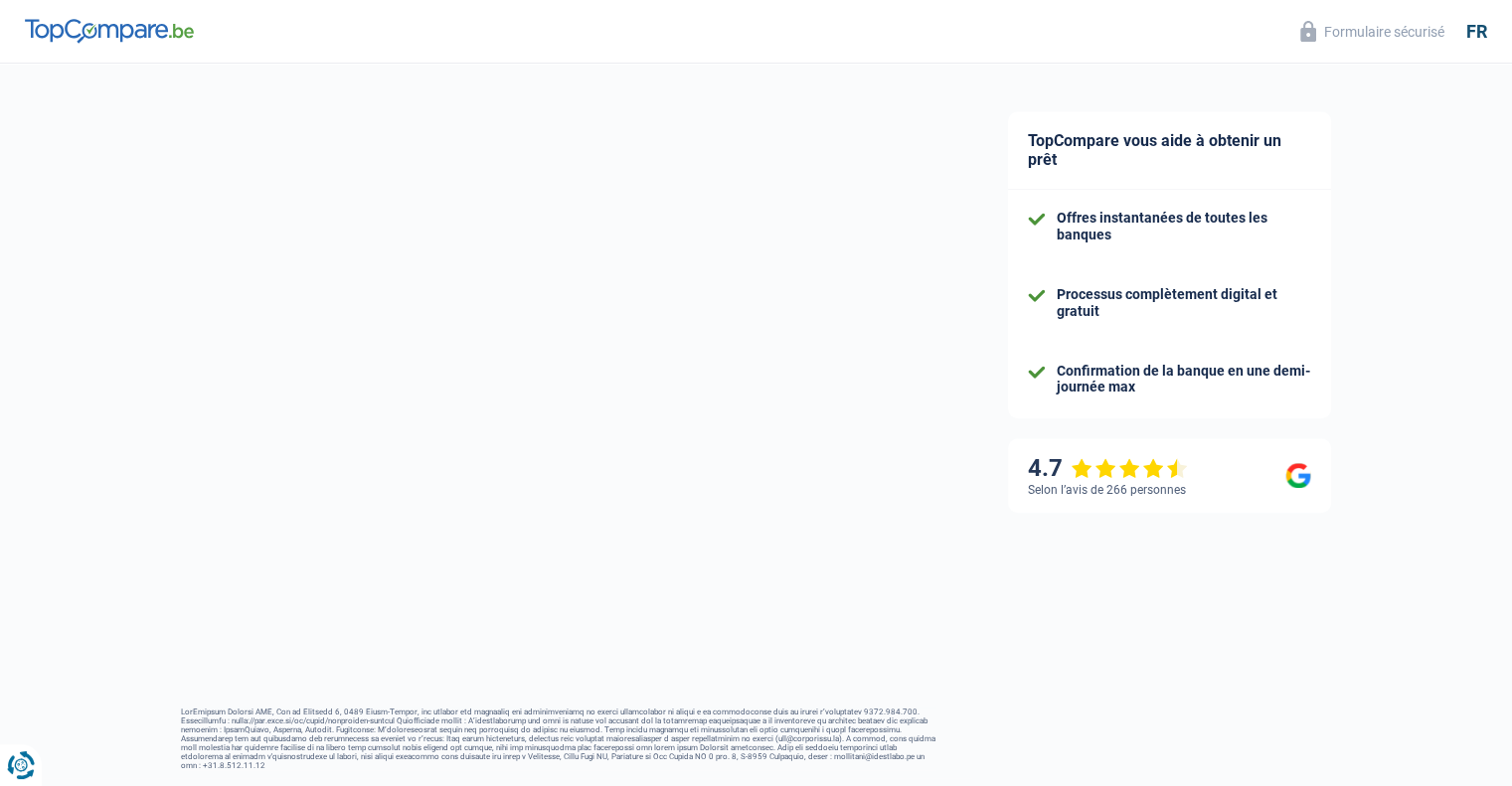 select on "84" 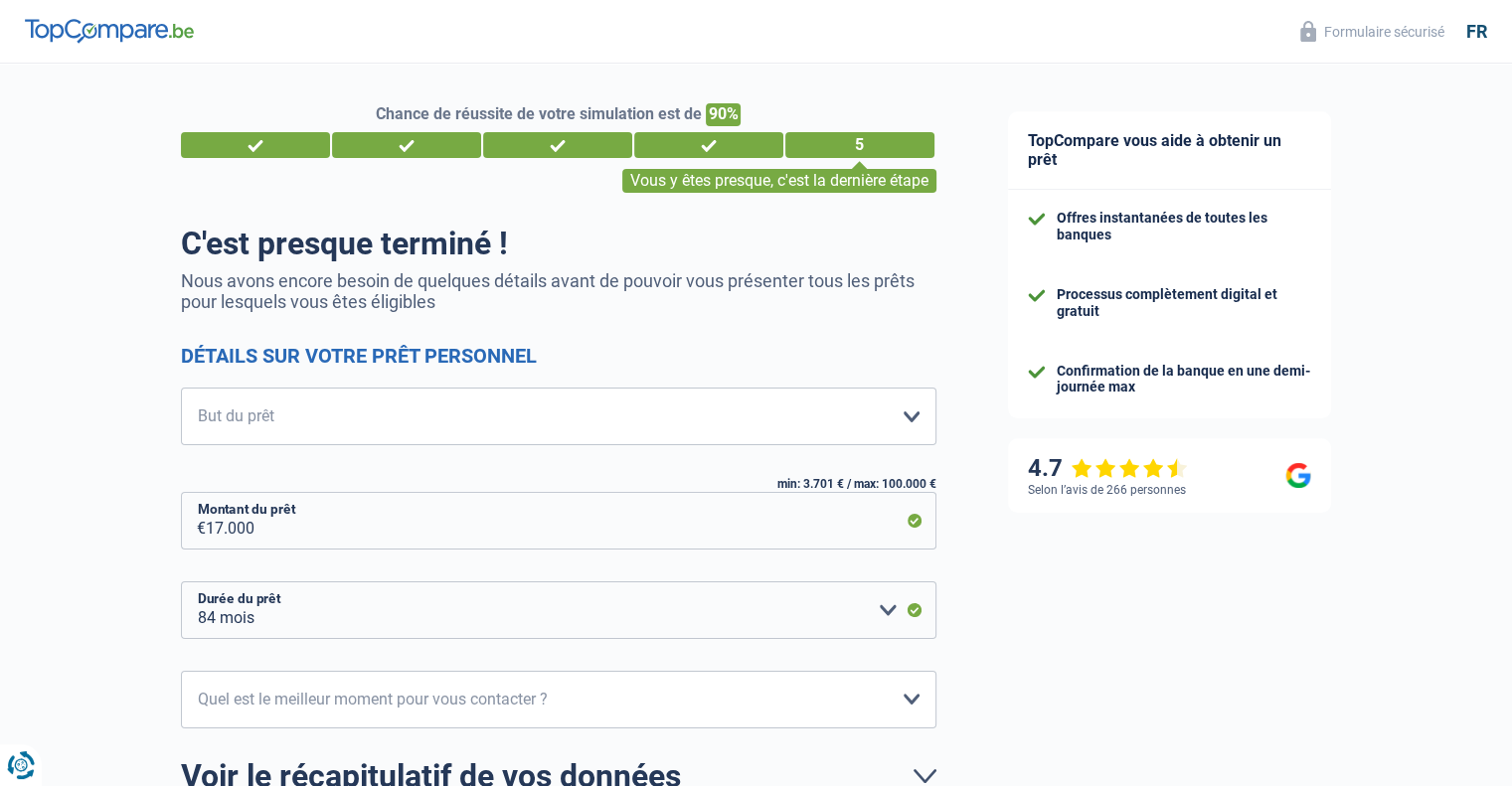 scroll, scrollTop: 99, scrollLeft: 0, axis: vertical 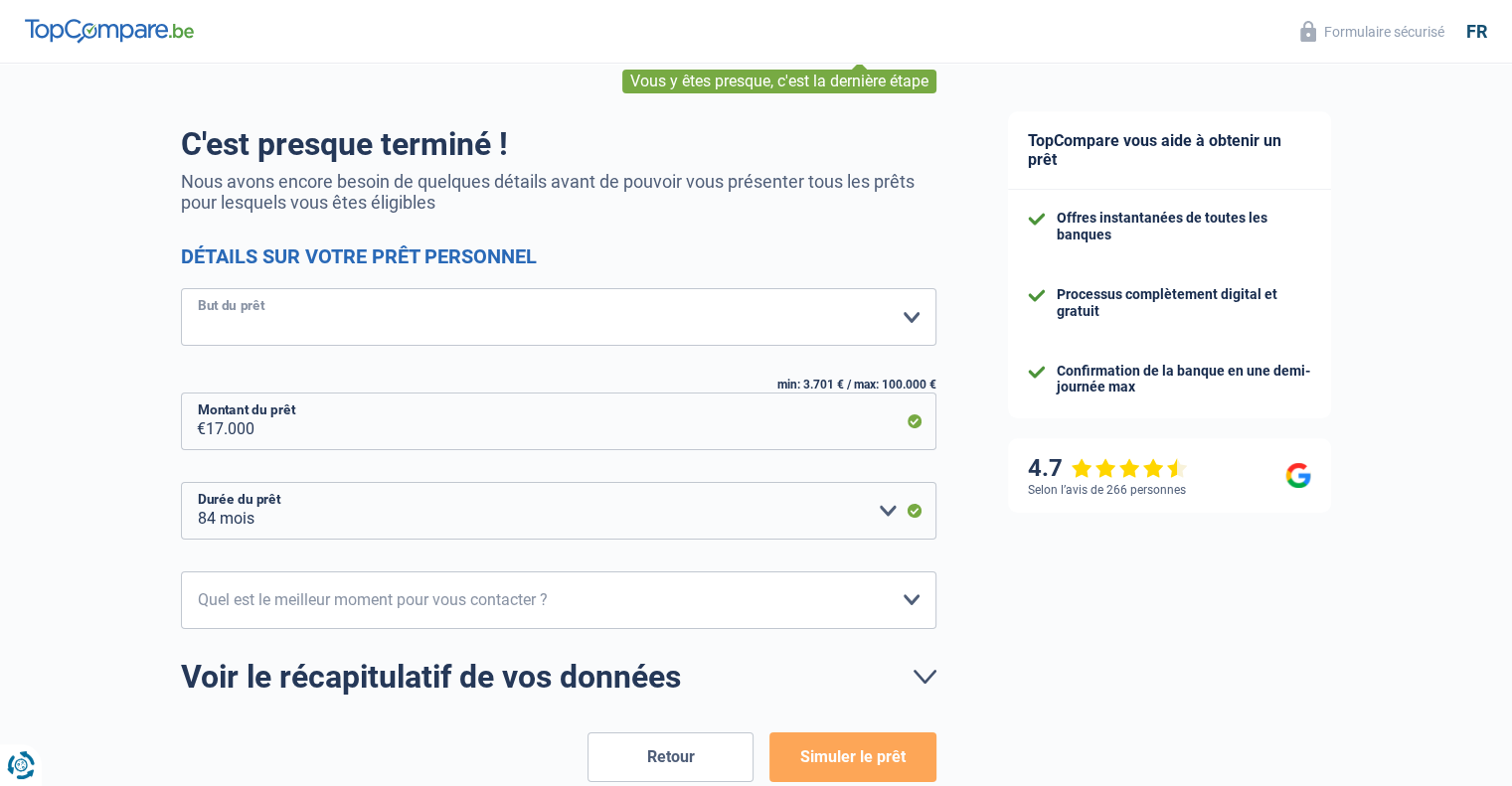 click on "Confort maison: meubles, textile, peinture, électroménager, outillage non-professionnel Hifi, multimédia, gsm, ordinateur Aménagement: frais d'installation, déménagement Evénement familial: naissance, mariage, divorce, communion, décès Frais médicaux Frais d'études Frais permis de conduire Loisirs: voyage, sport, musique Rafraîchissement: petits travaux maison et jardin Frais judiciaires Réparation voiture Prêt rénovation Prêt énergie Prêt voiture Rénovation bien à l'étranger Autre
Veuillez sélectionner une option" at bounding box center (559, 317) 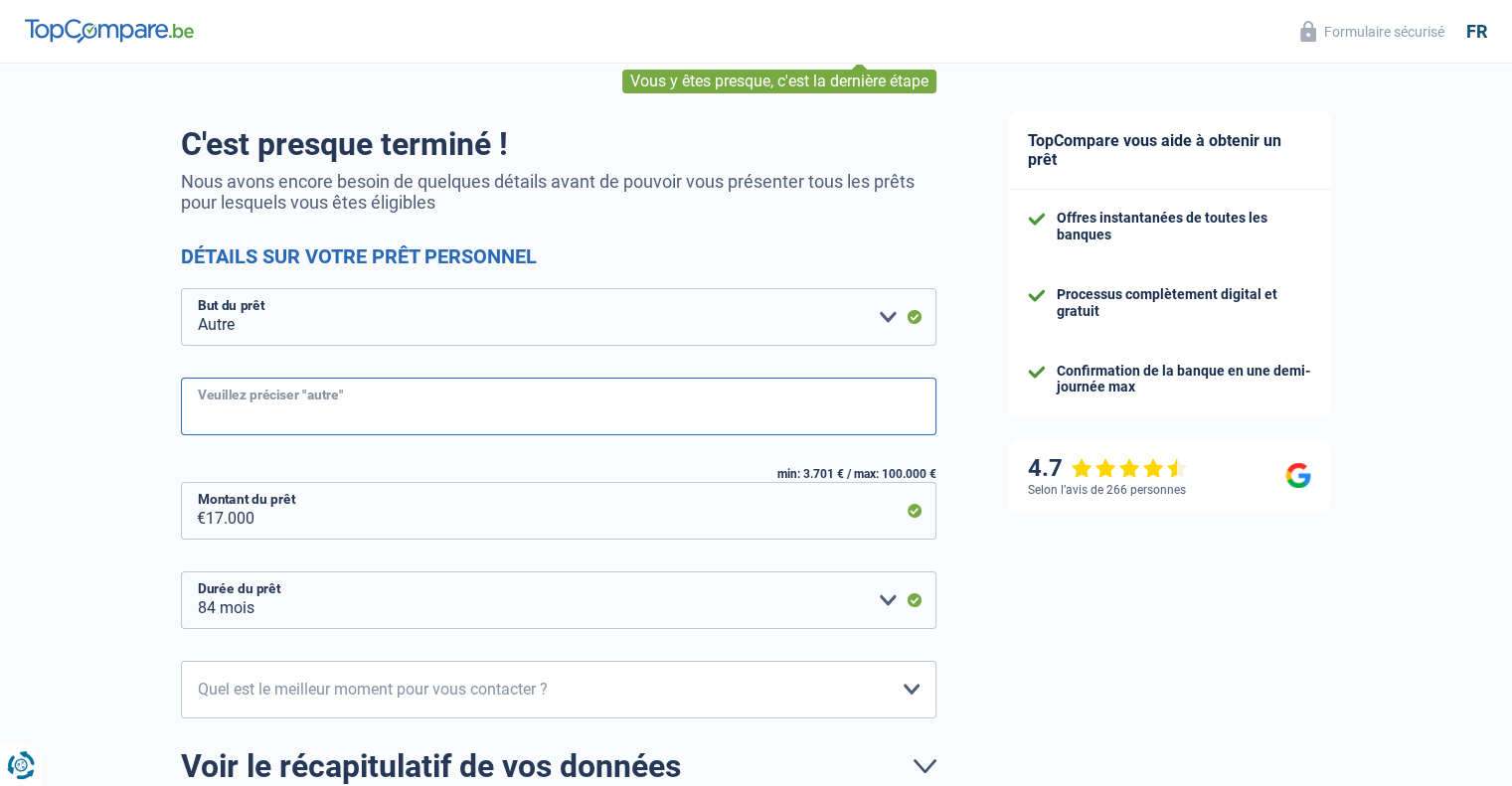 click on "Veuillez préciser "autre"" at bounding box center (559, 406) 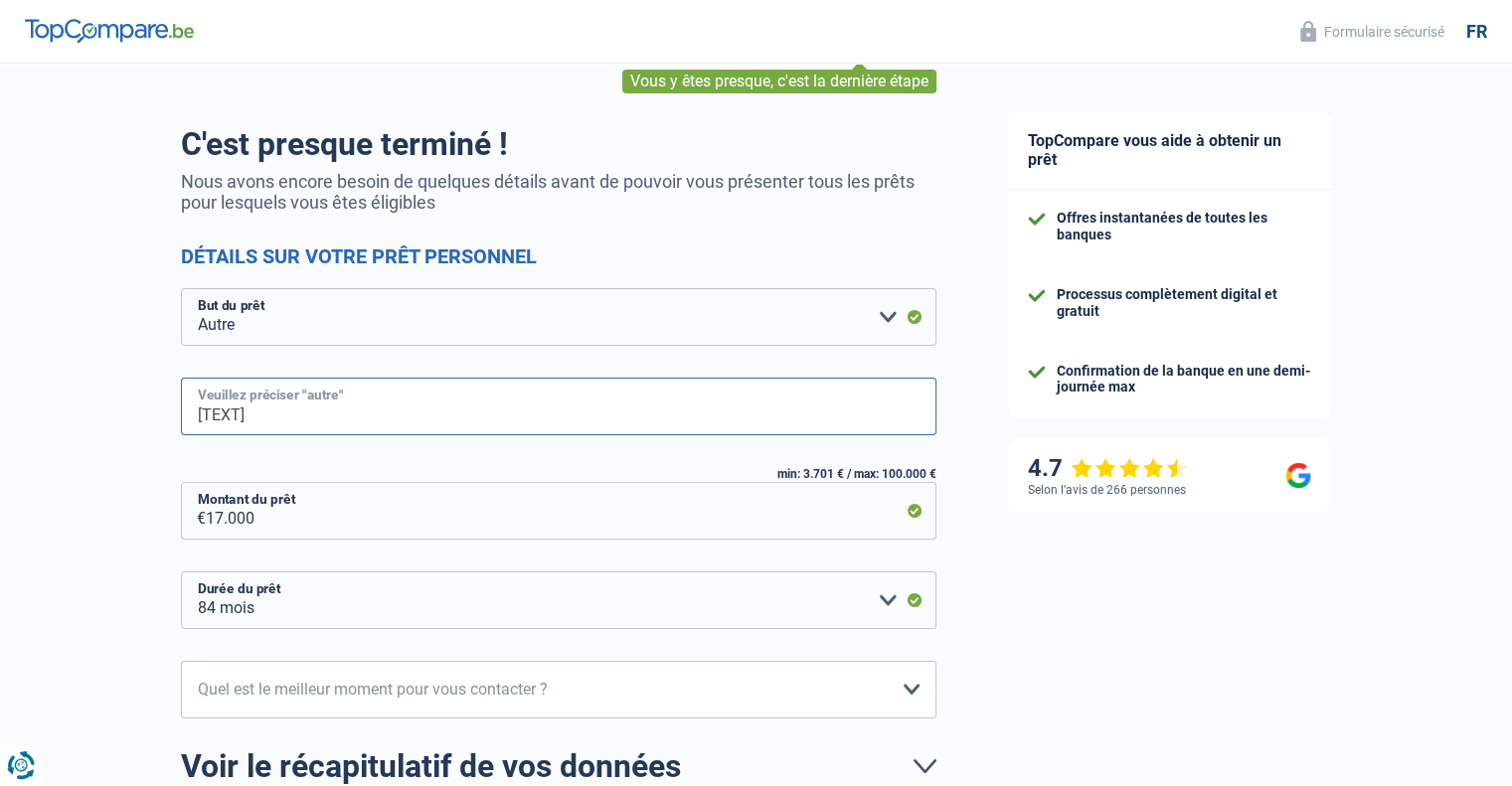 type on "[TEXT]" 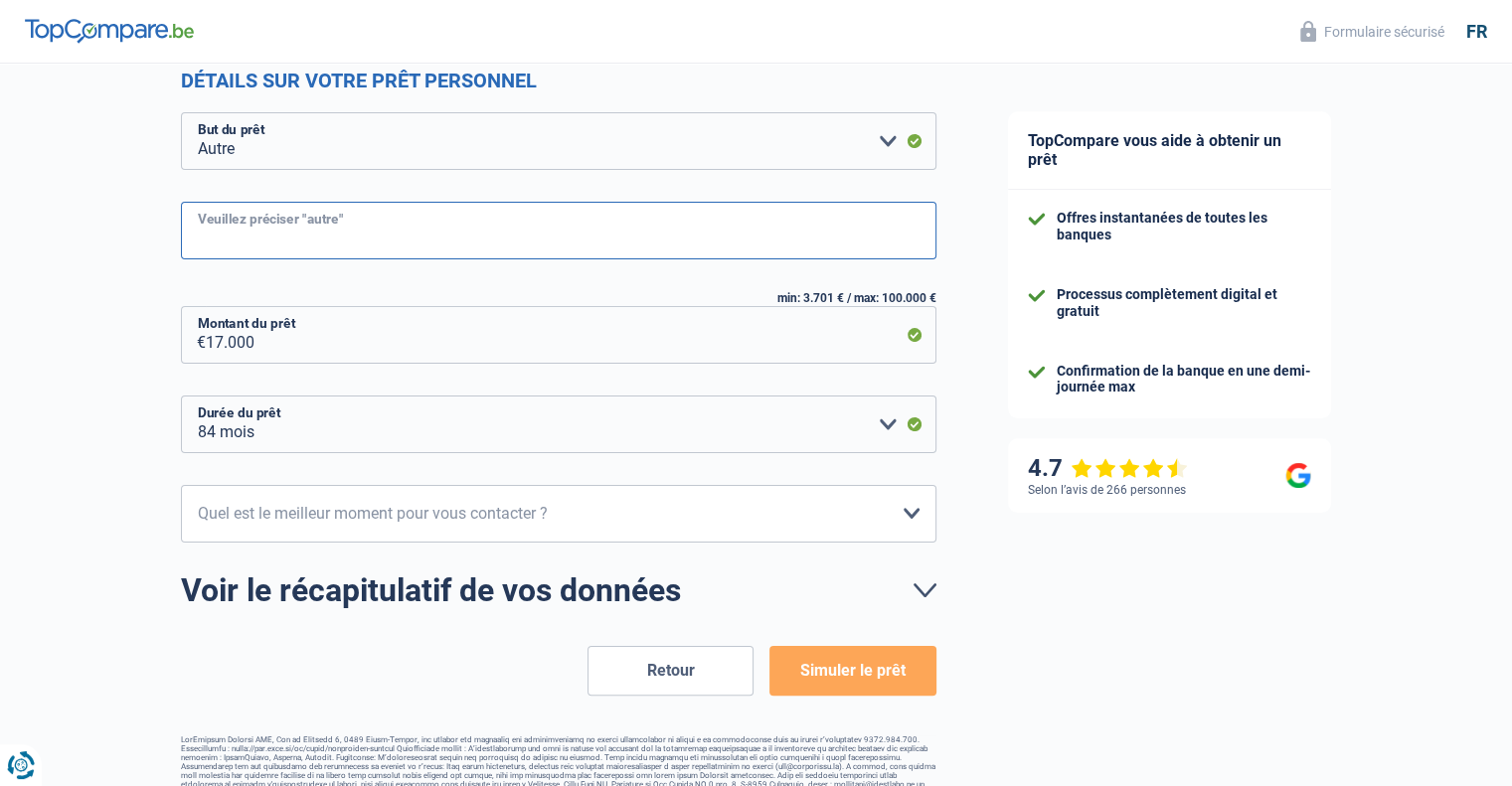 scroll, scrollTop: 298, scrollLeft: 0, axis: vertical 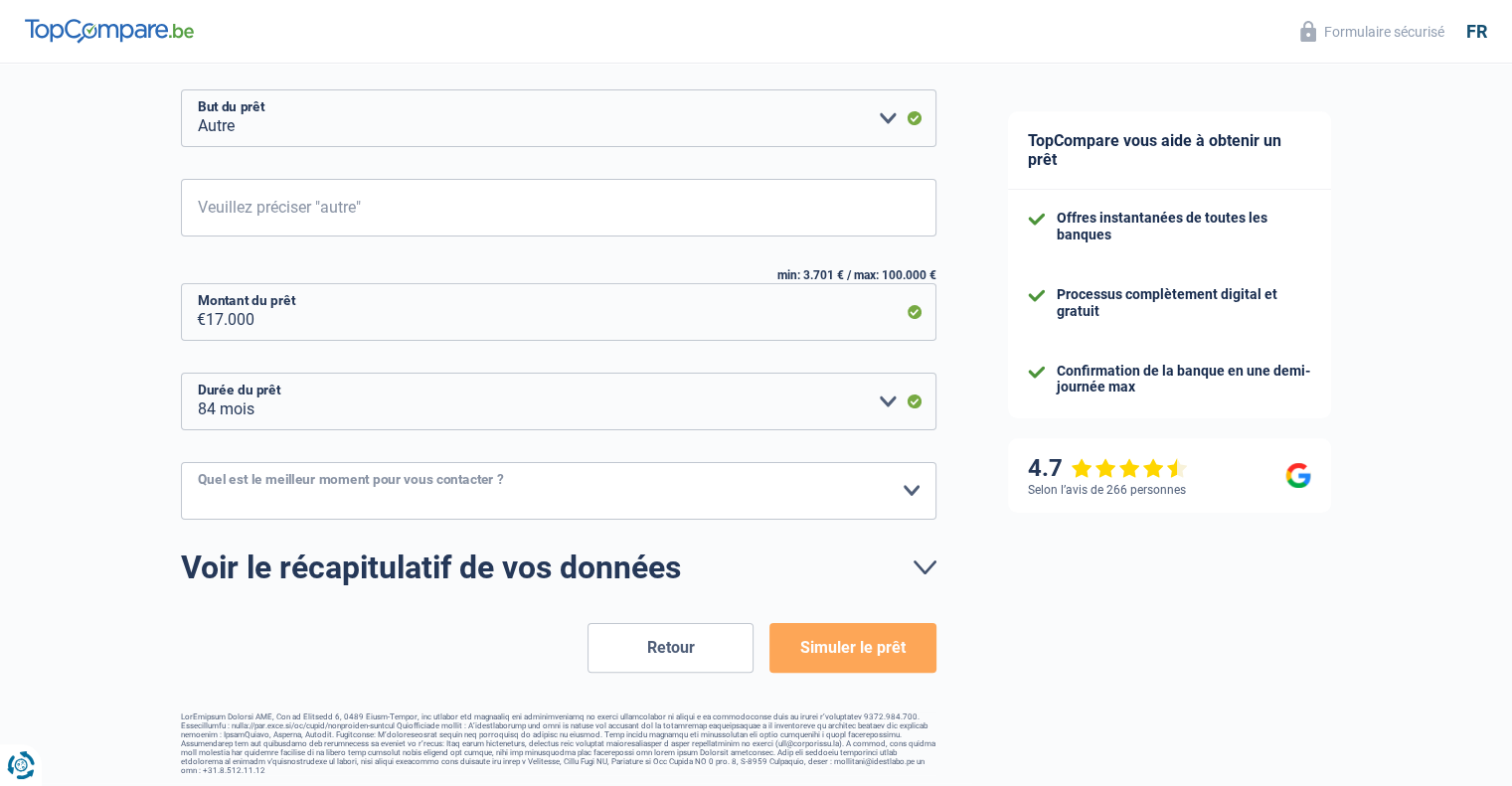 click on "10h-12h 12h-14h 14h-16h 16h-18h
Veuillez sélectionner une option" at bounding box center (559, 491) 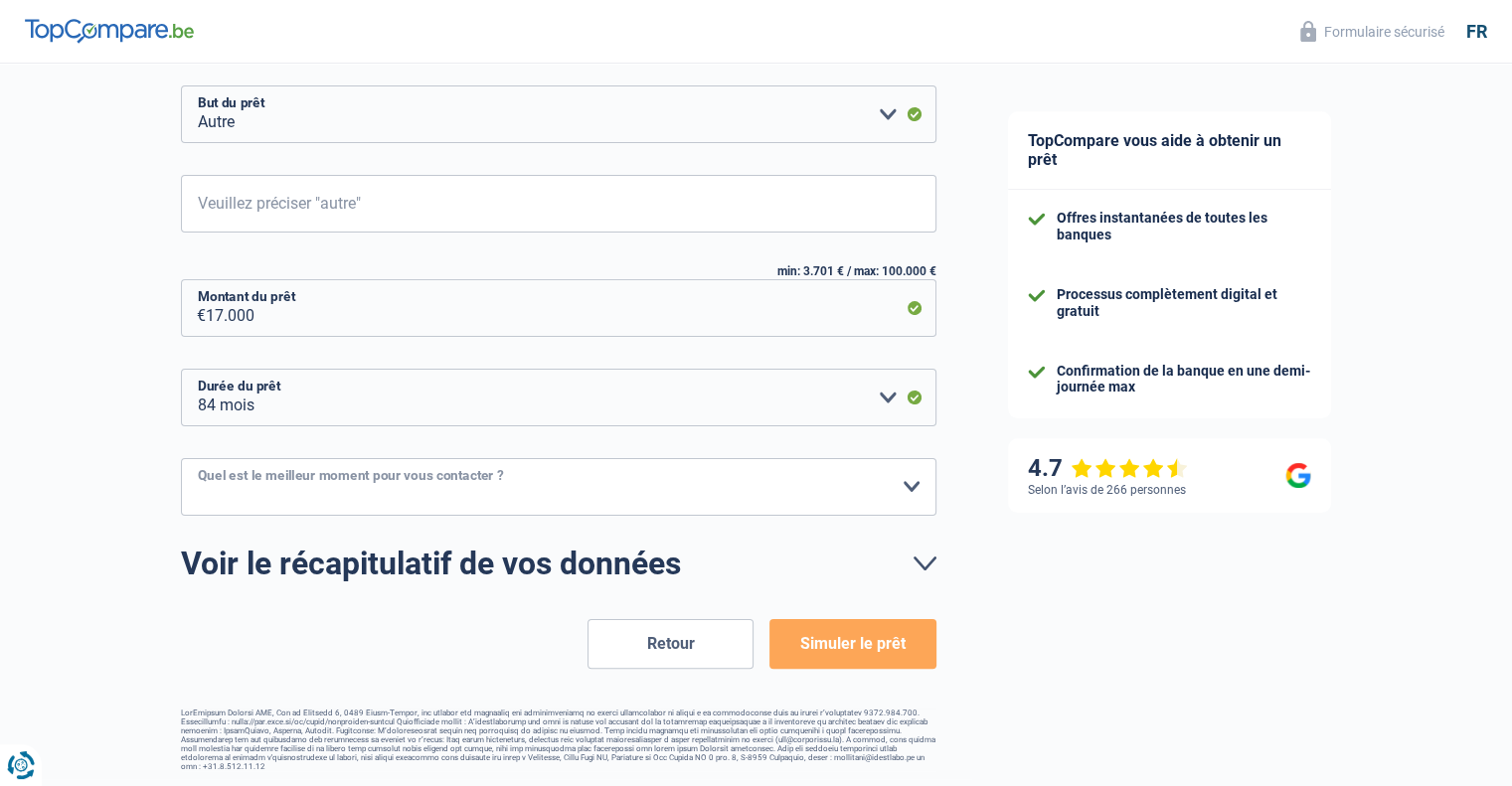 scroll, scrollTop: 302, scrollLeft: 0, axis: vertical 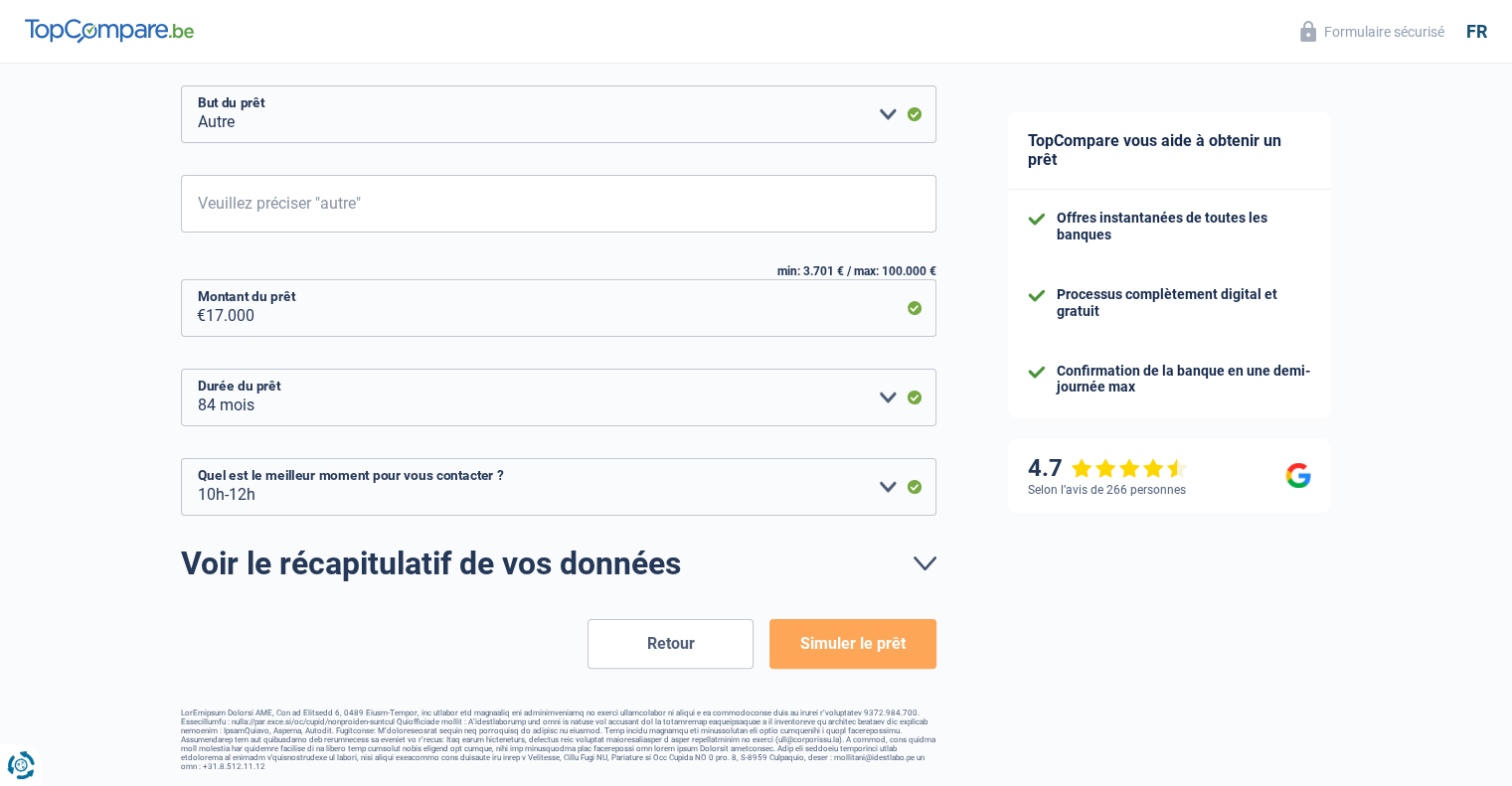 click on "Chance de réussite de votre simulation est de
[PERCENT]%
1
2
3
4
5
Vous y êtes presque, c'est la dernière étape
C'est presque terminé !
Nous avons encore besoin de quelques détails avant de pouvoir vous présenter tous les prêts pour lesquels vous êtes éligibles
Détails sur votre prêt personnel
Confort maison: meubles, textile, peinture, électroménager, outillage non-professionnel Hifi, multimédia, gsm, ordinateur Aménagement: frais d'installation, déménagement Evénement familial: naissance, mariage, divorce, communion, décès Frais médicaux Frais d'études Frais permis de conduire Loisirs: voyage, sport, musique Frais judiciaires Prêt énergie" at bounding box center (486, 266) 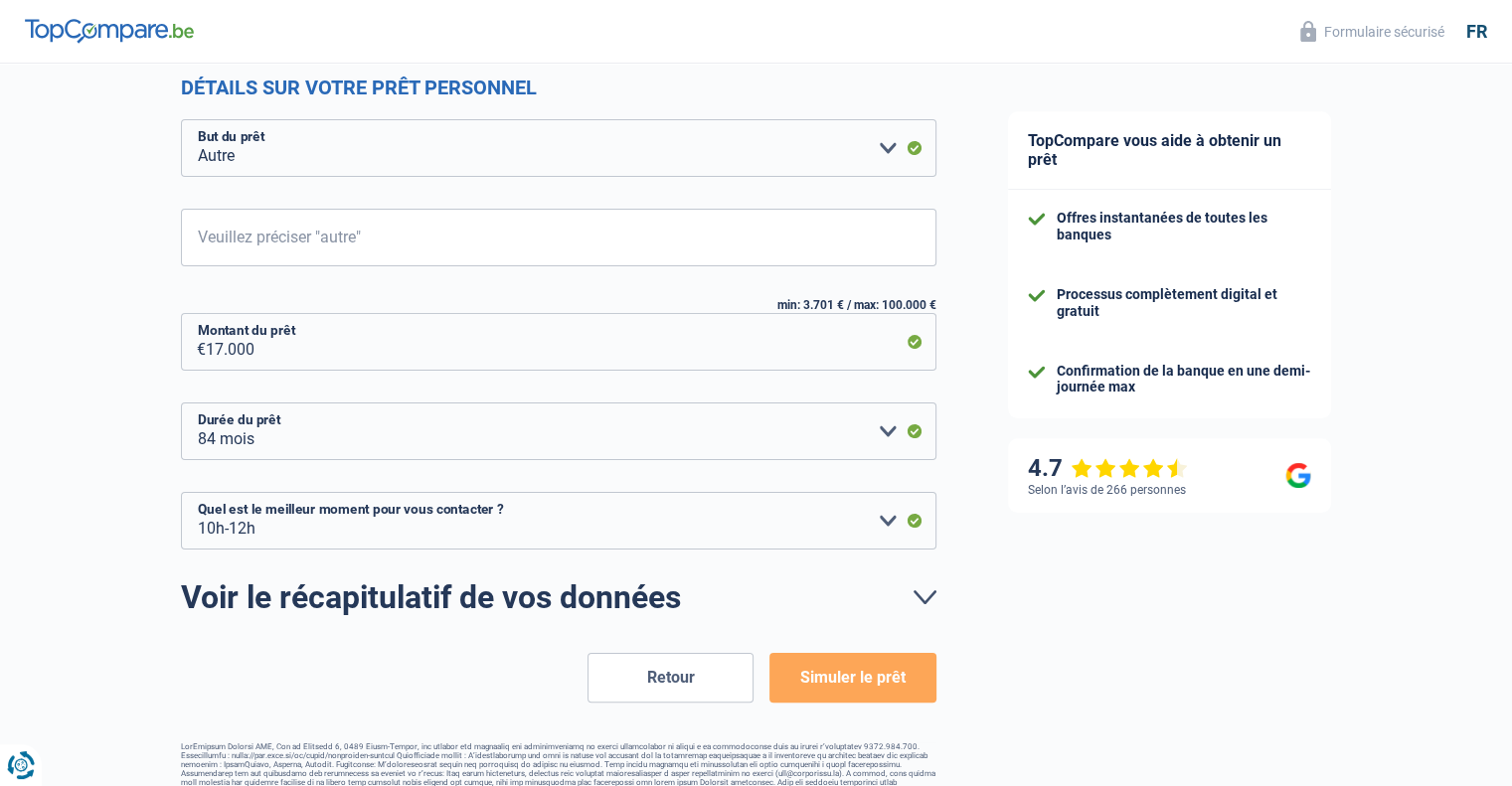 scroll, scrollTop: 302, scrollLeft: 0, axis: vertical 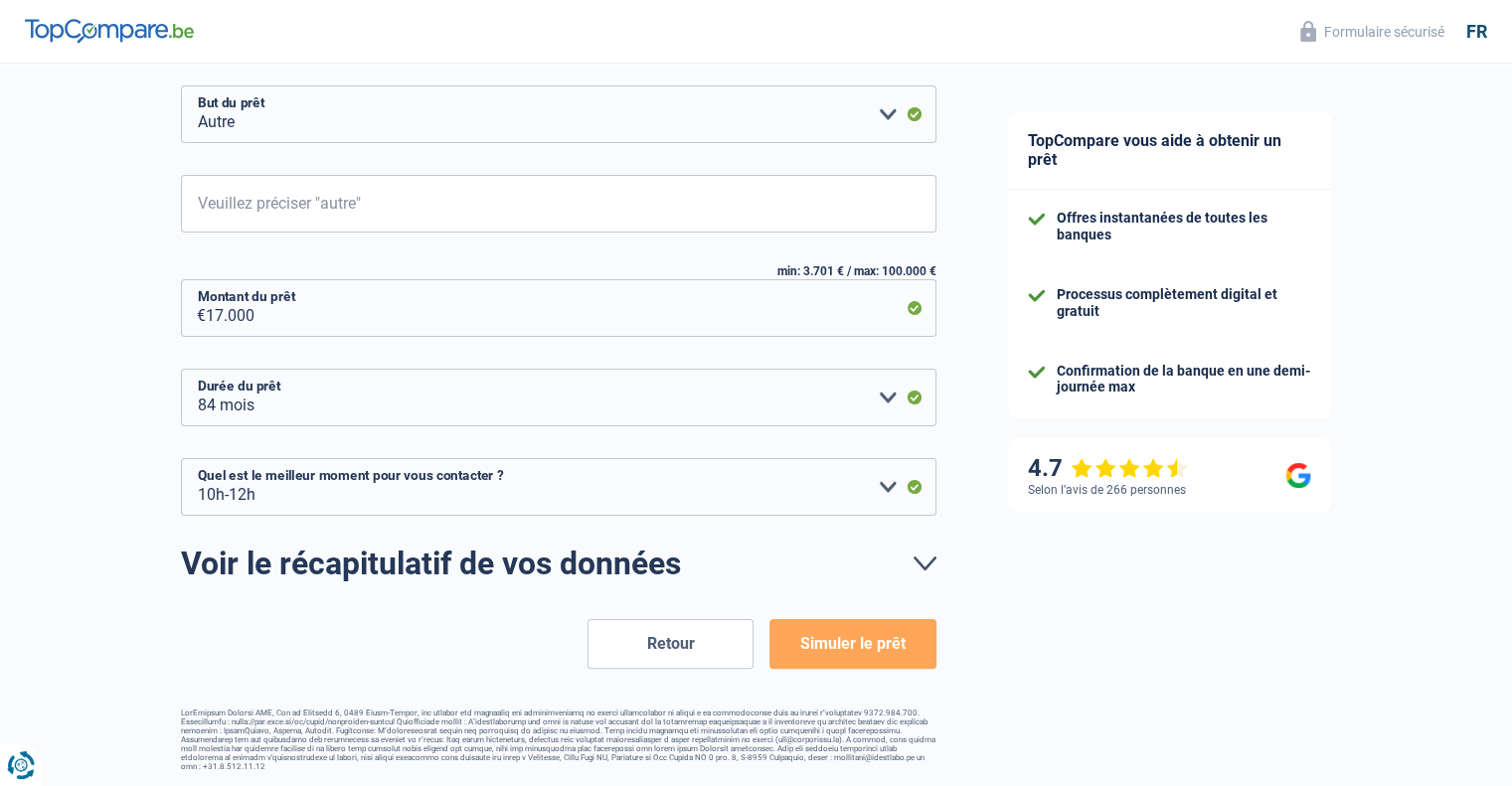 click on "Simuler le prêt" at bounding box center (852, 644) 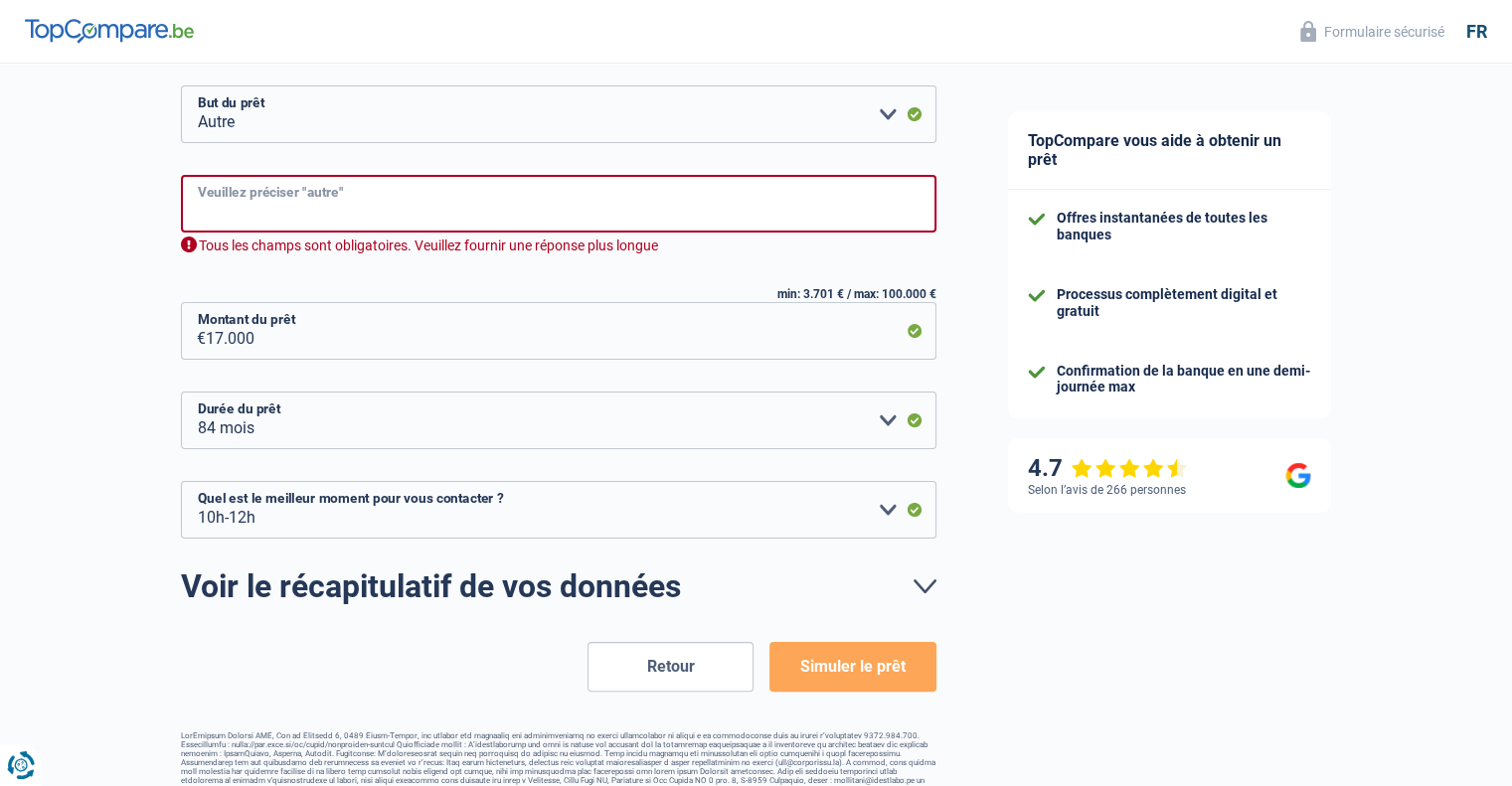 click on "Veuillez préciser "autre"" at bounding box center (559, 204) 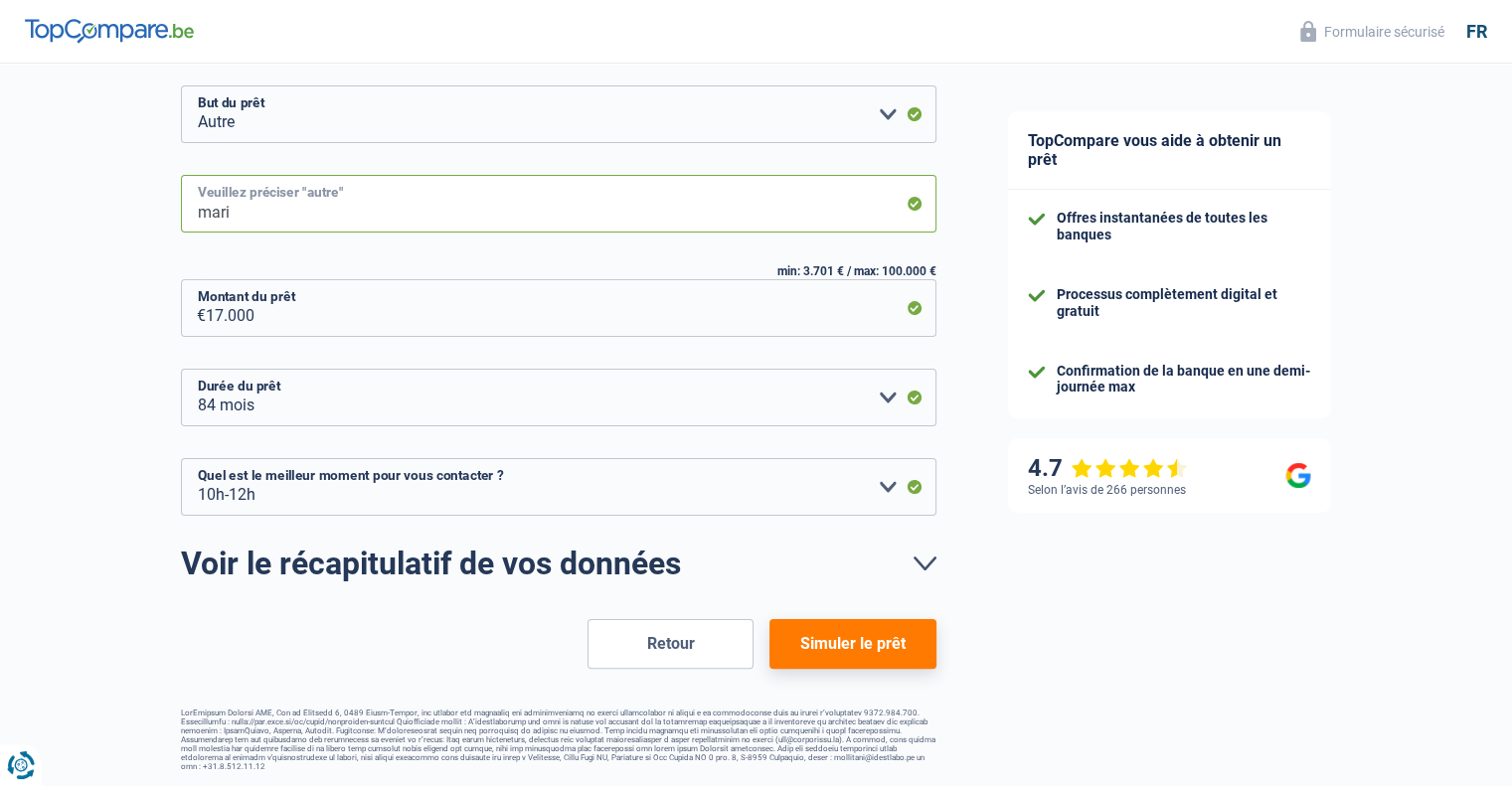 type on "maria" 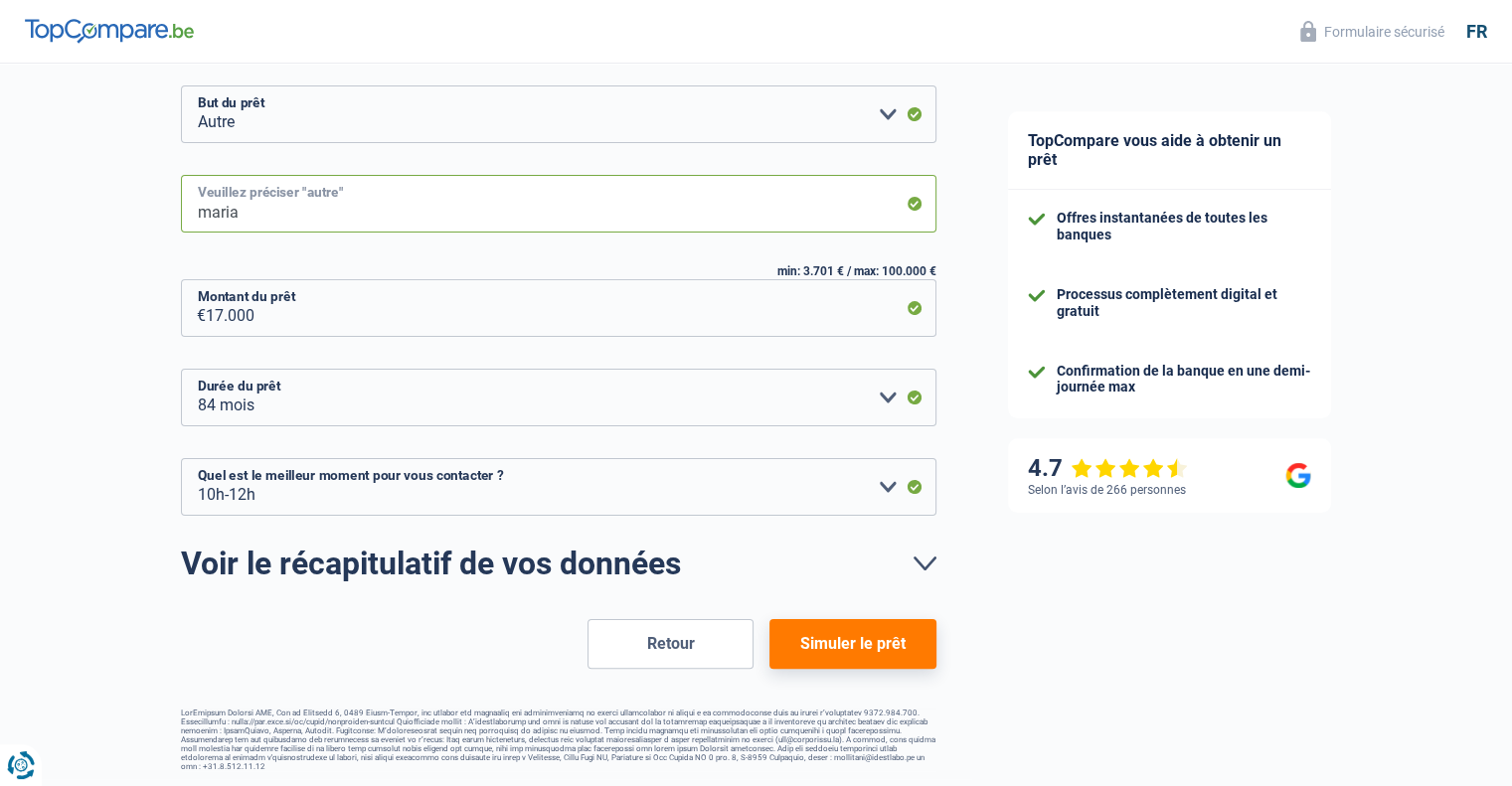 type 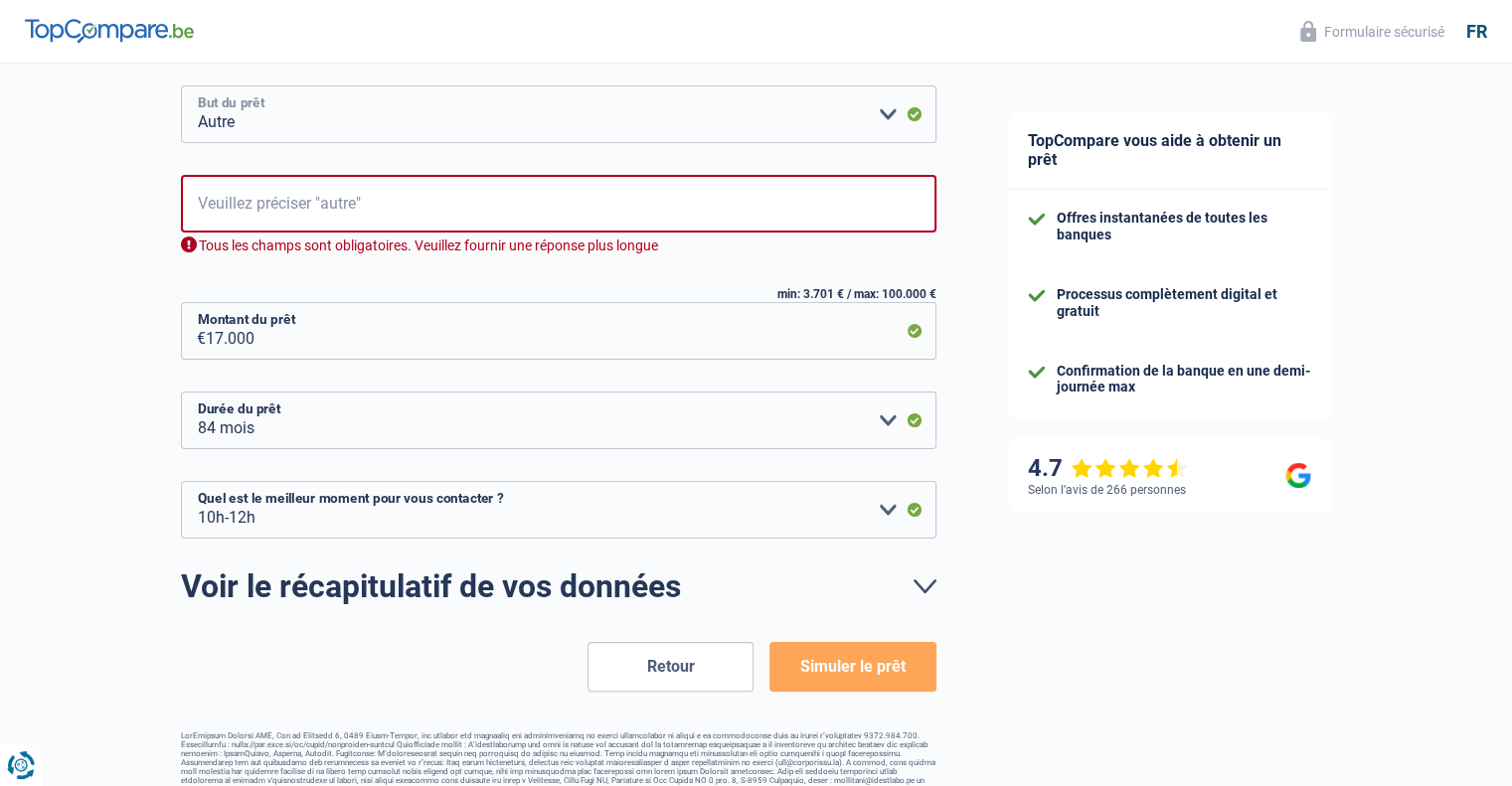 click on "Confort maison: meubles, textile, peinture, électroménager, outillage non-professionnel Hifi, multimédia, gsm, ordinateur Aménagement: frais d'installation, déménagement Evénement familial: naissance, mariage, divorce, communion, décès Frais médicaux Frais d'études Frais permis de conduire Loisirs: voyage, sport, musique Rafraîchissement: petits travaux maison et jardin Frais judiciaires Réparation voiture Prêt rénovation Prêt énergie Prêt voiture Rénovation bien à l'étranger Autre
Veuillez sélectionner une option" at bounding box center [559, 114] 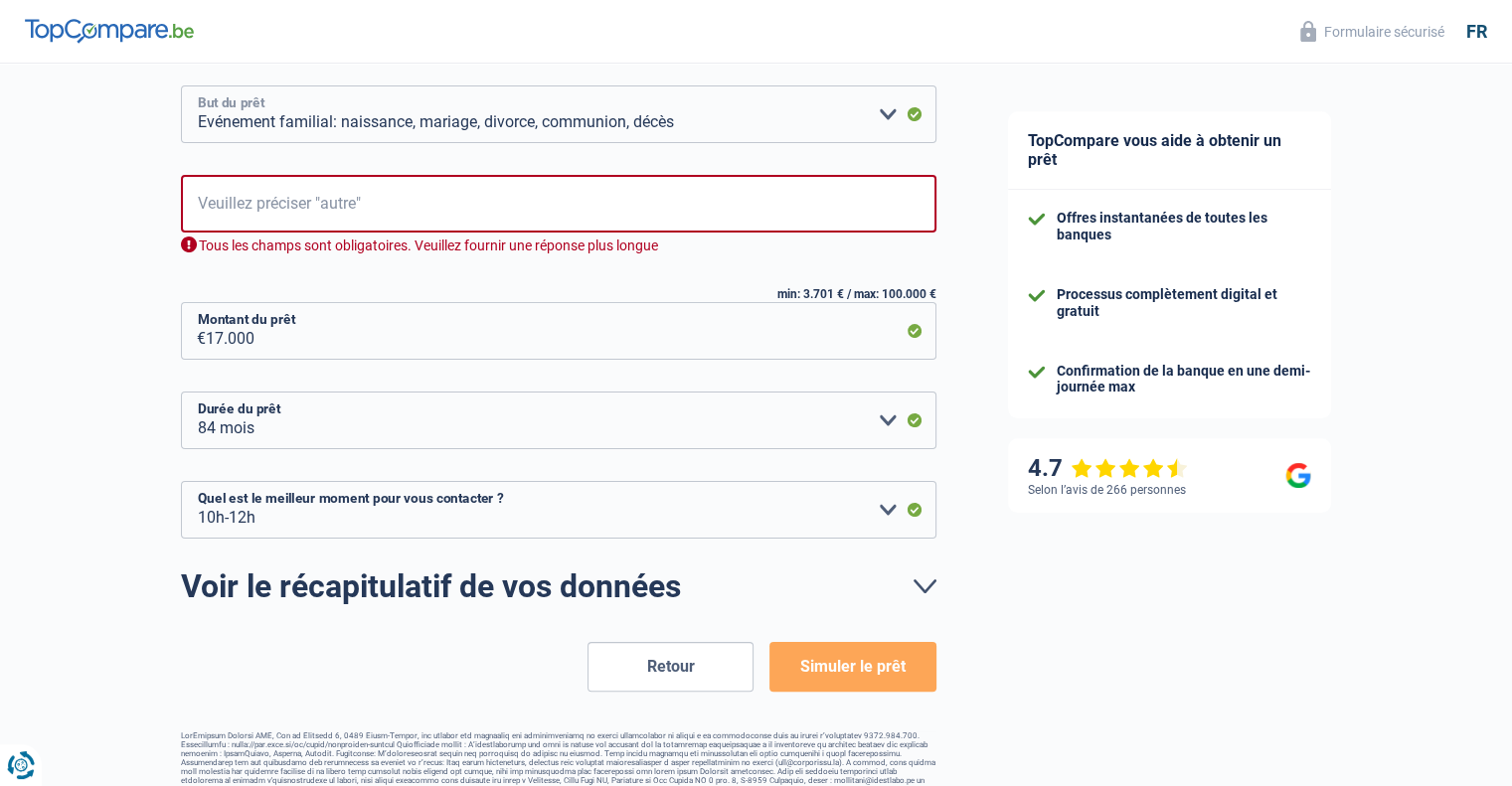 click on "Confort maison: meubles, textile, peinture, électroménager, outillage non-professionnel Hifi, multimédia, gsm, ordinateur Aménagement: frais d'installation, déménagement Evénement familial: naissance, mariage, divorce, communion, décès Frais médicaux Frais d'études Frais permis de conduire Loisirs: voyage, sport, musique Rafraîchissement: petits travaux maison et jardin Frais judiciaires Réparation voiture Prêt rénovation Prêt énergie Prêt voiture Rénovation bien à l'étranger Autre
Veuillez sélectionner une option" at bounding box center [559, 114] 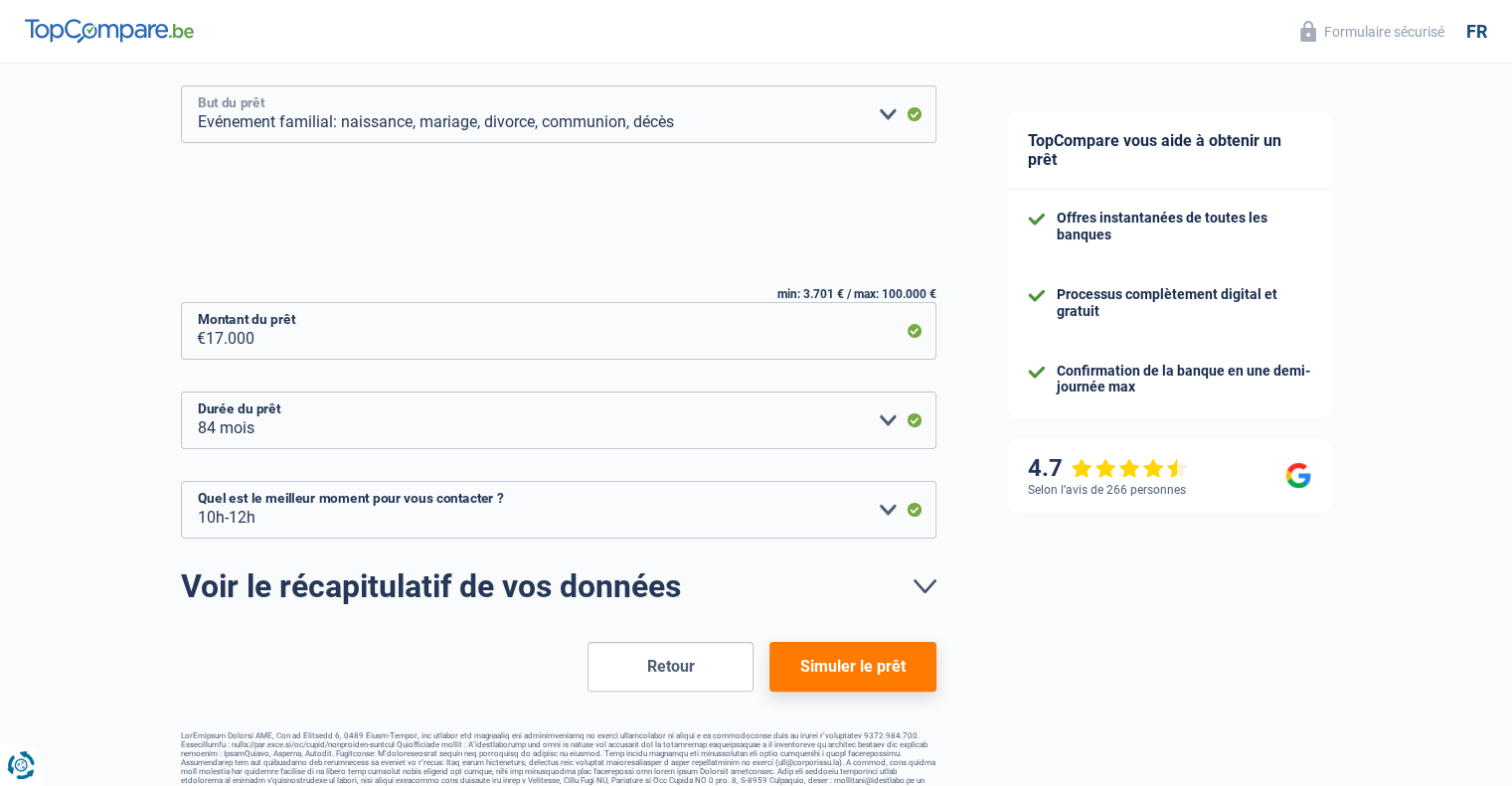 scroll, scrollTop: 214, scrollLeft: 0, axis: vertical 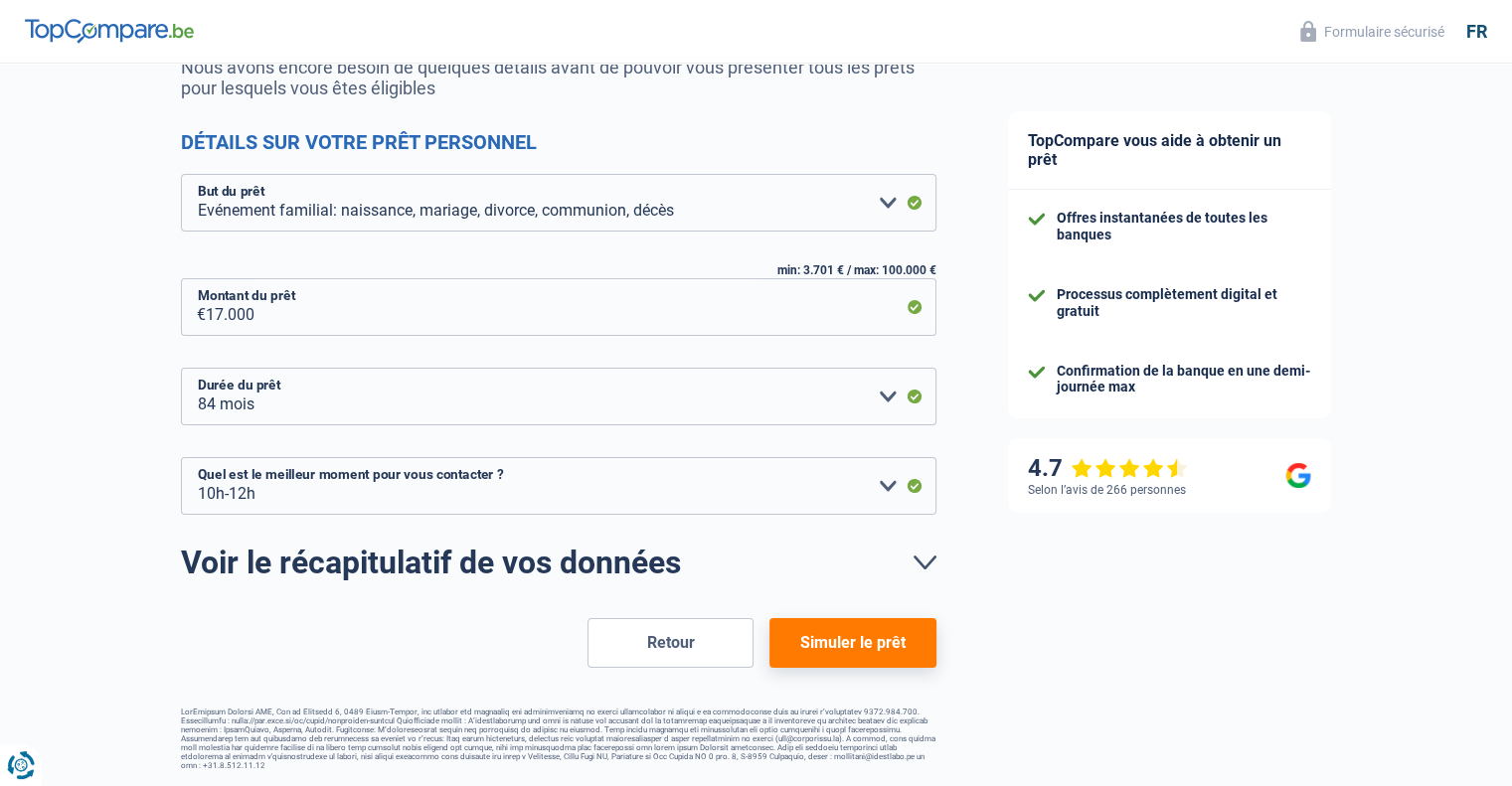 click on "Simuler le prêt" at bounding box center (852, 643) 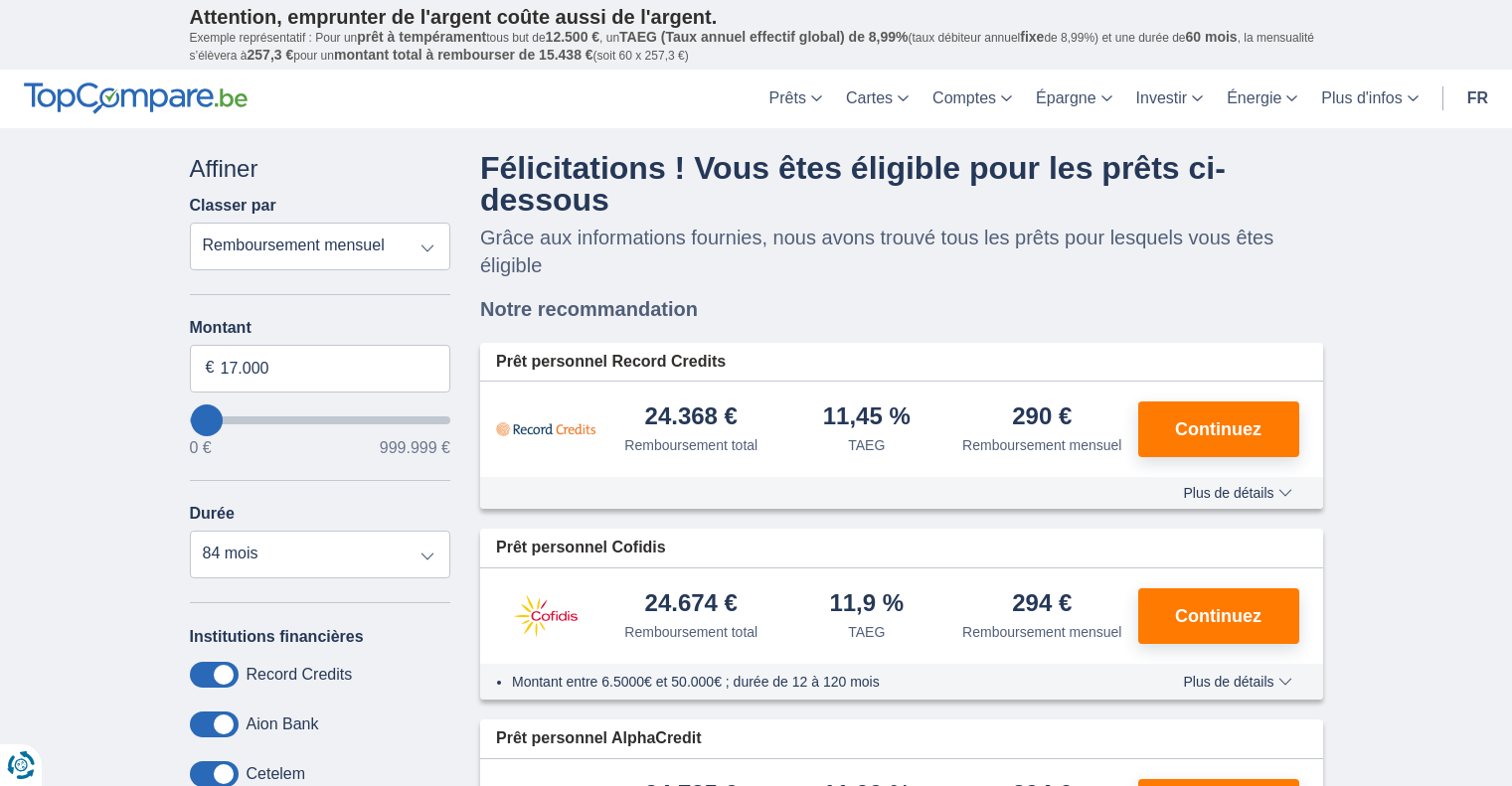 scroll, scrollTop: 0, scrollLeft: 0, axis: both 